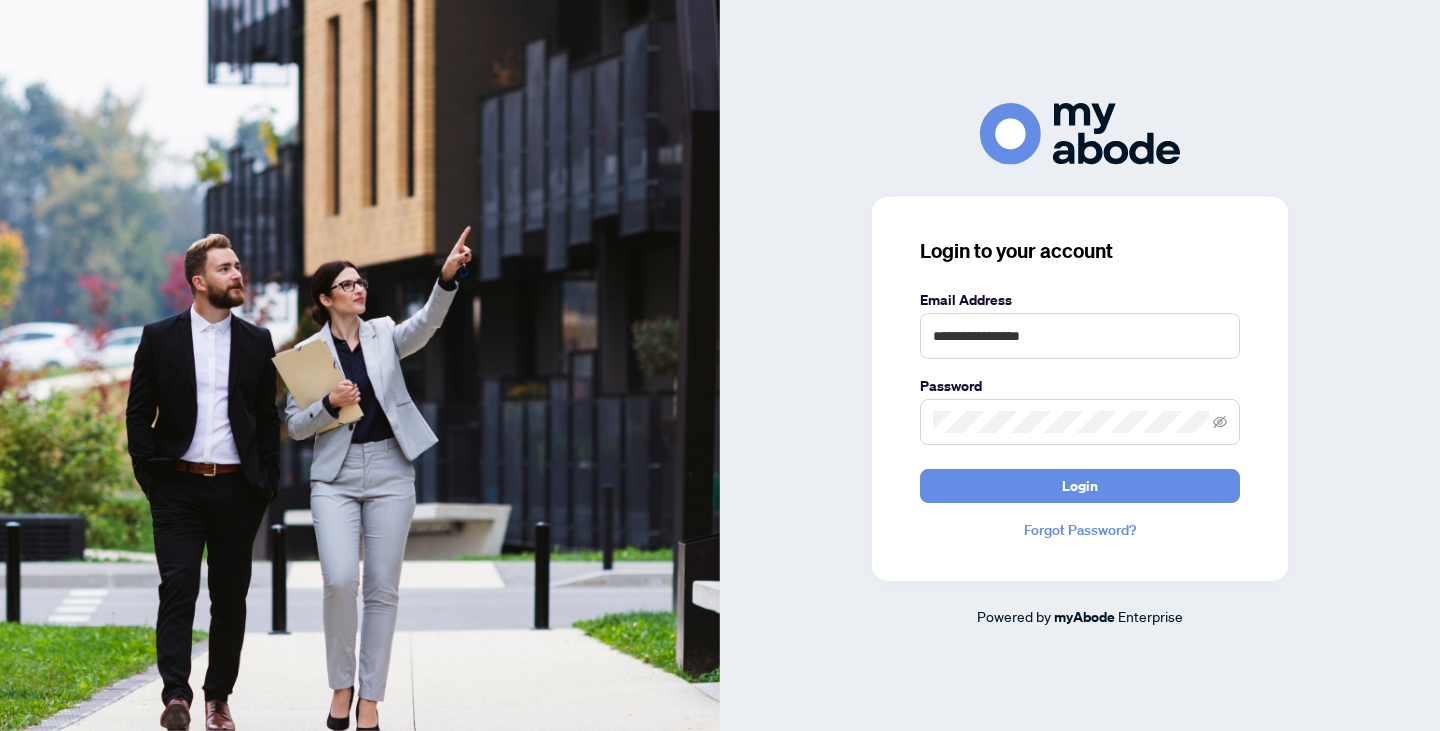 scroll, scrollTop: 0, scrollLeft: 0, axis: both 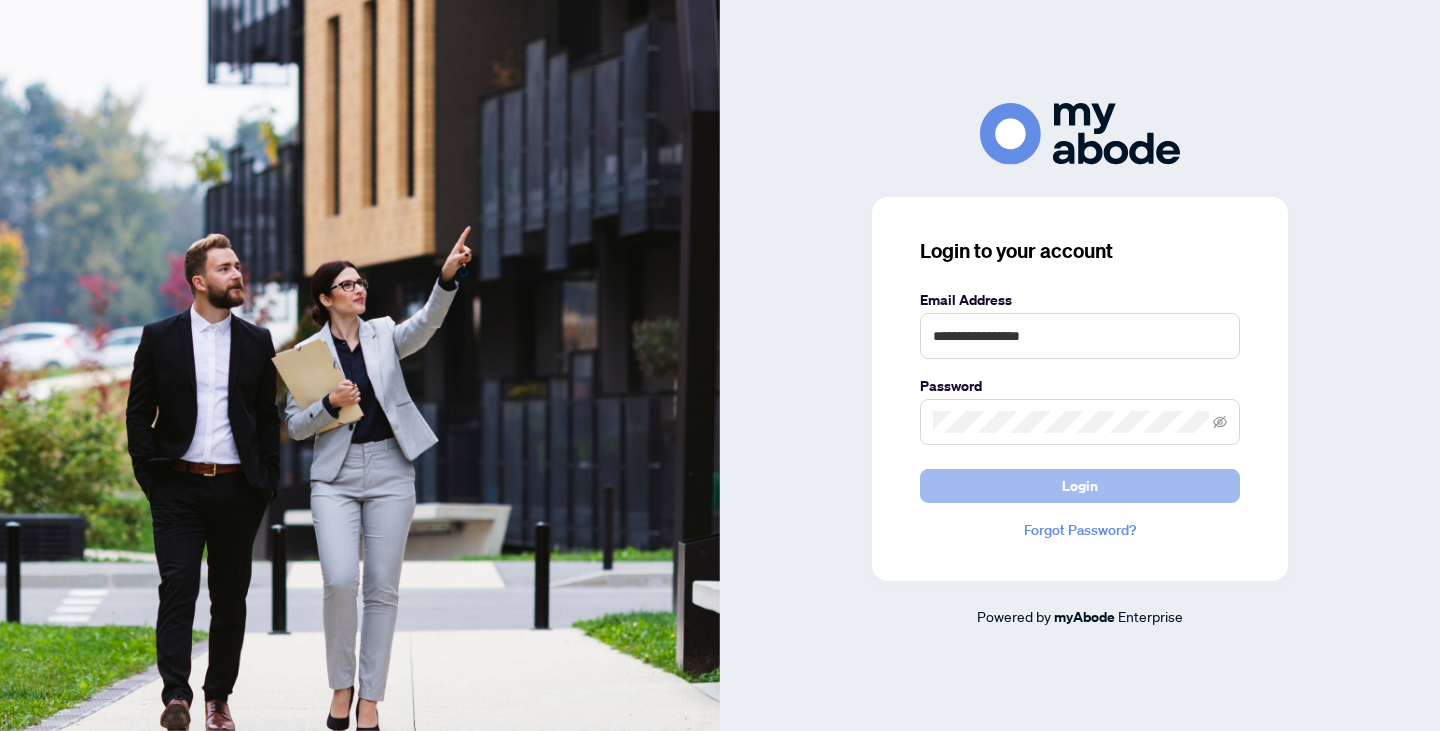 click on "Login" at bounding box center (1080, 486) 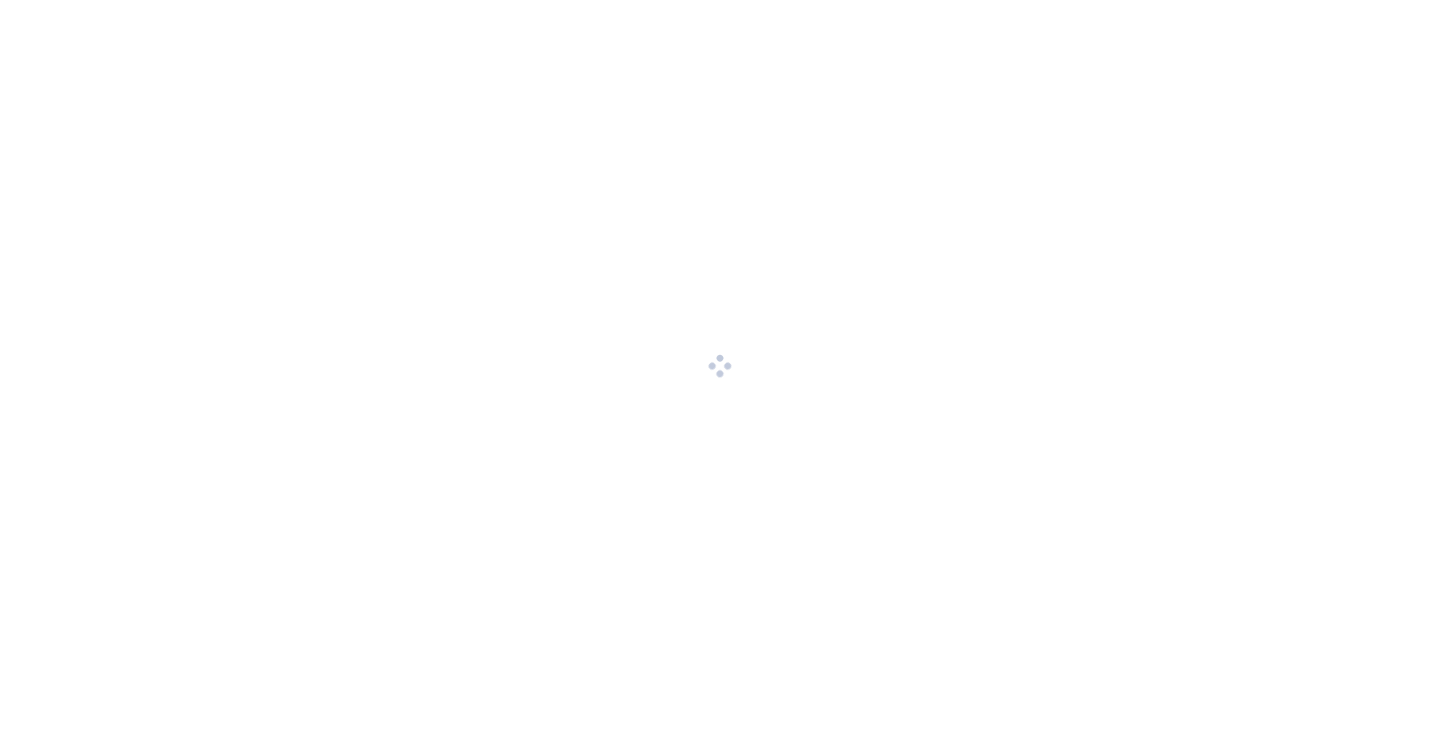 scroll, scrollTop: 0, scrollLeft: 0, axis: both 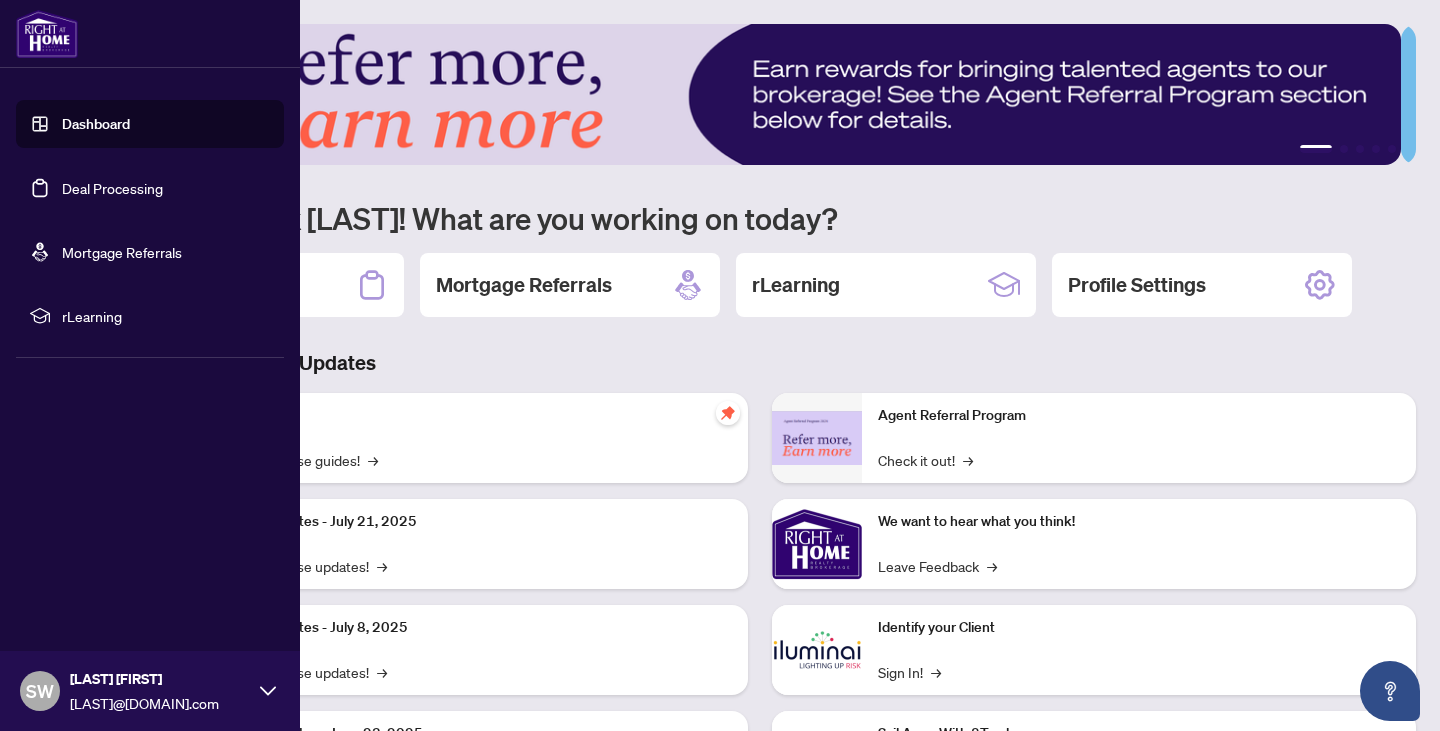click on "Deal Processing" at bounding box center [112, 188] 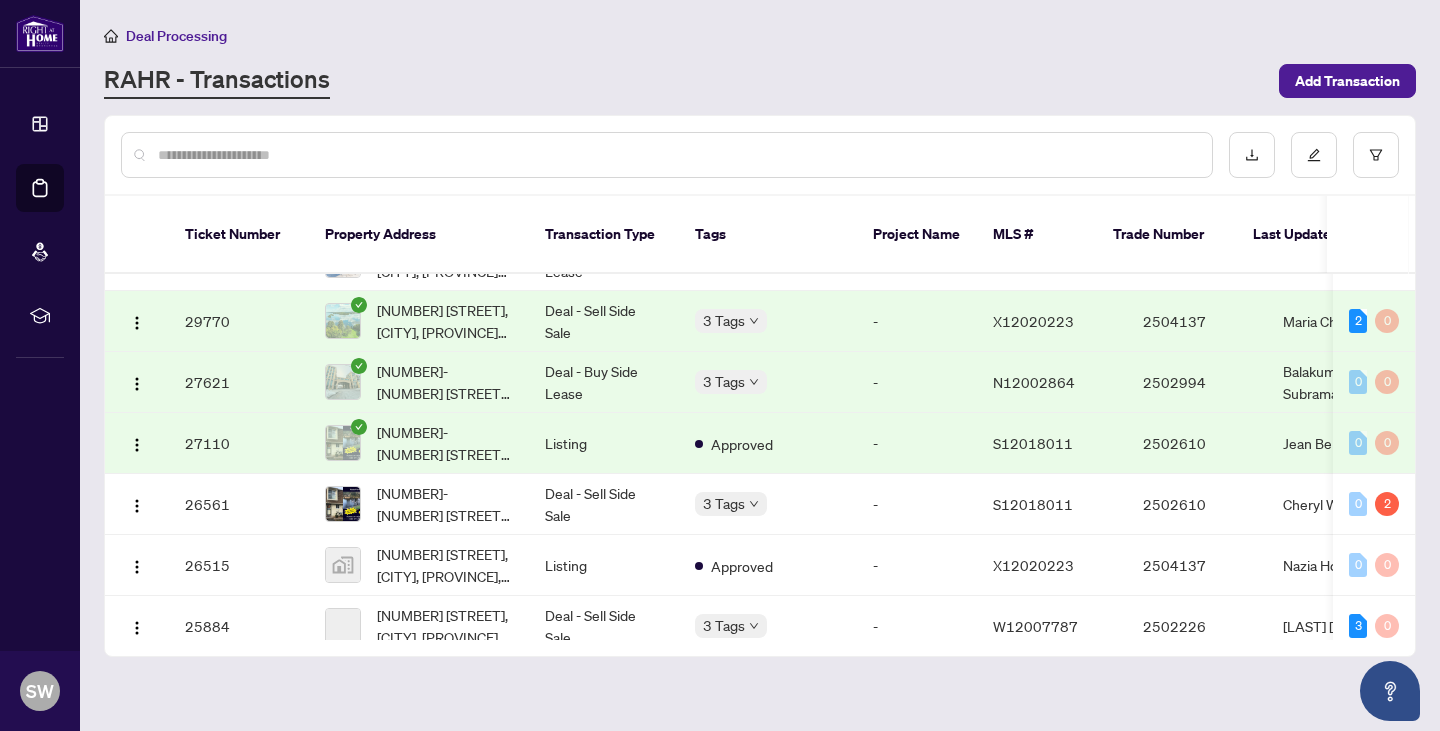 scroll, scrollTop: 297, scrollLeft: 0, axis: vertical 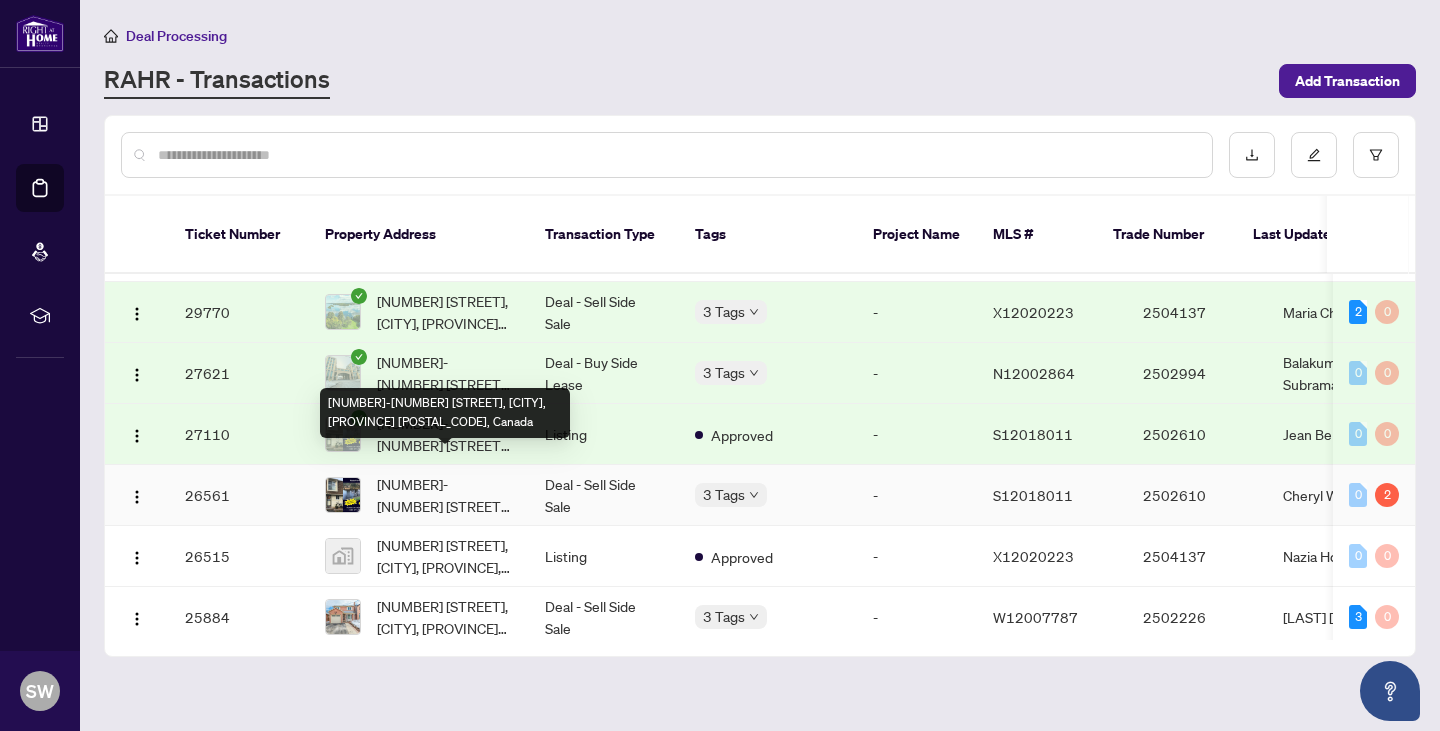 click on "[NUMBER]-[NUMBER] [STREET], [CITY], [PROVINCE] [POSTAL_CODE], Canada" at bounding box center [445, 495] 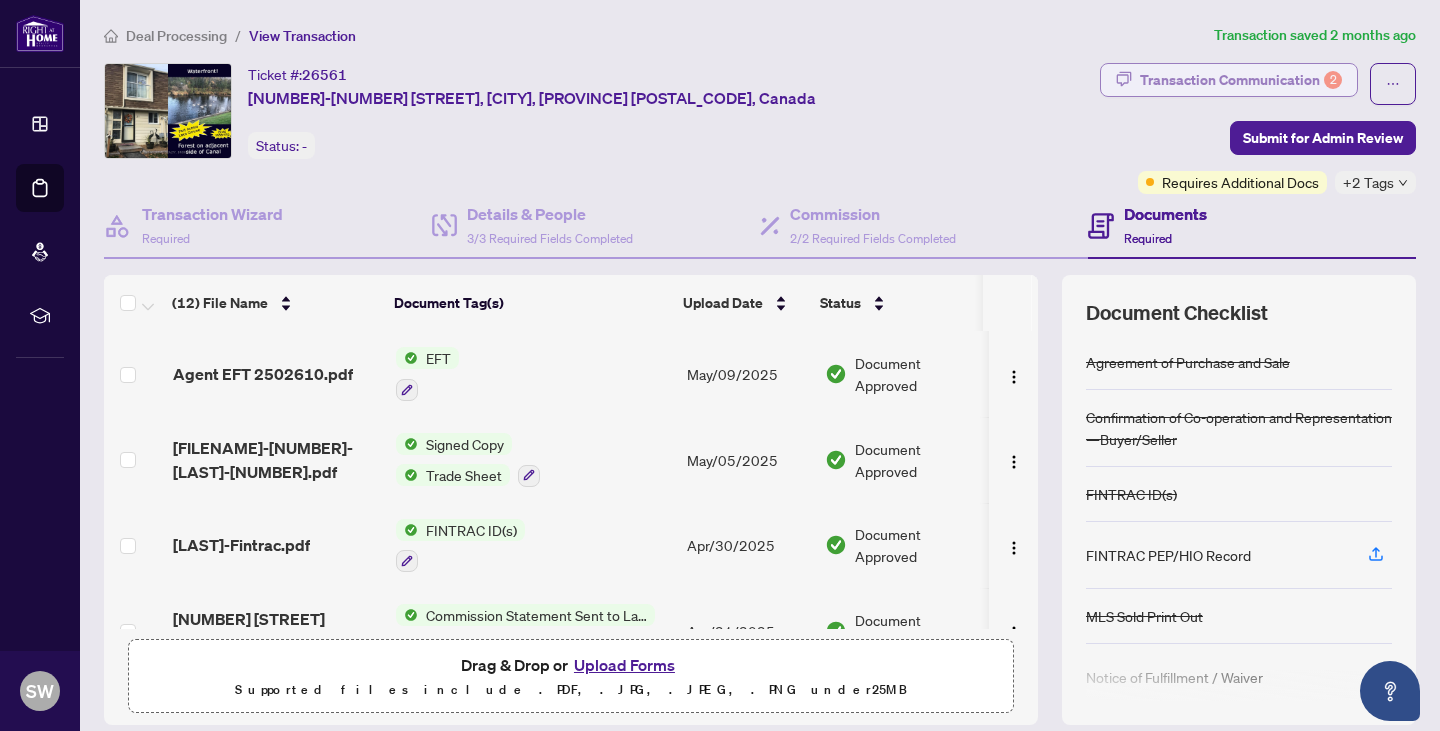 click on "Transaction Communication 2" at bounding box center (1241, 80) 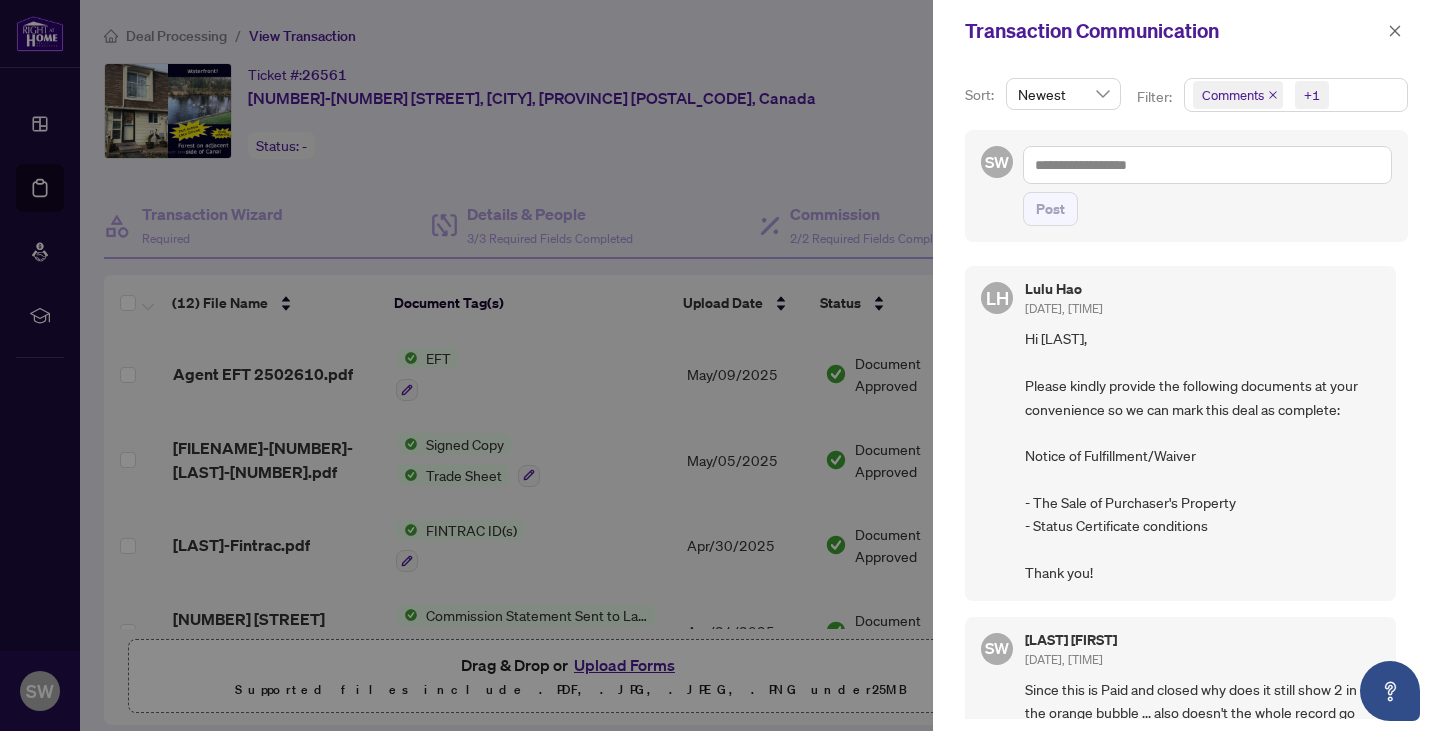 click at bounding box center (720, 365) 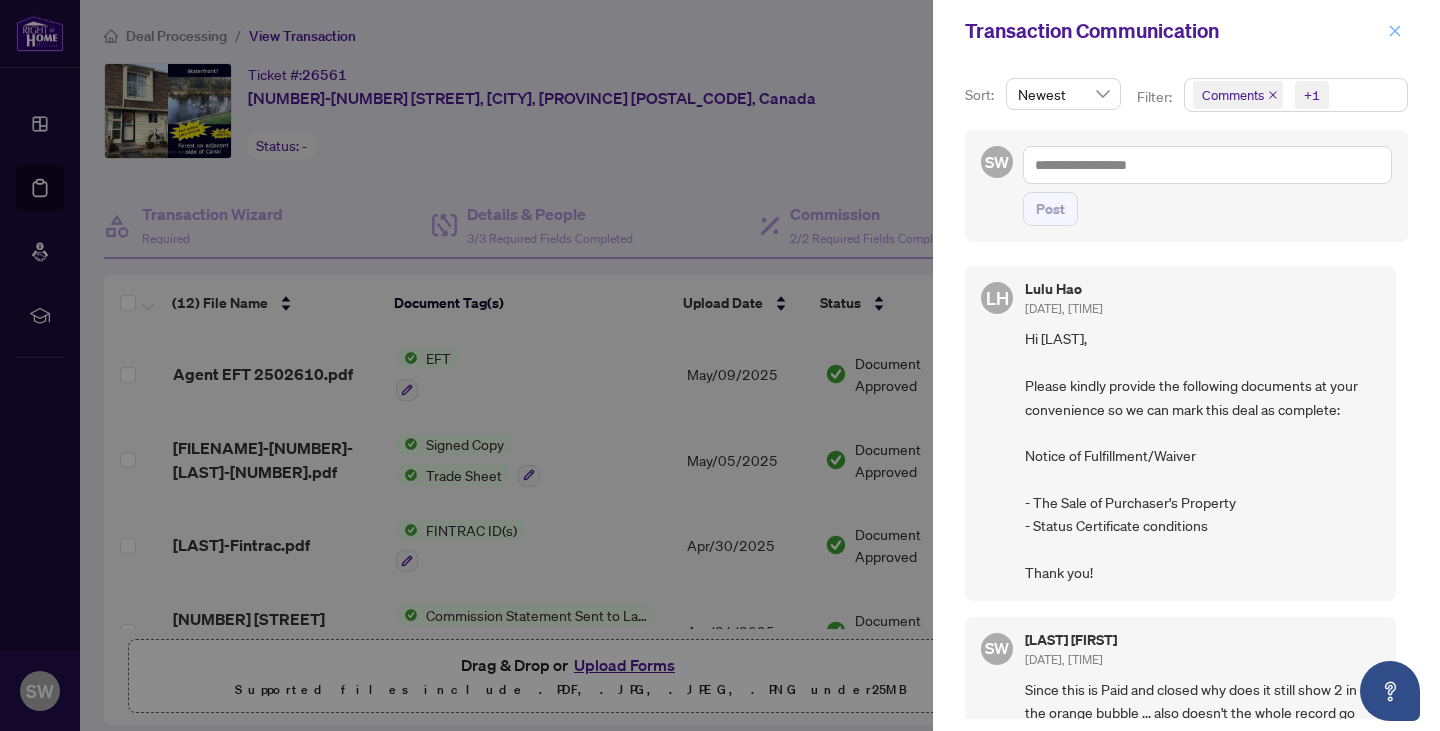 click 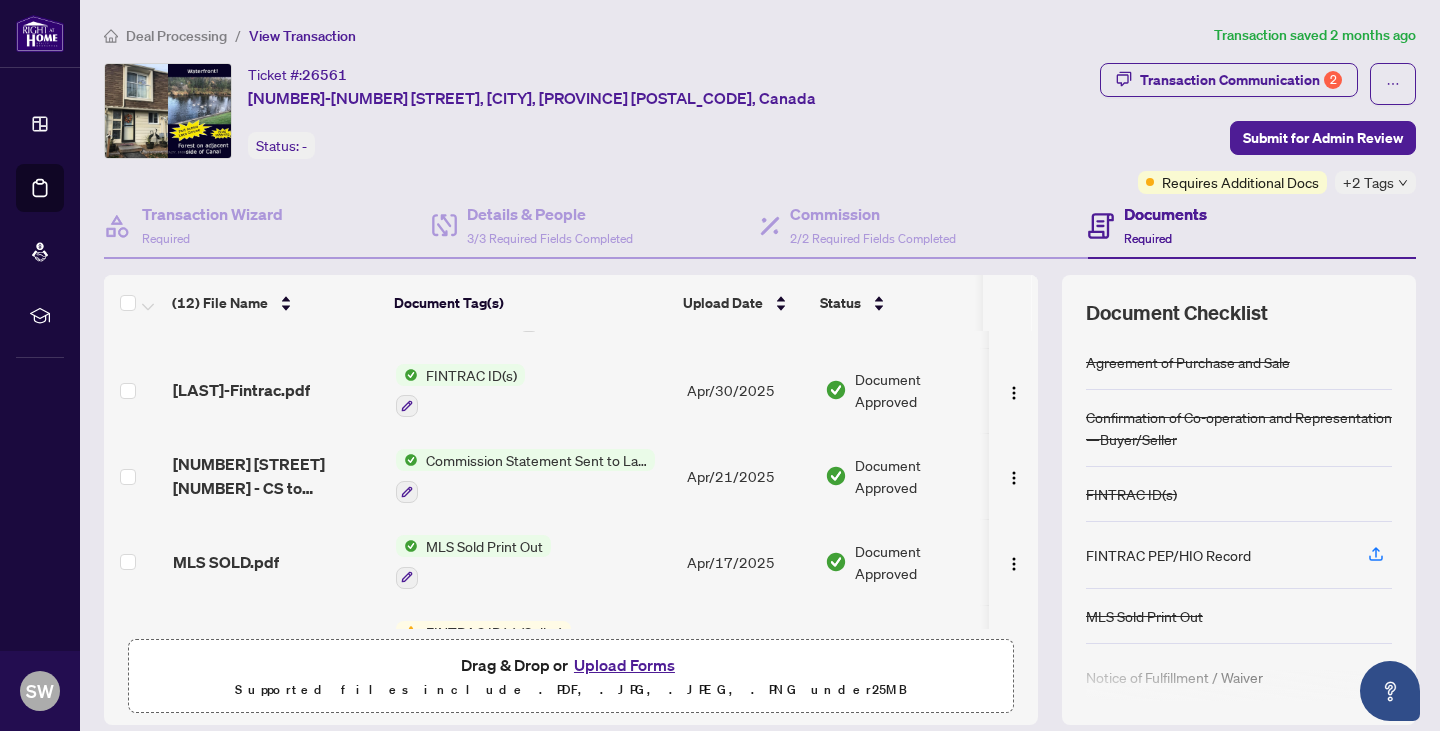 scroll, scrollTop: 159, scrollLeft: 0, axis: vertical 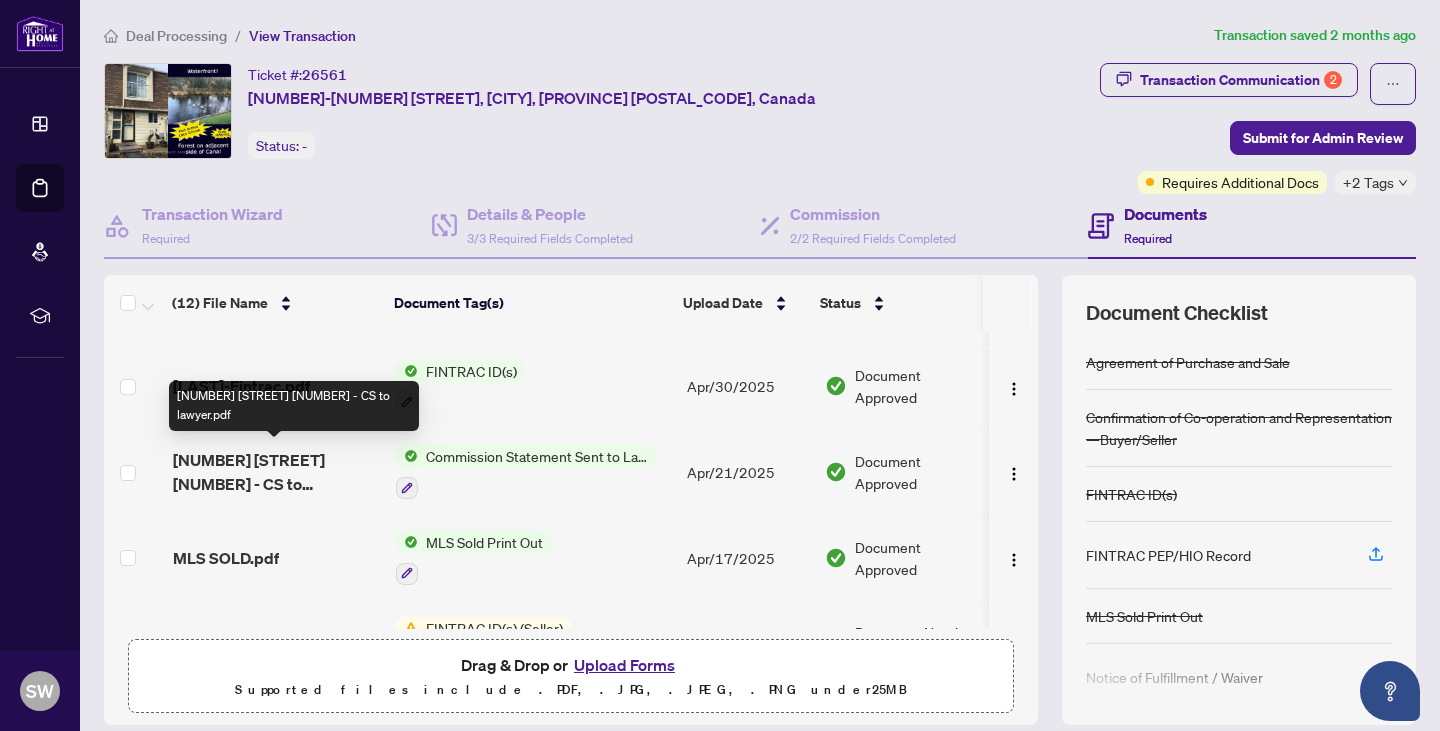 click on "[NUMBER] [STREET] [NUMBER] - CS to lawyer.pdf" at bounding box center (276, 472) 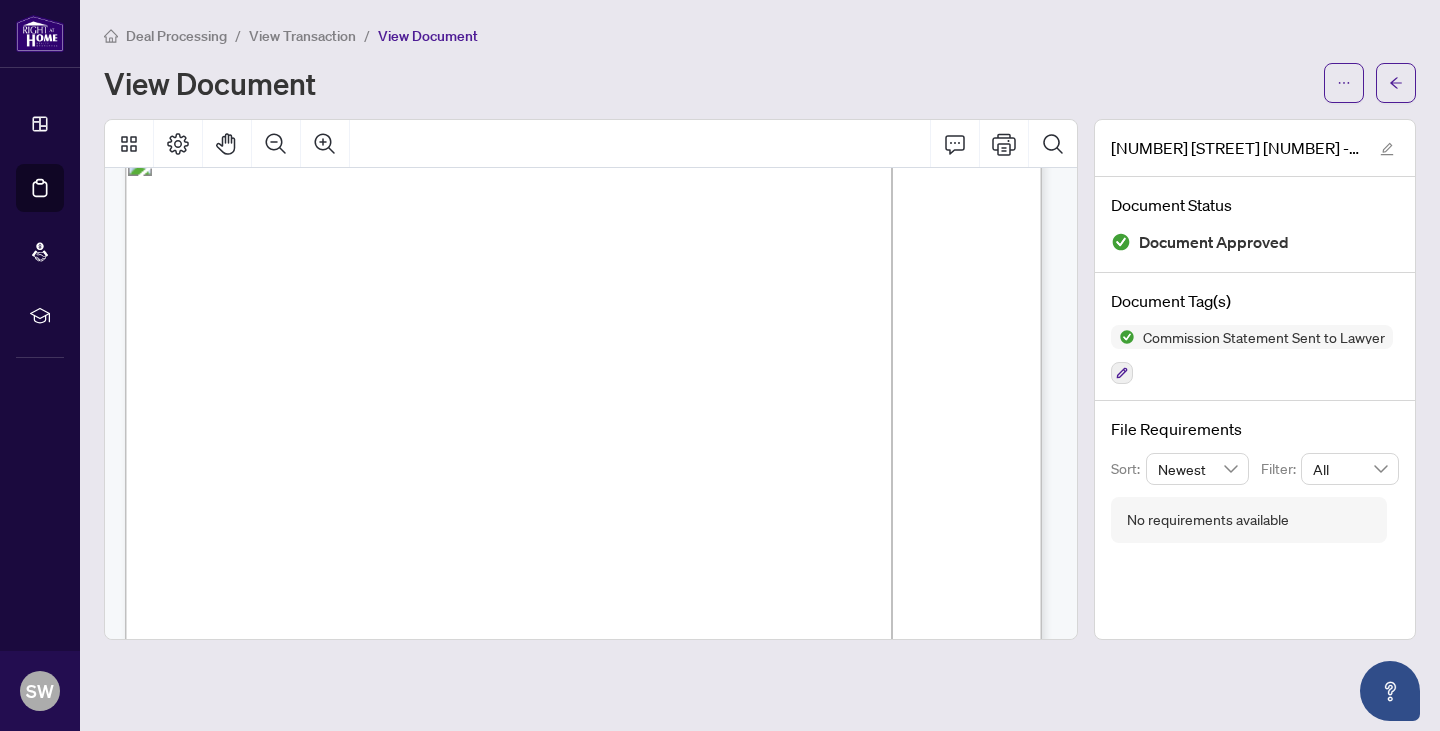 scroll, scrollTop: 0, scrollLeft: 0, axis: both 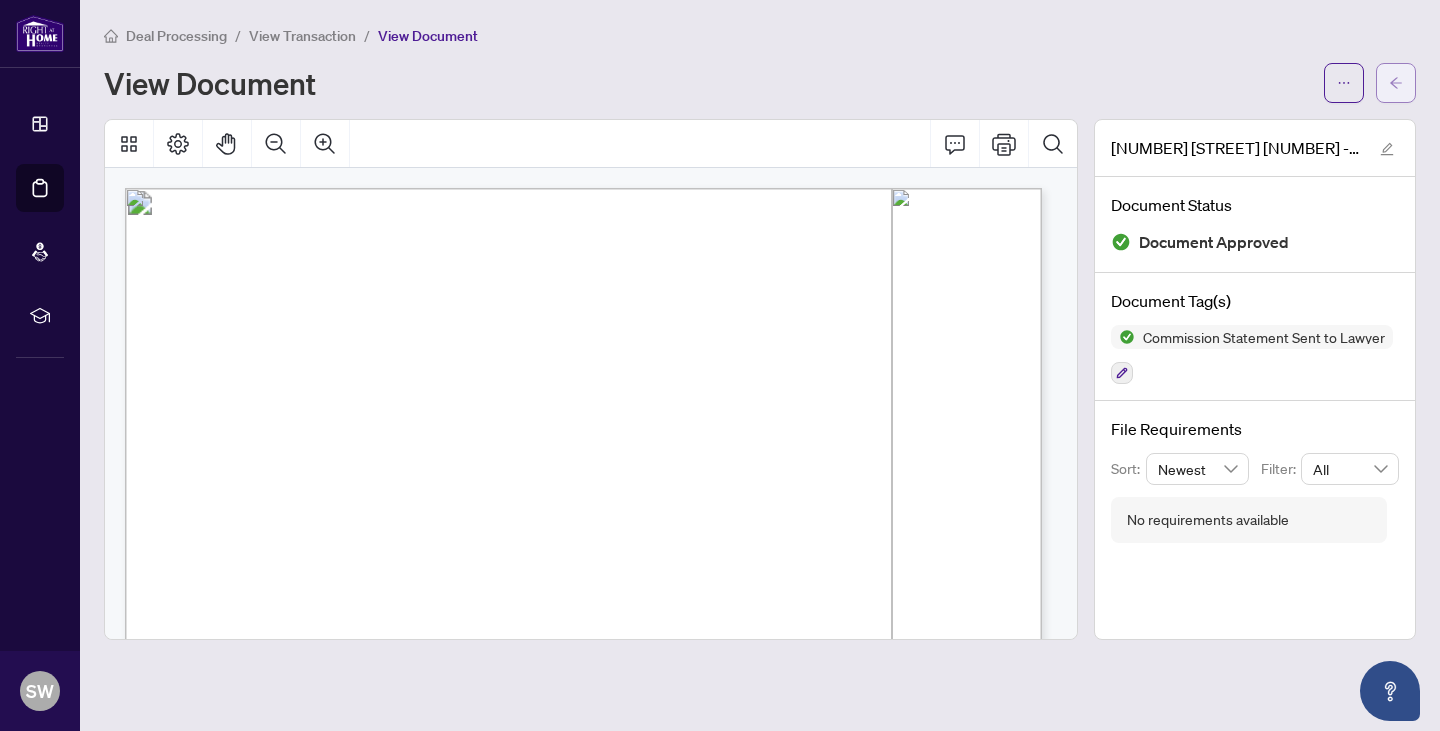 click 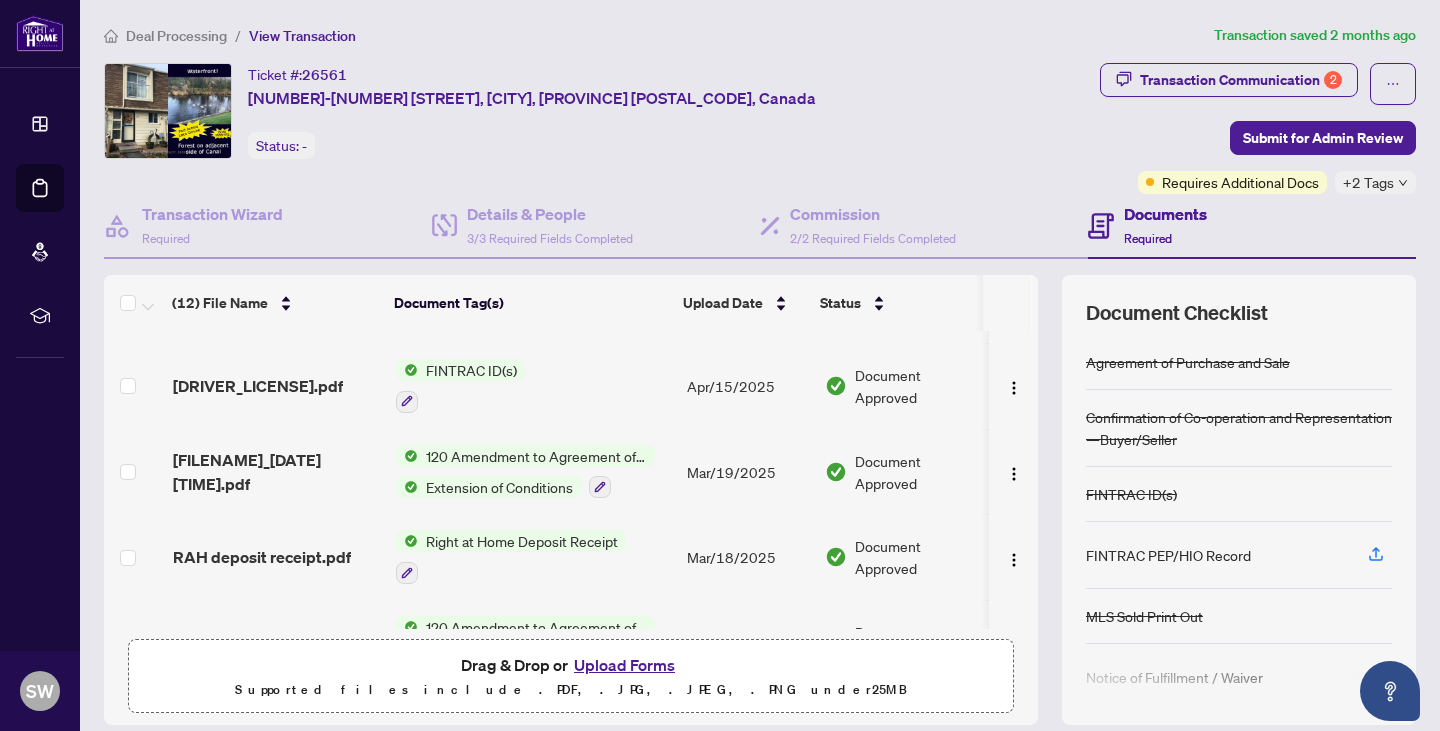 scroll, scrollTop: 499, scrollLeft: 0, axis: vertical 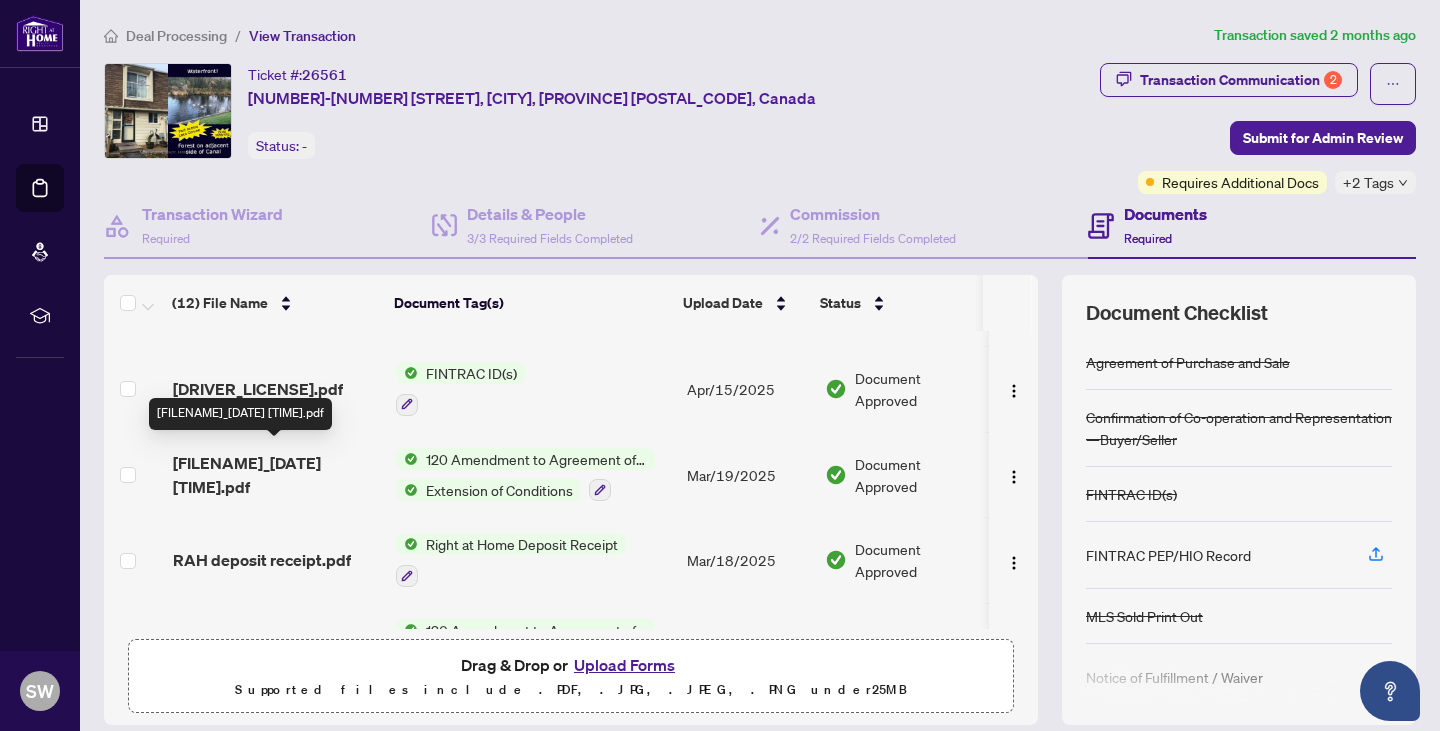 click on "[FILENAME]_[DATE] [TIME].pdf" at bounding box center [276, 475] 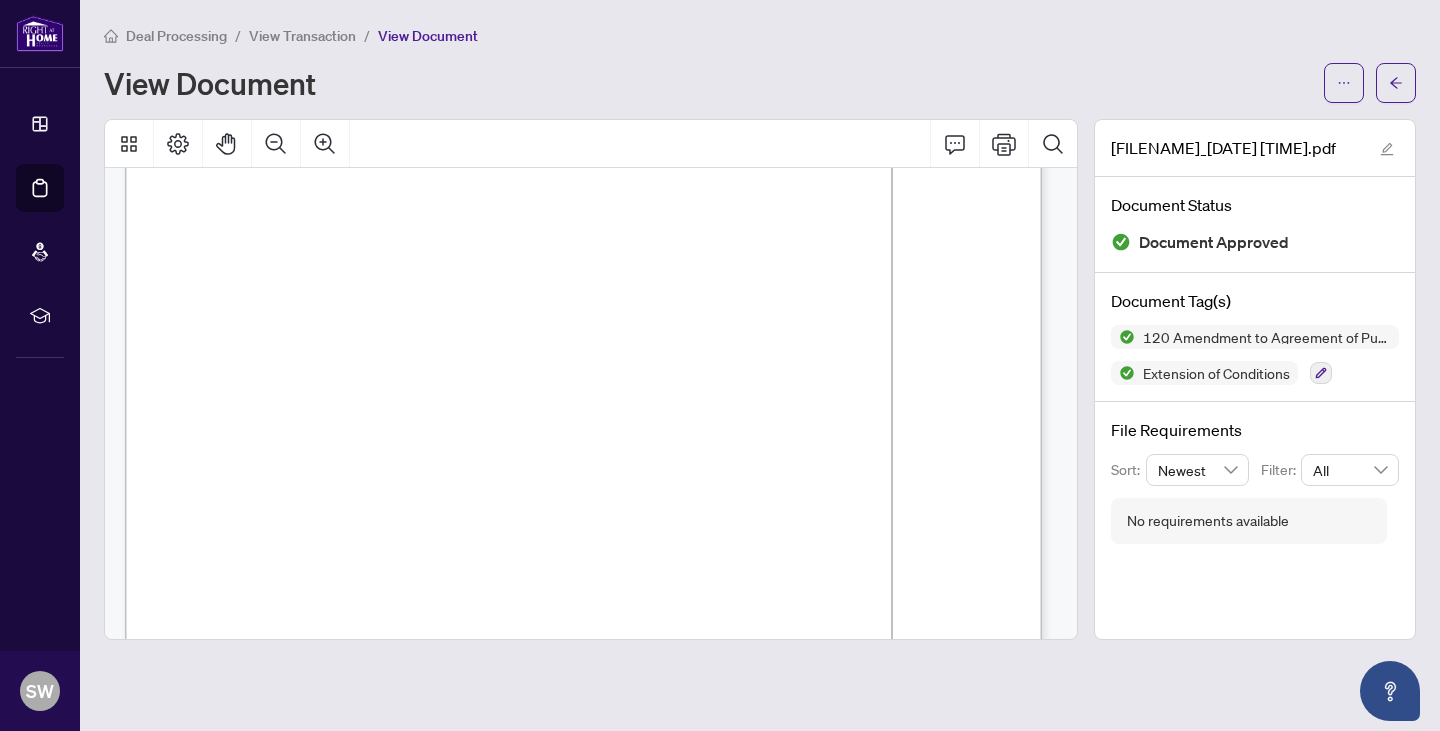 scroll, scrollTop: 0, scrollLeft: 0, axis: both 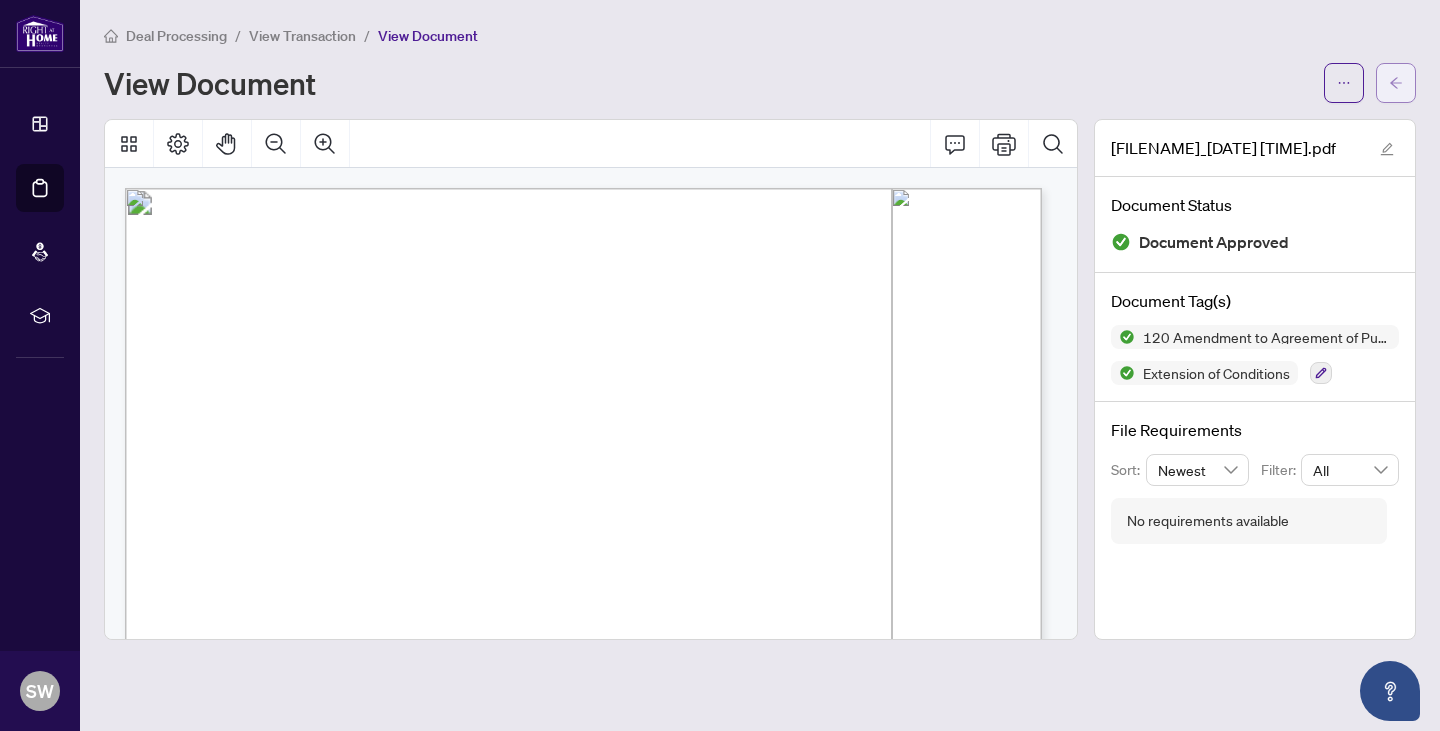 click 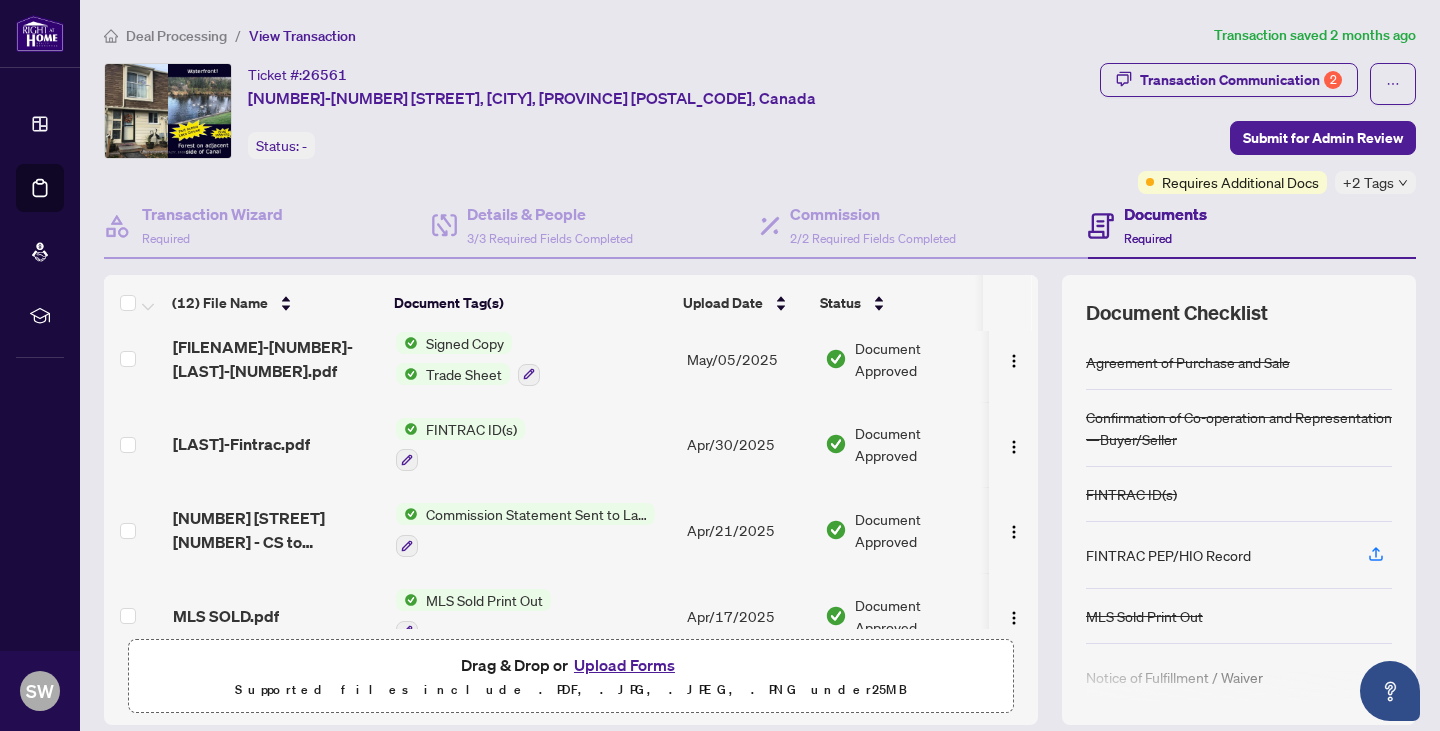 scroll, scrollTop: 108, scrollLeft: 0, axis: vertical 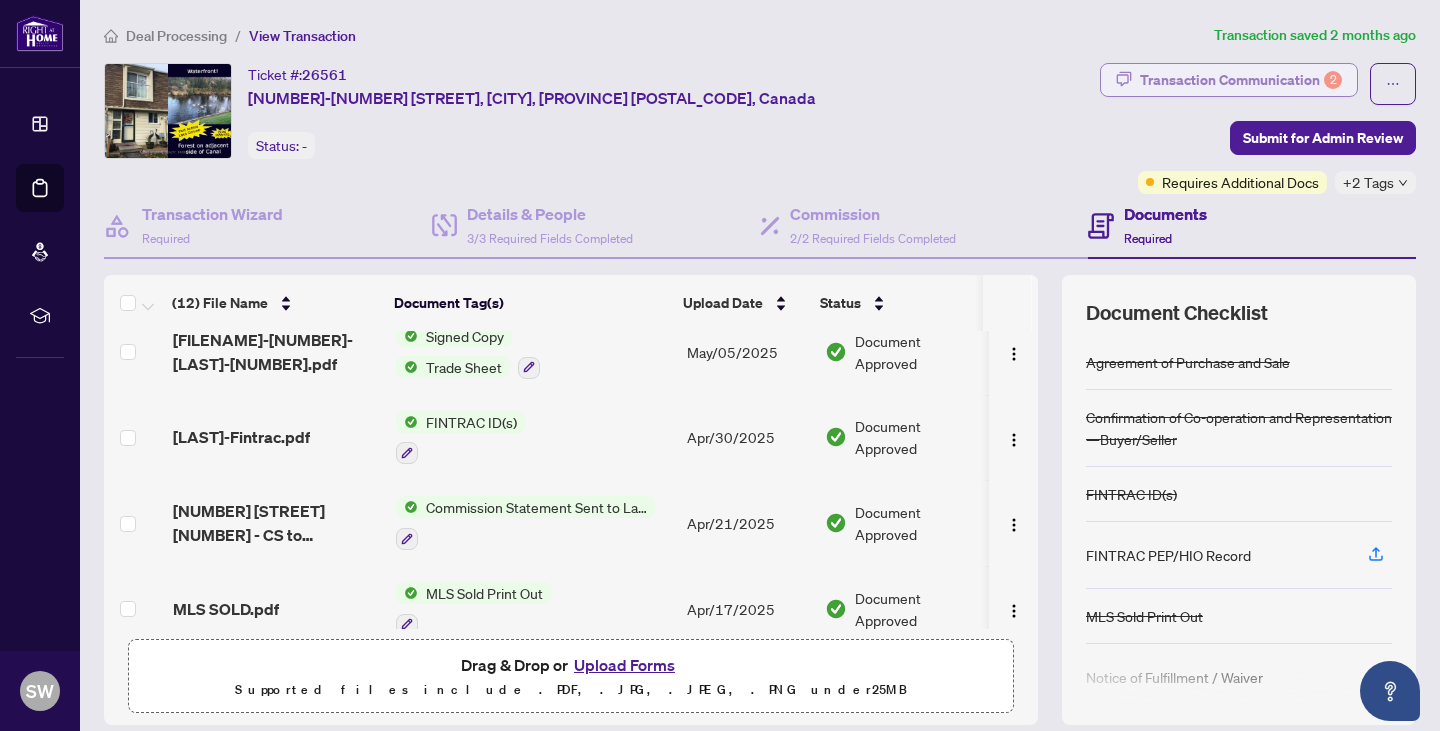 click on "Transaction Communication 2" at bounding box center (1241, 80) 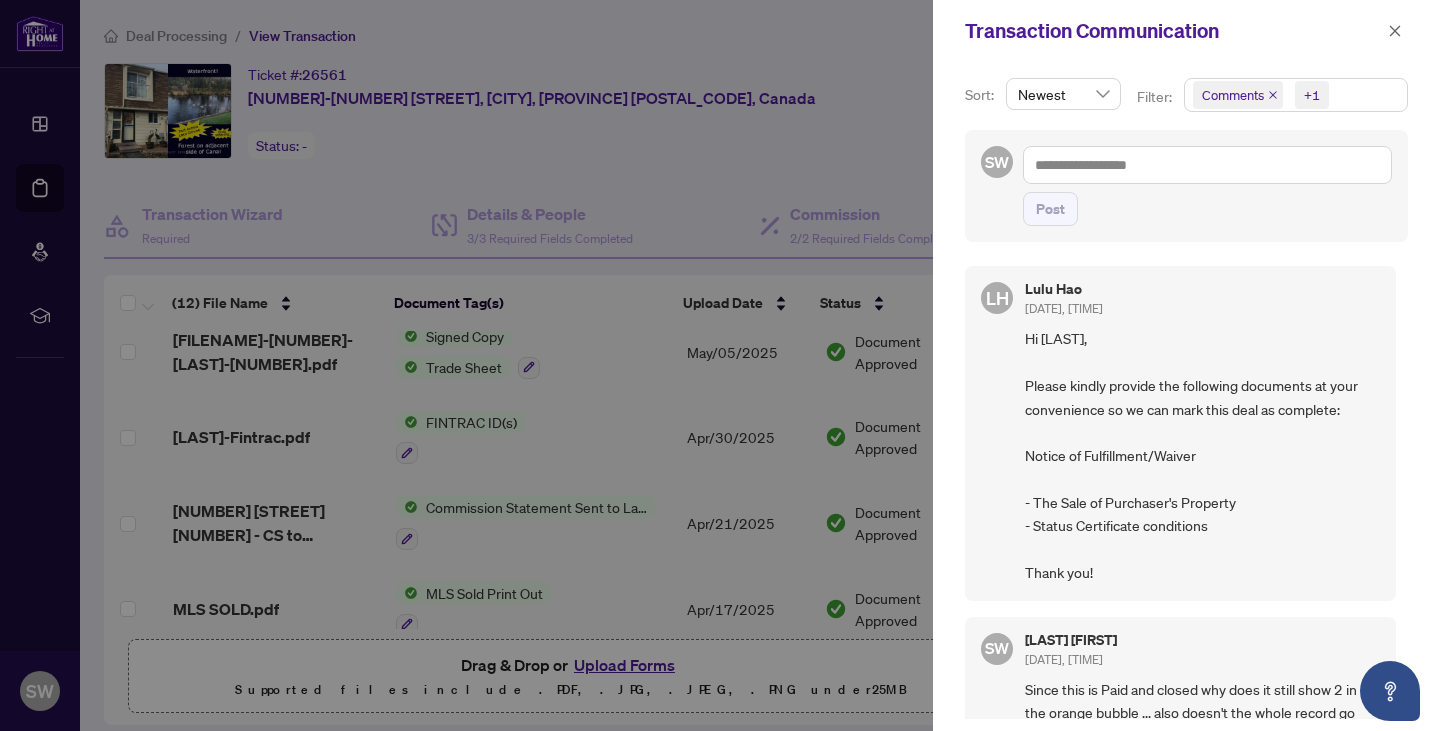 click at bounding box center (720, 365) 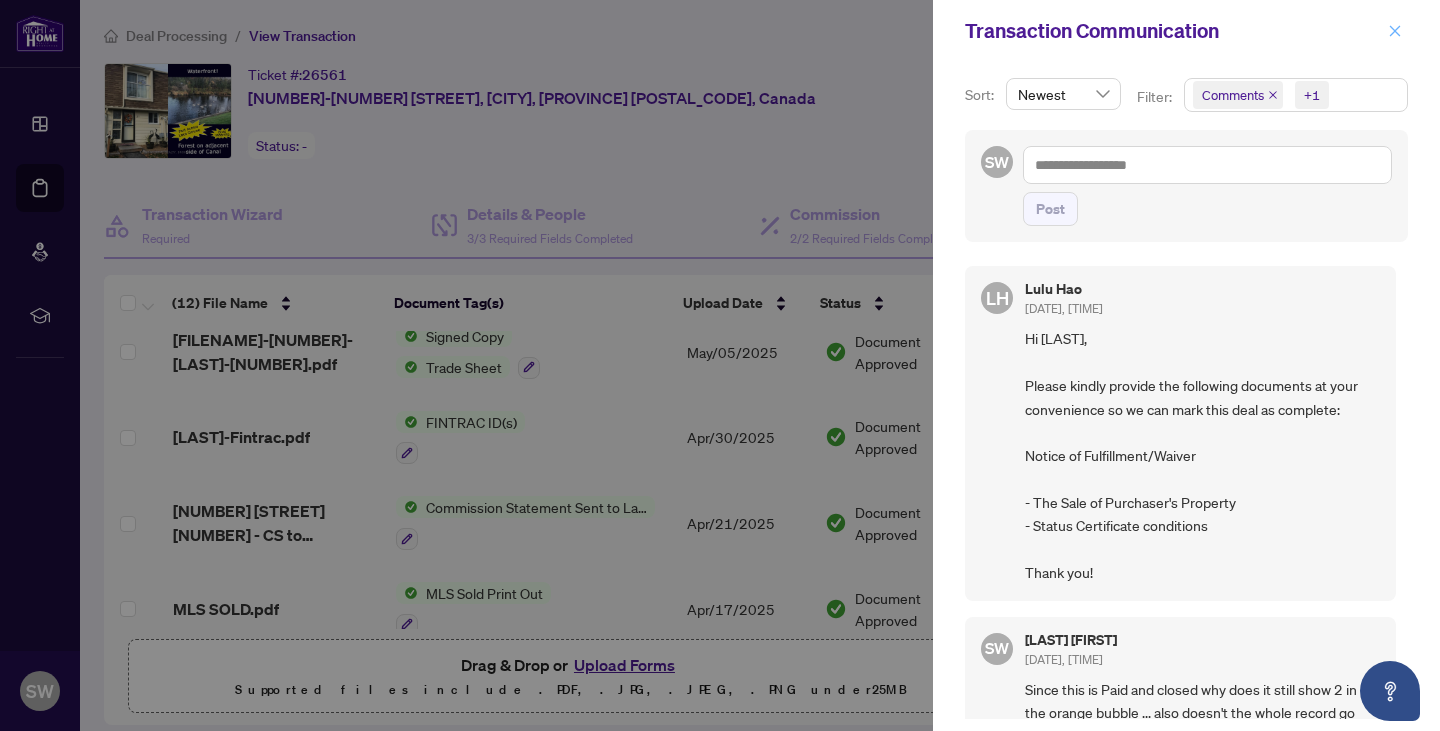 click 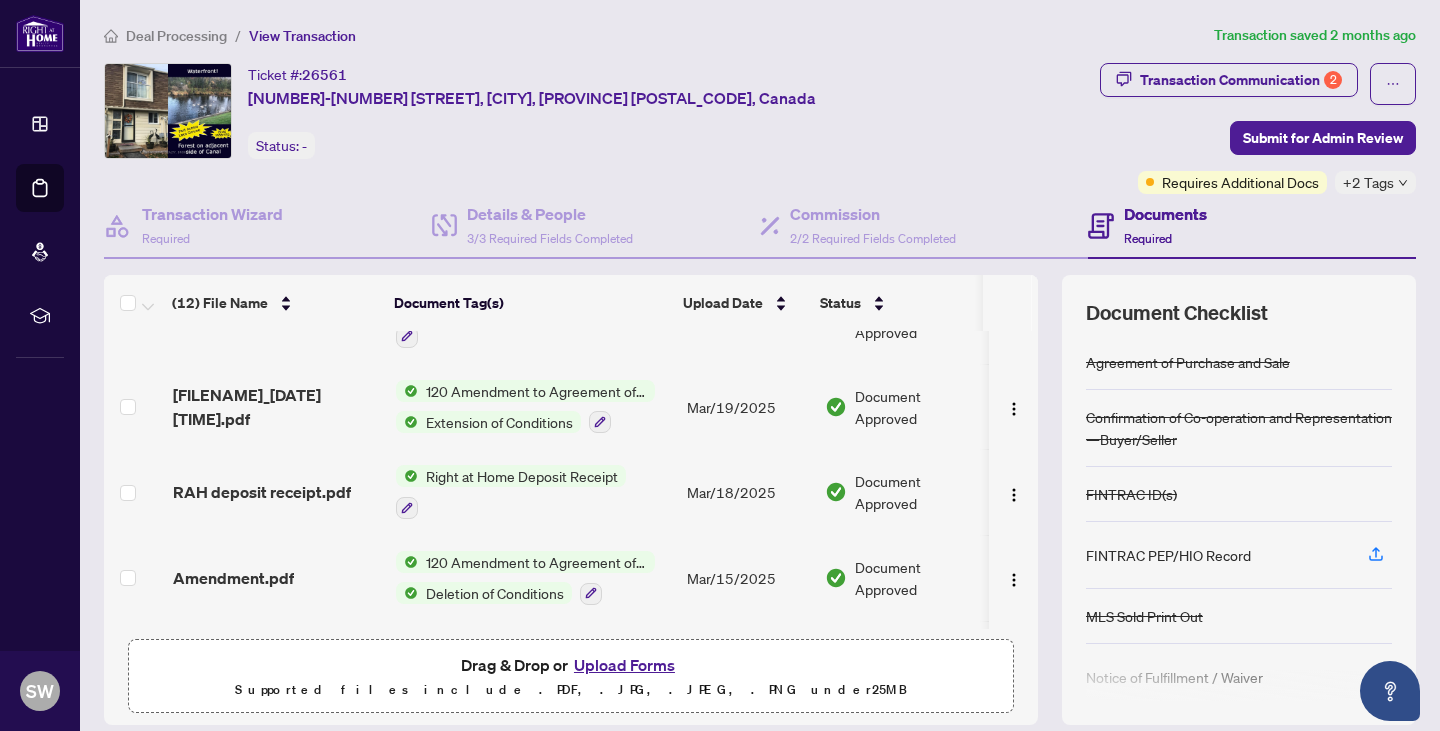 scroll, scrollTop: 570, scrollLeft: 0, axis: vertical 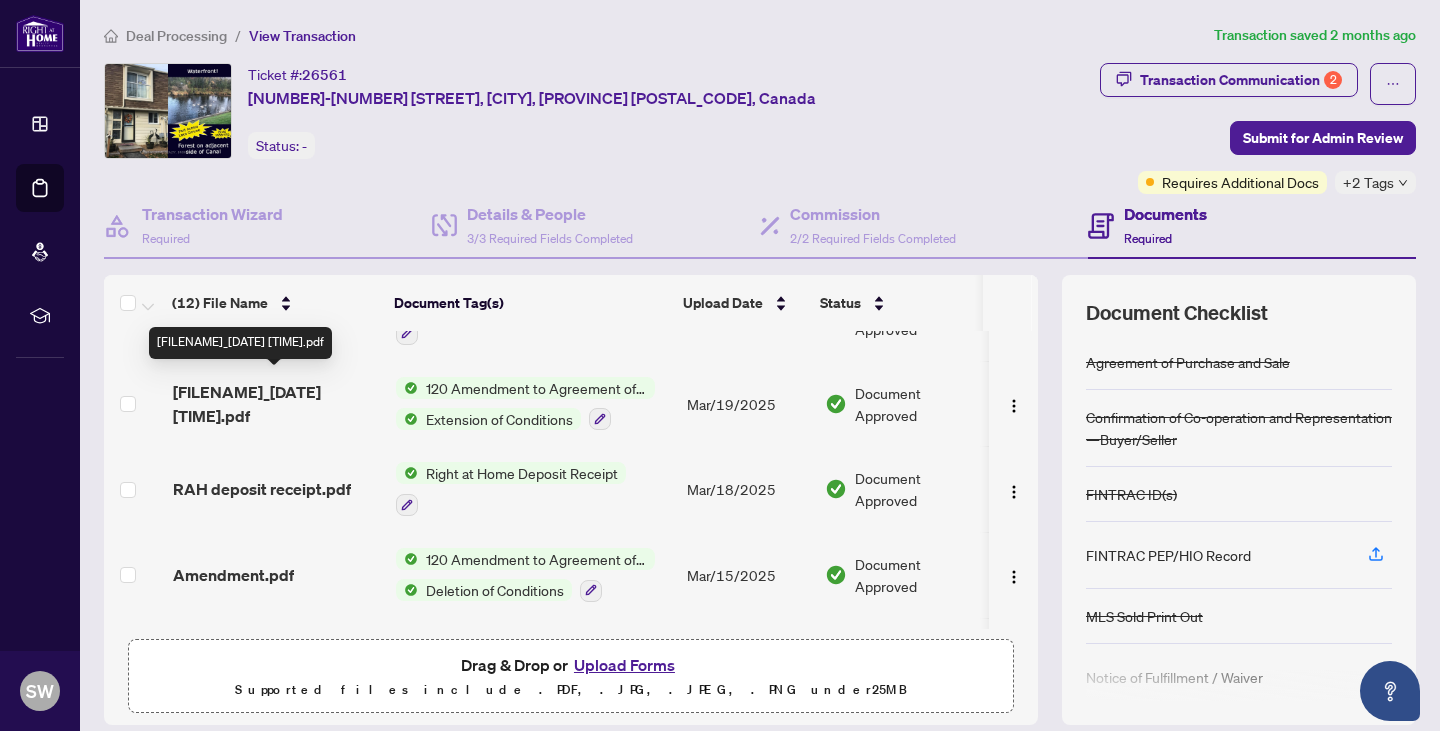 click on "[FILENAME]_[DATE] [TIME].pdf" at bounding box center [276, 404] 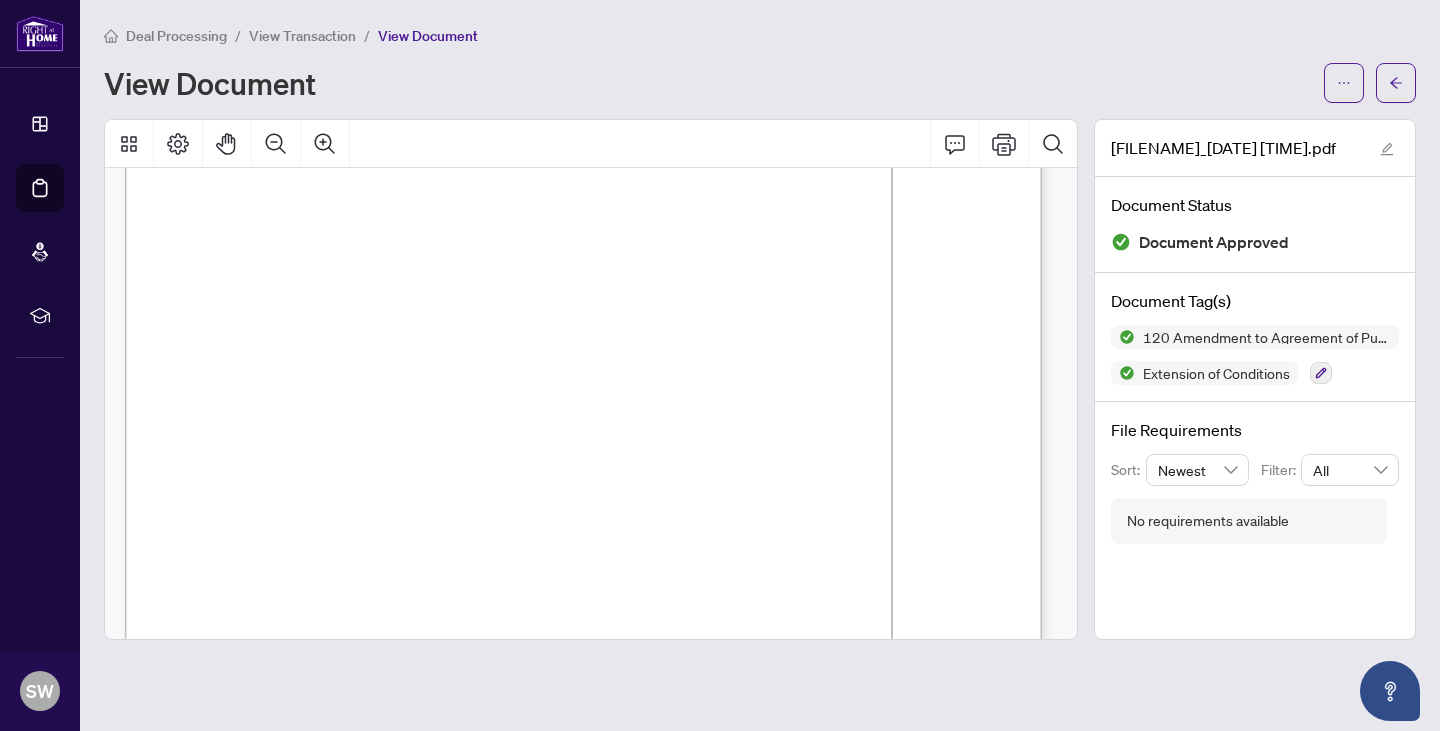 scroll, scrollTop: 278, scrollLeft: 0, axis: vertical 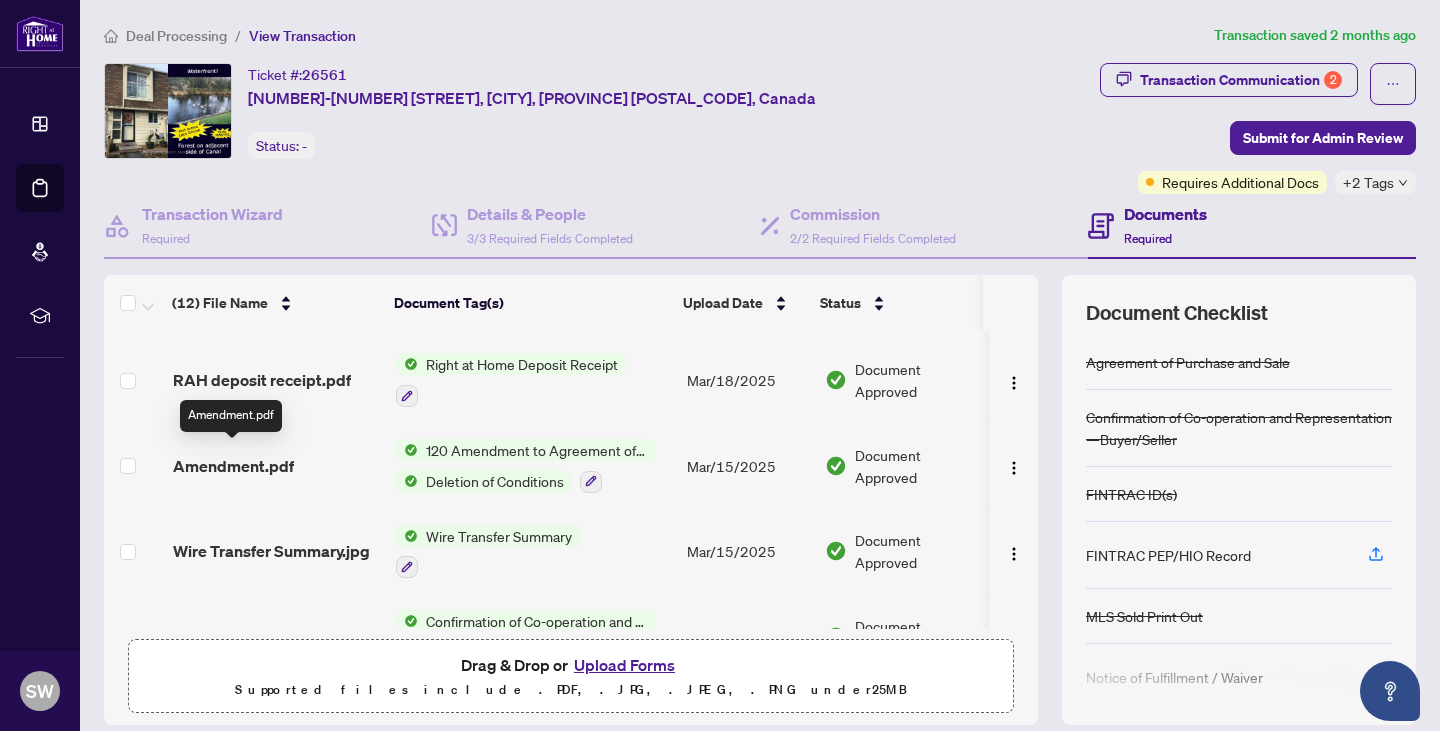 click on "Amendment.pdf" at bounding box center (233, 466) 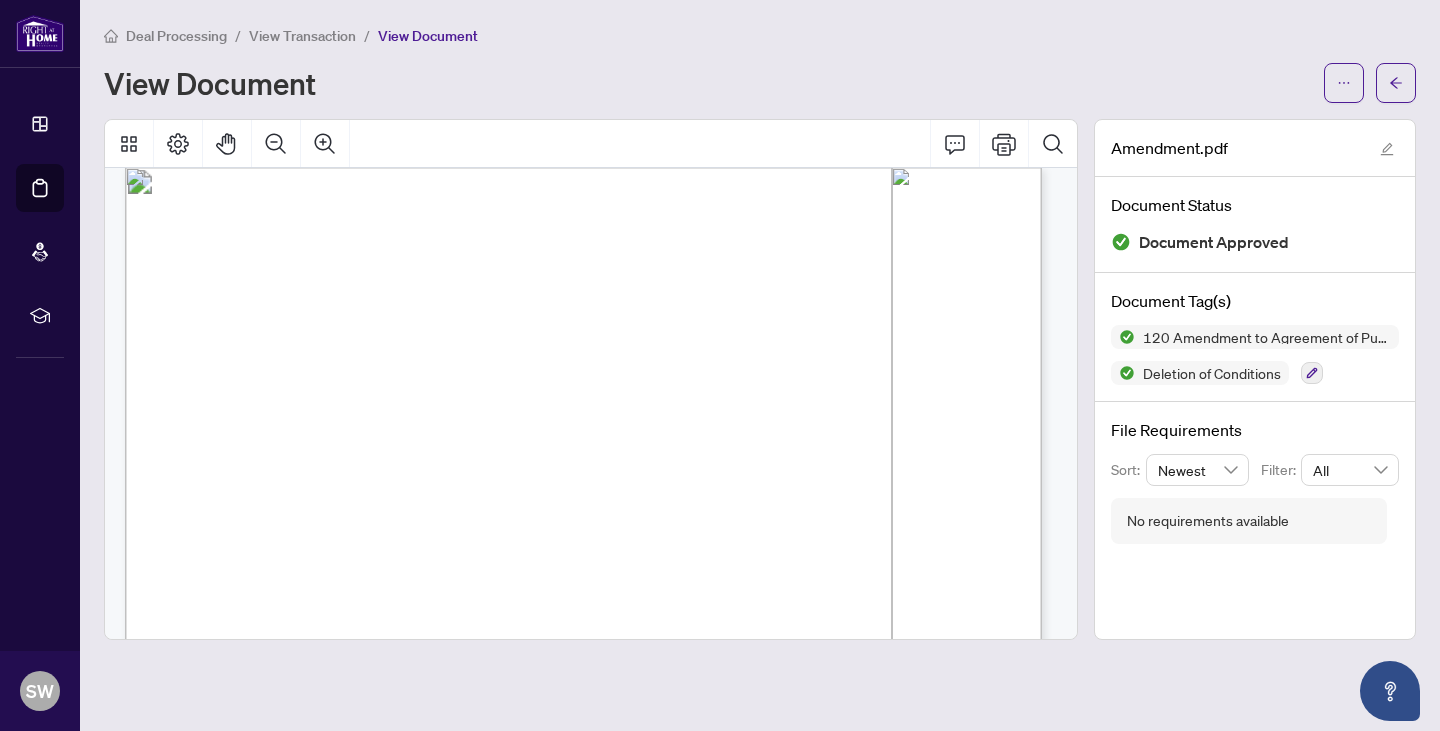 scroll, scrollTop: 0, scrollLeft: 0, axis: both 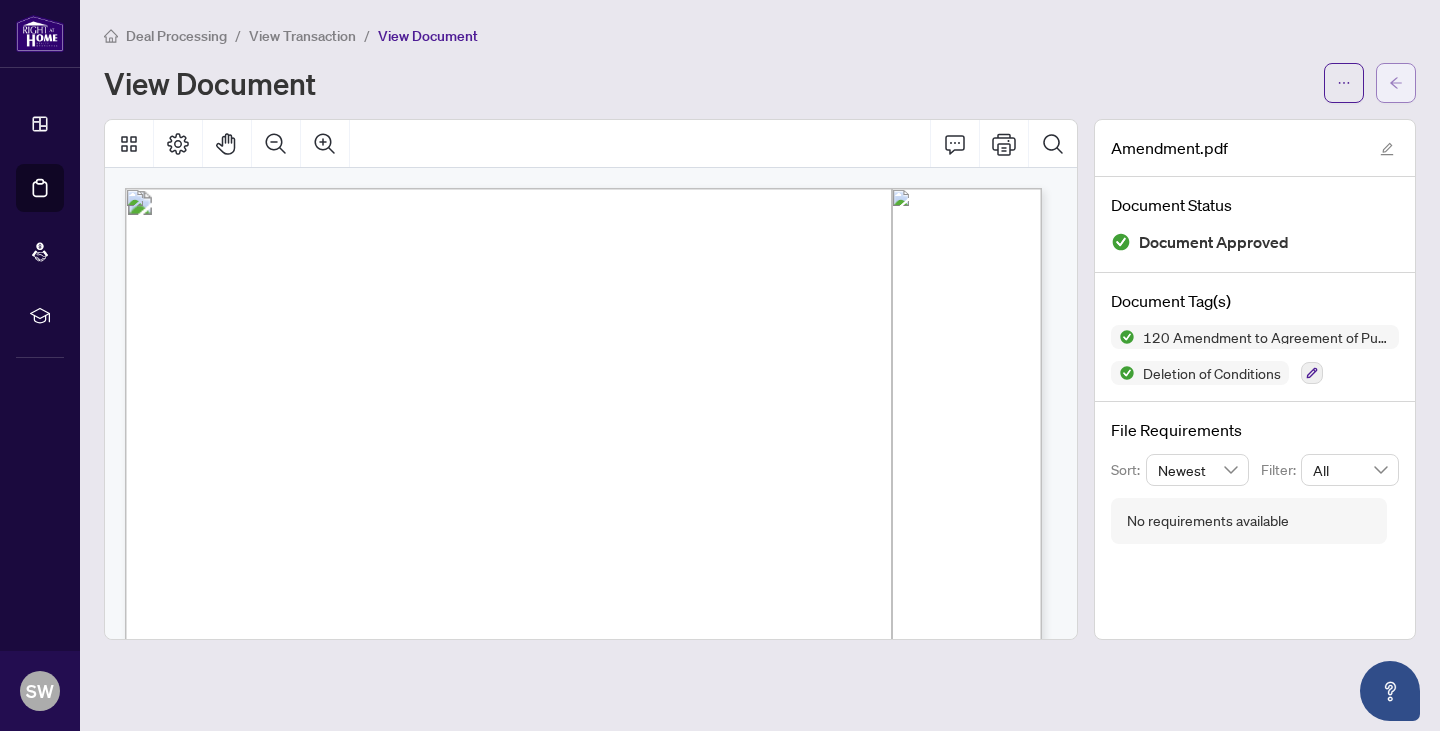 click at bounding box center (1396, 83) 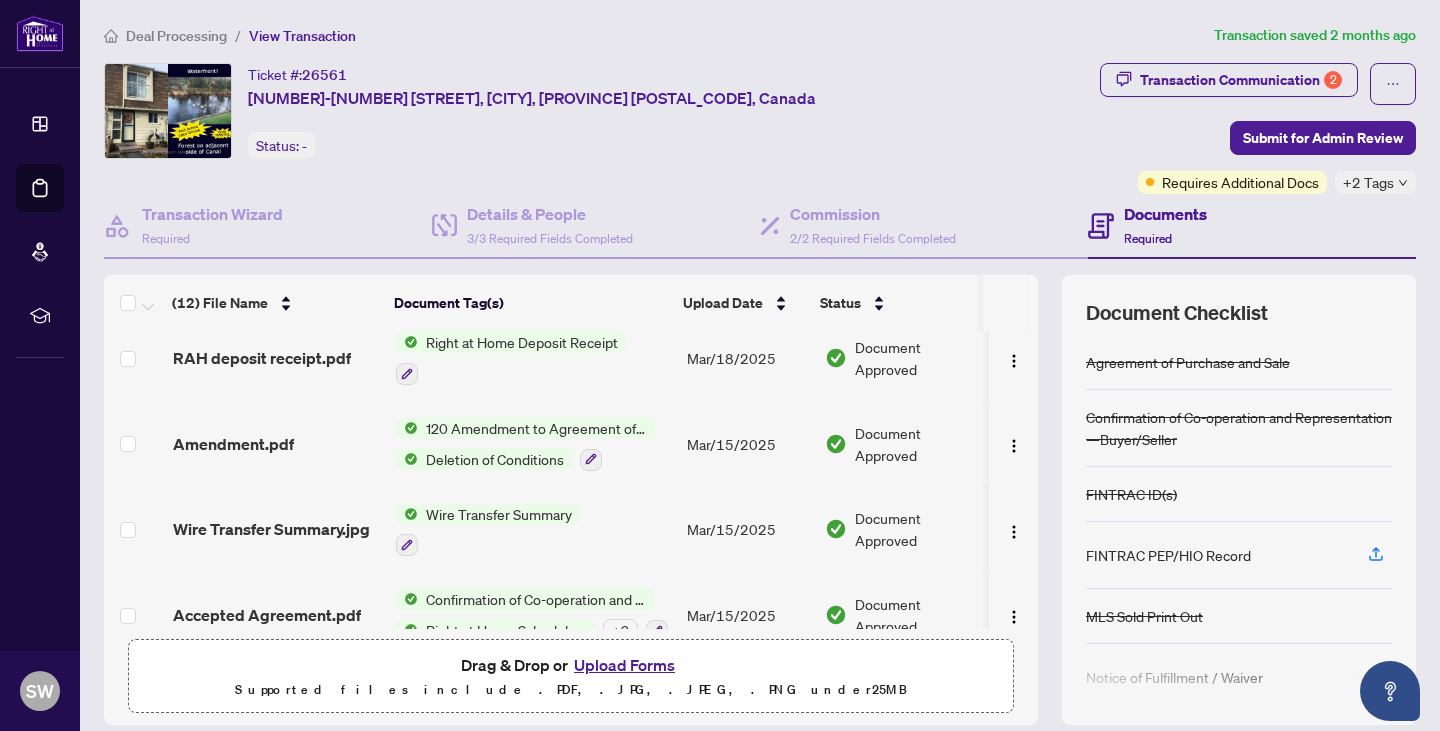 scroll, scrollTop: 726, scrollLeft: 0, axis: vertical 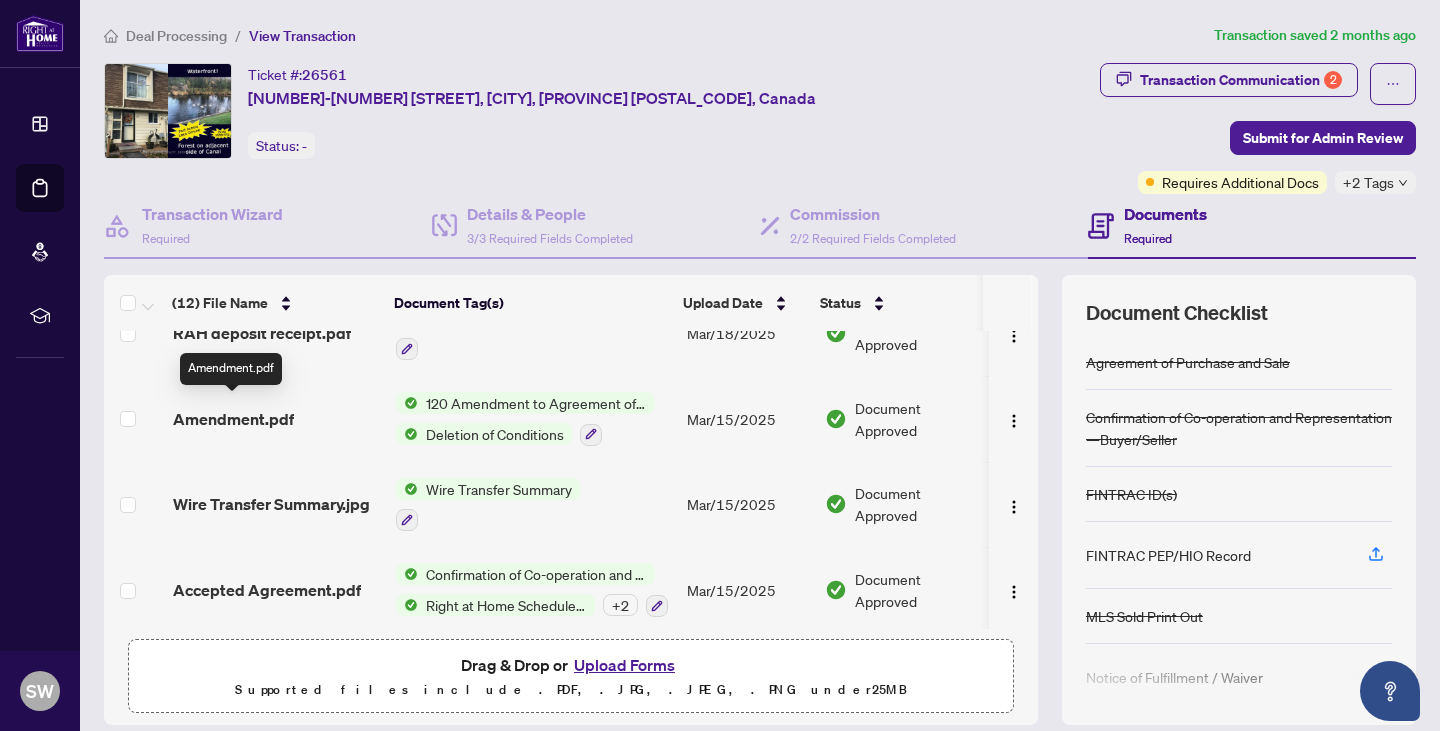 click on "Amendment.pdf" at bounding box center [233, 419] 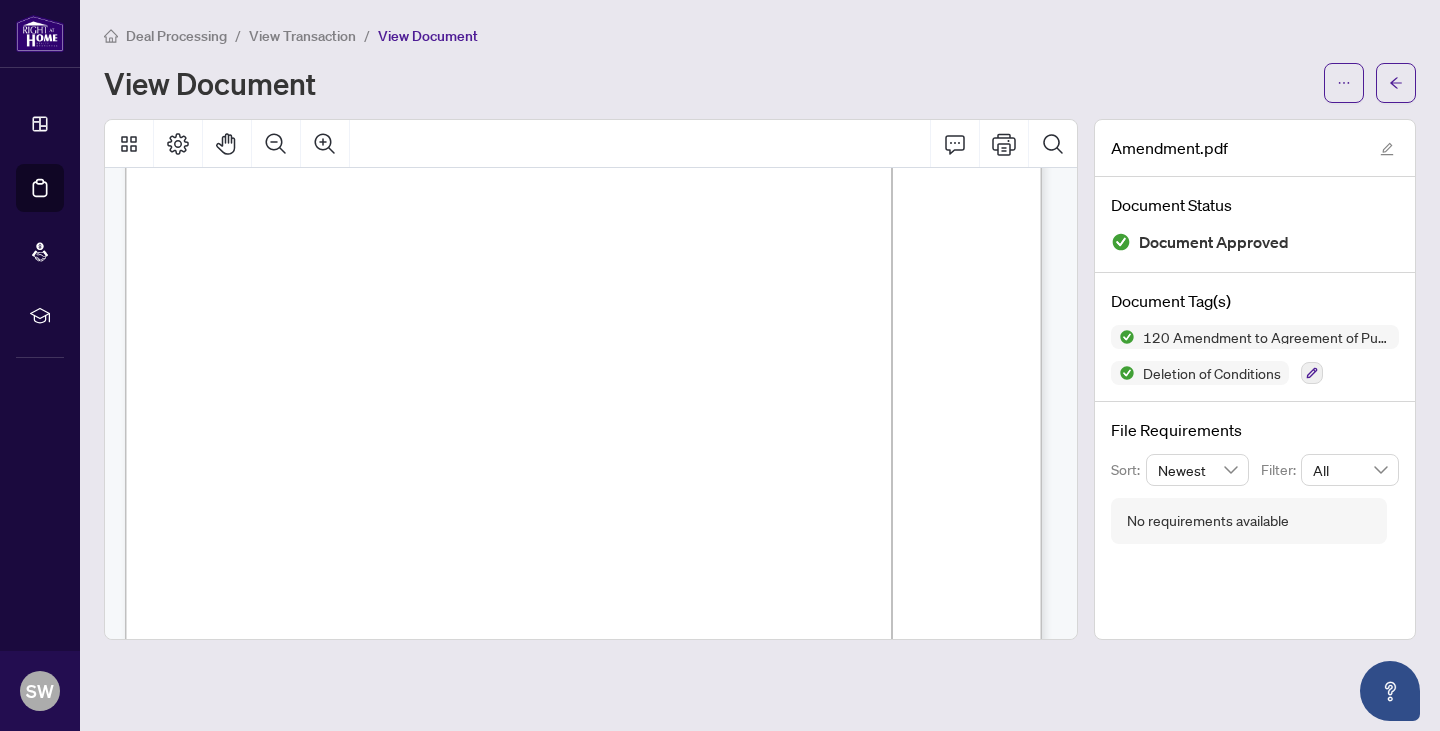 scroll, scrollTop: 248, scrollLeft: 0, axis: vertical 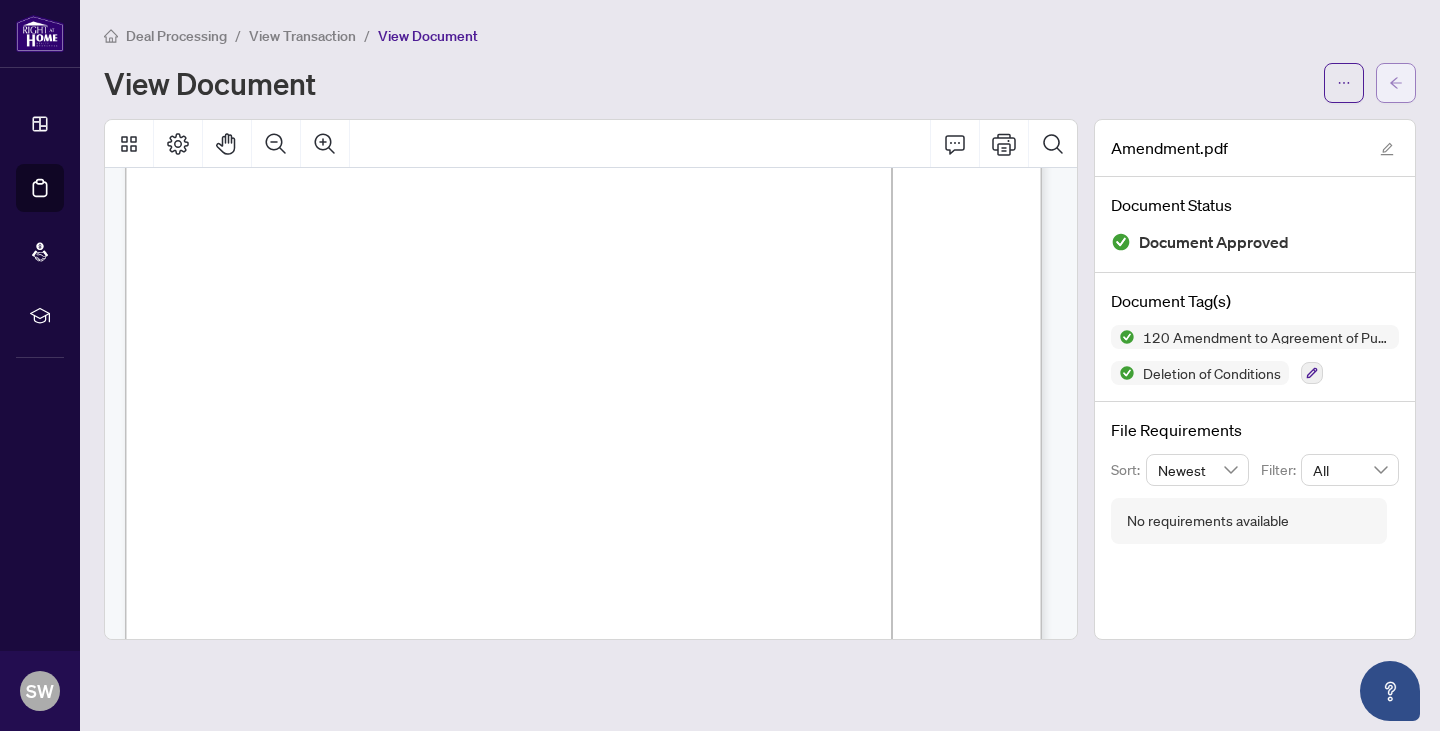 click at bounding box center [1396, 83] 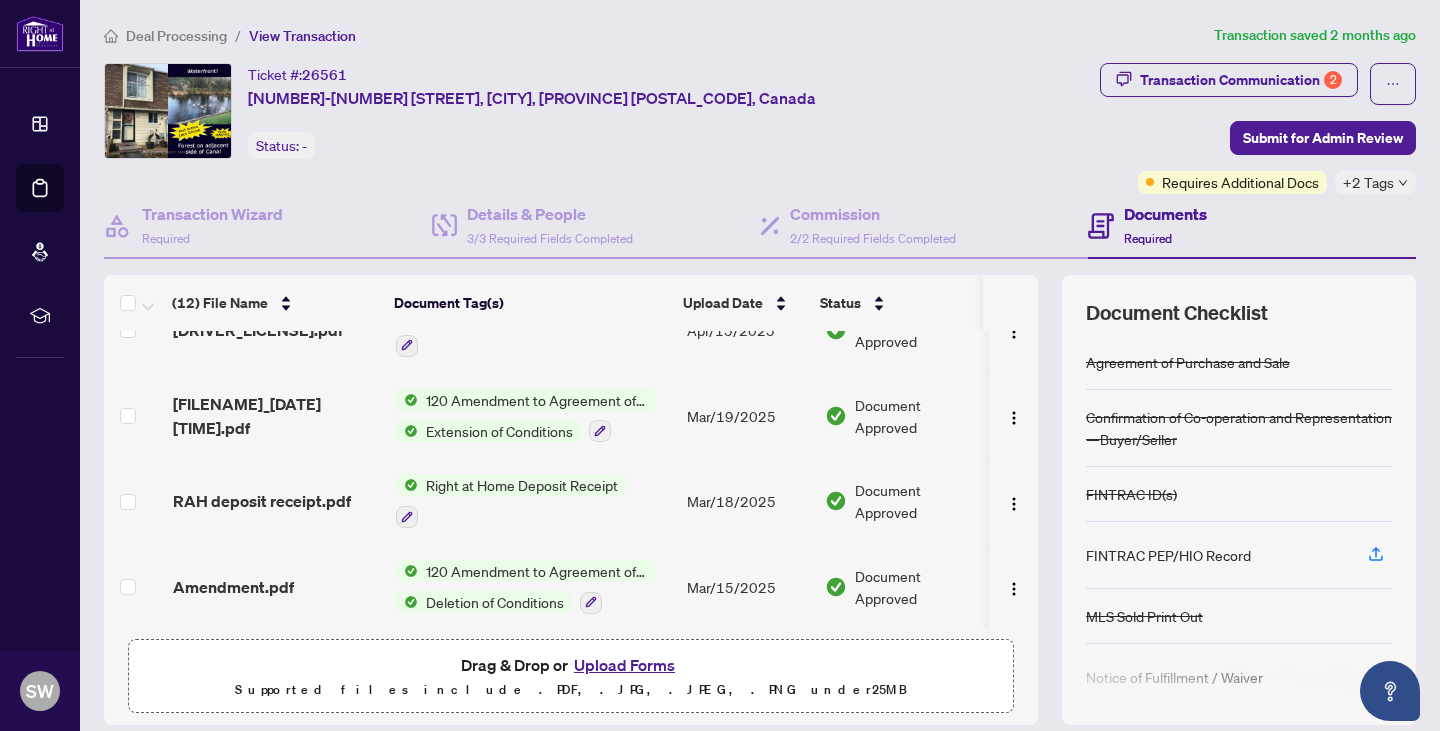 scroll, scrollTop: 560, scrollLeft: 0, axis: vertical 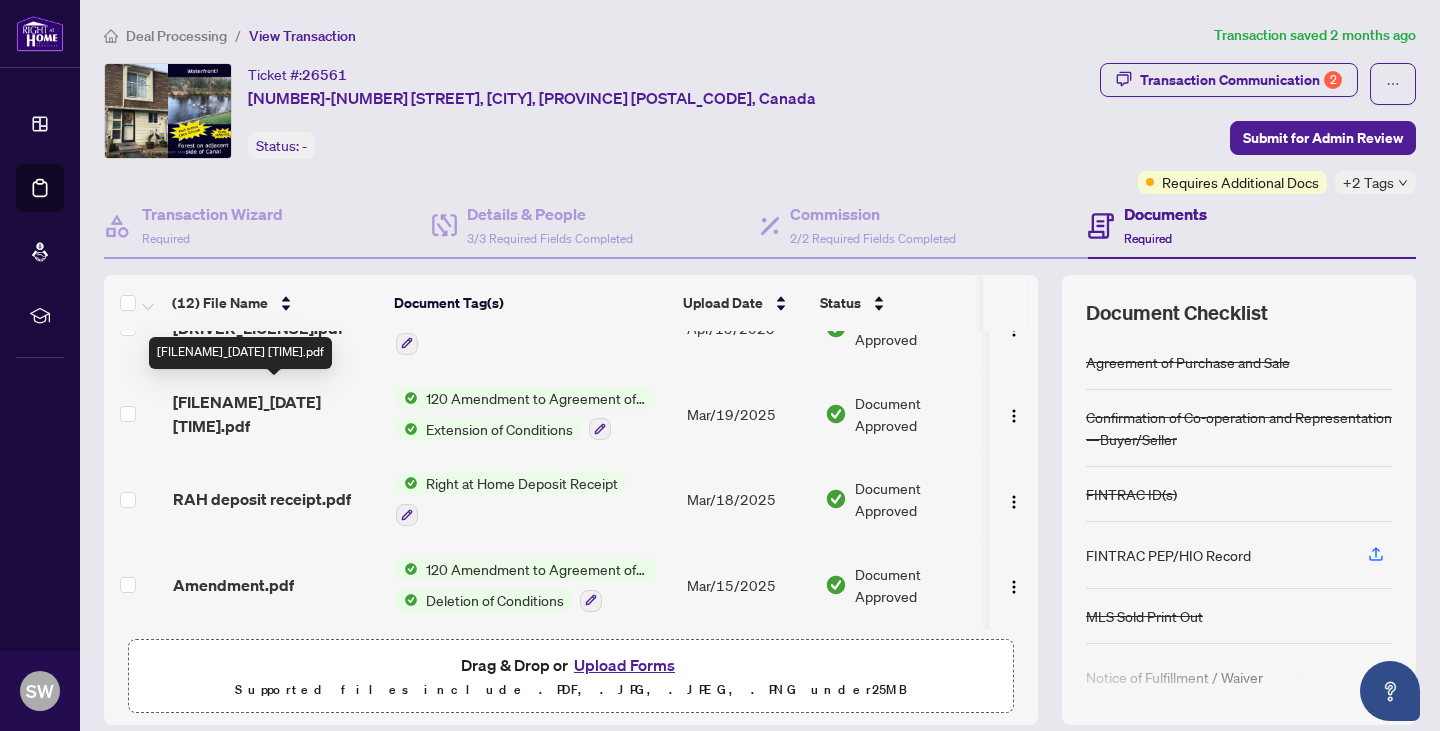 click on "[FILENAME]_[DATE] [TIME].pdf" at bounding box center (276, 414) 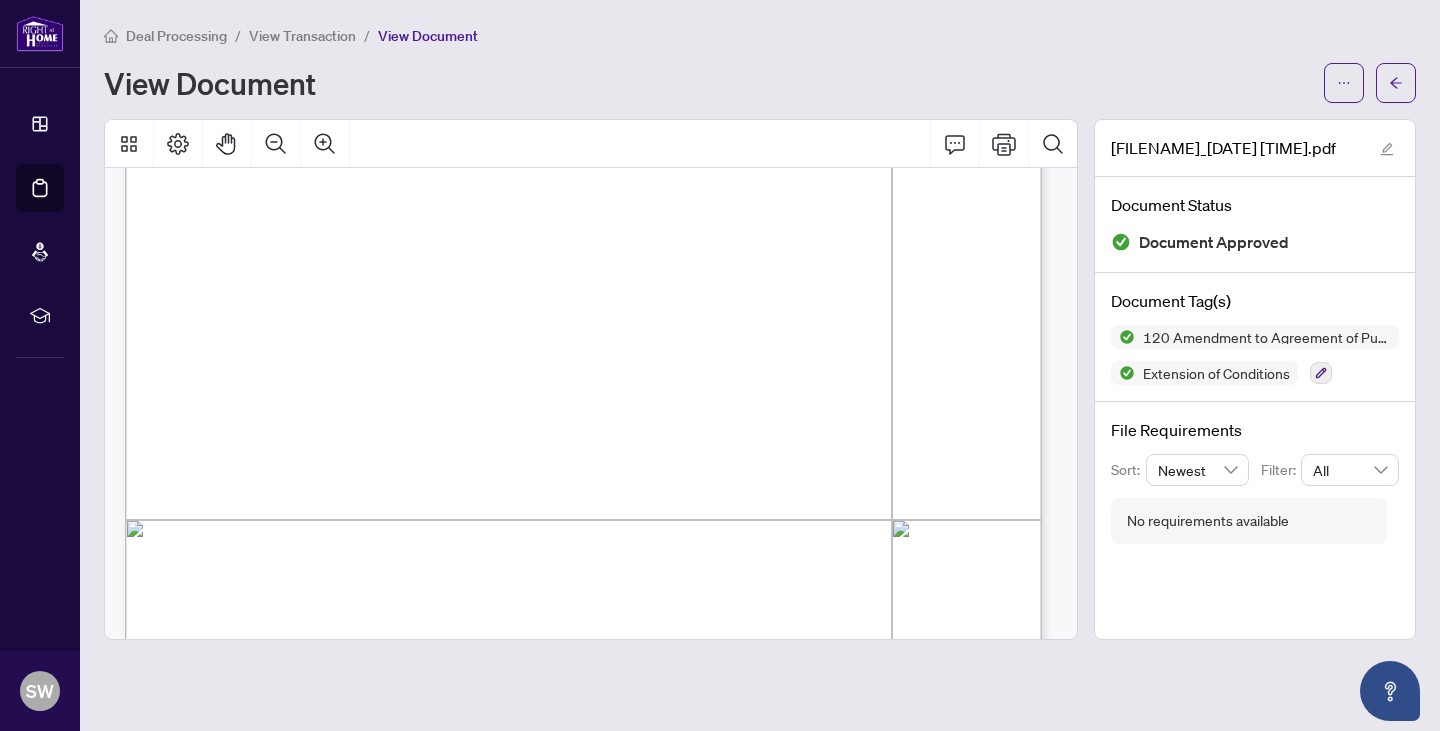 scroll, scrollTop: 432, scrollLeft: 0, axis: vertical 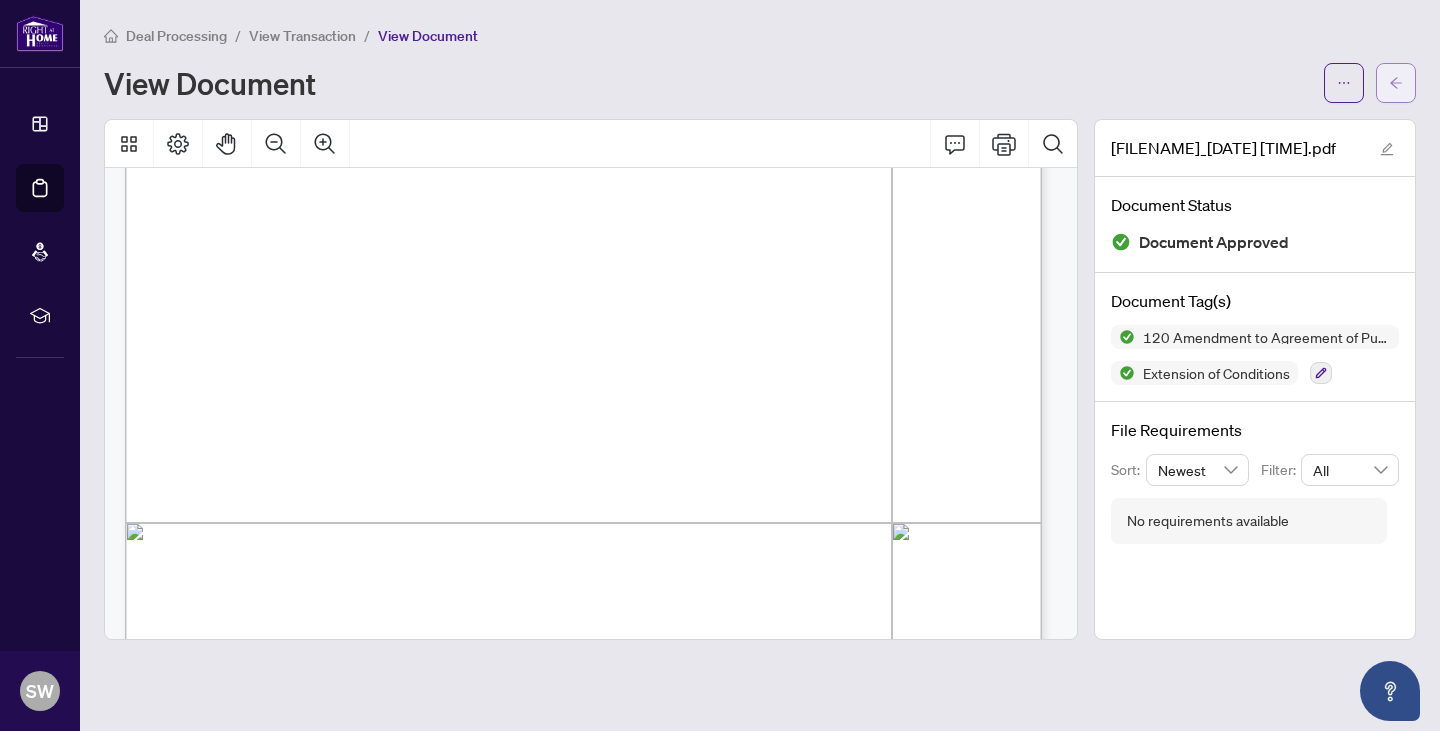 click at bounding box center [1396, 83] 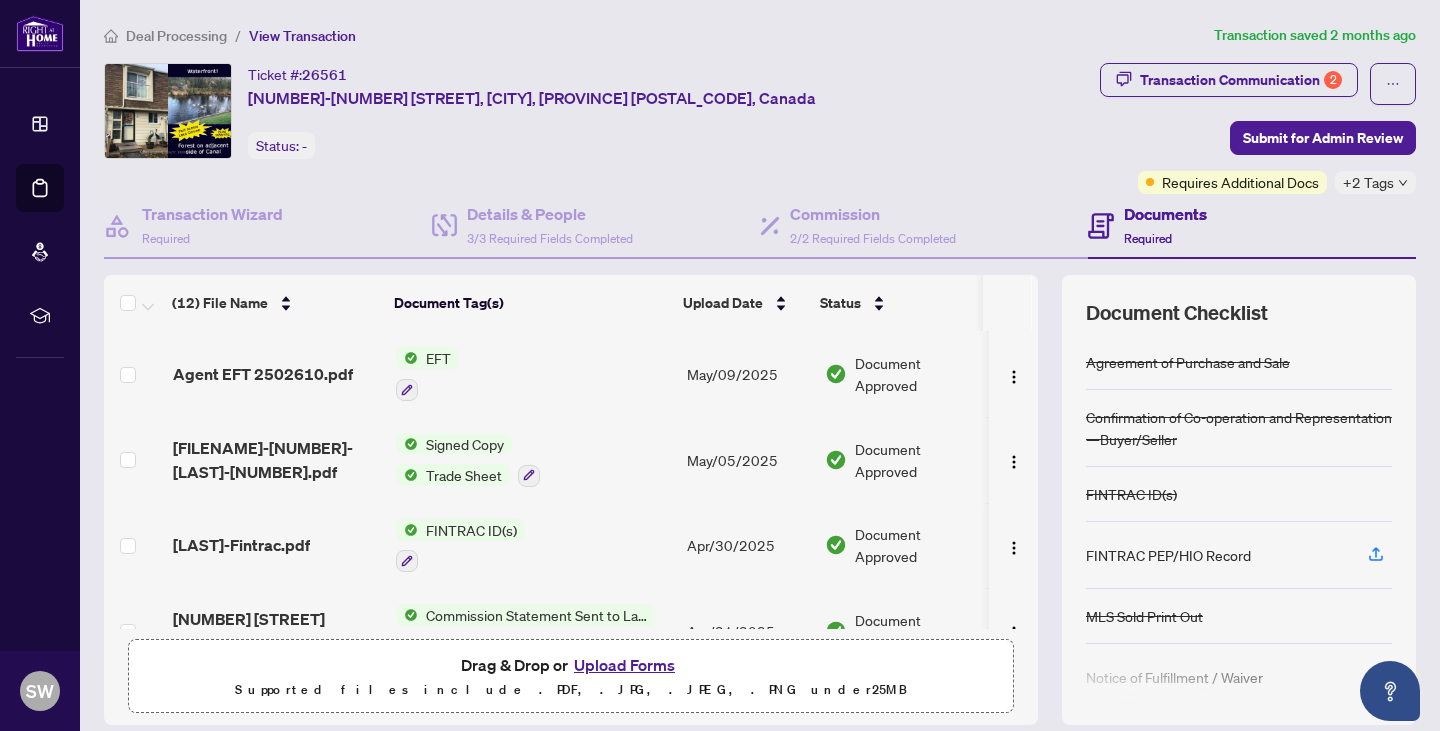 click on "Upload Forms" at bounding box center [624, 665] 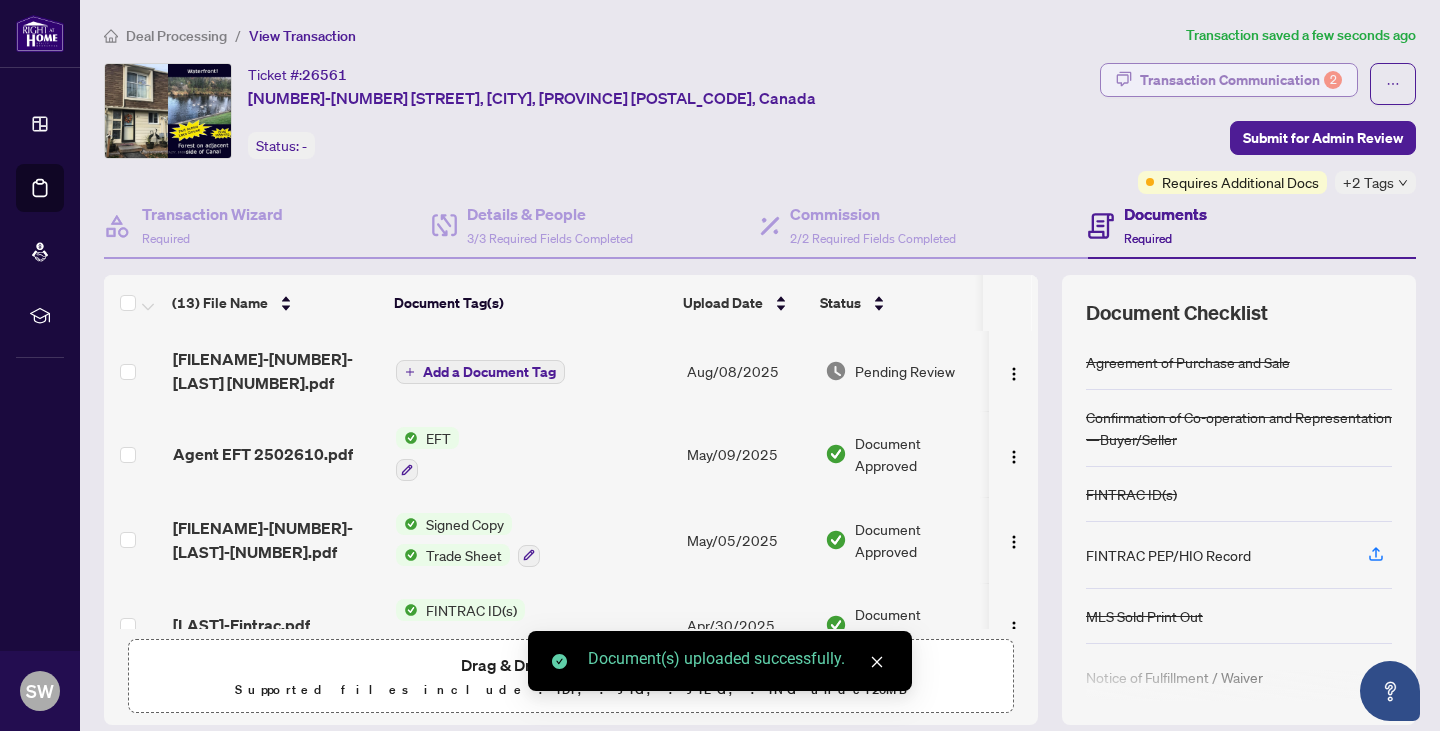 click on "Transaction Communication 2" at bounding box center [1241, 80] 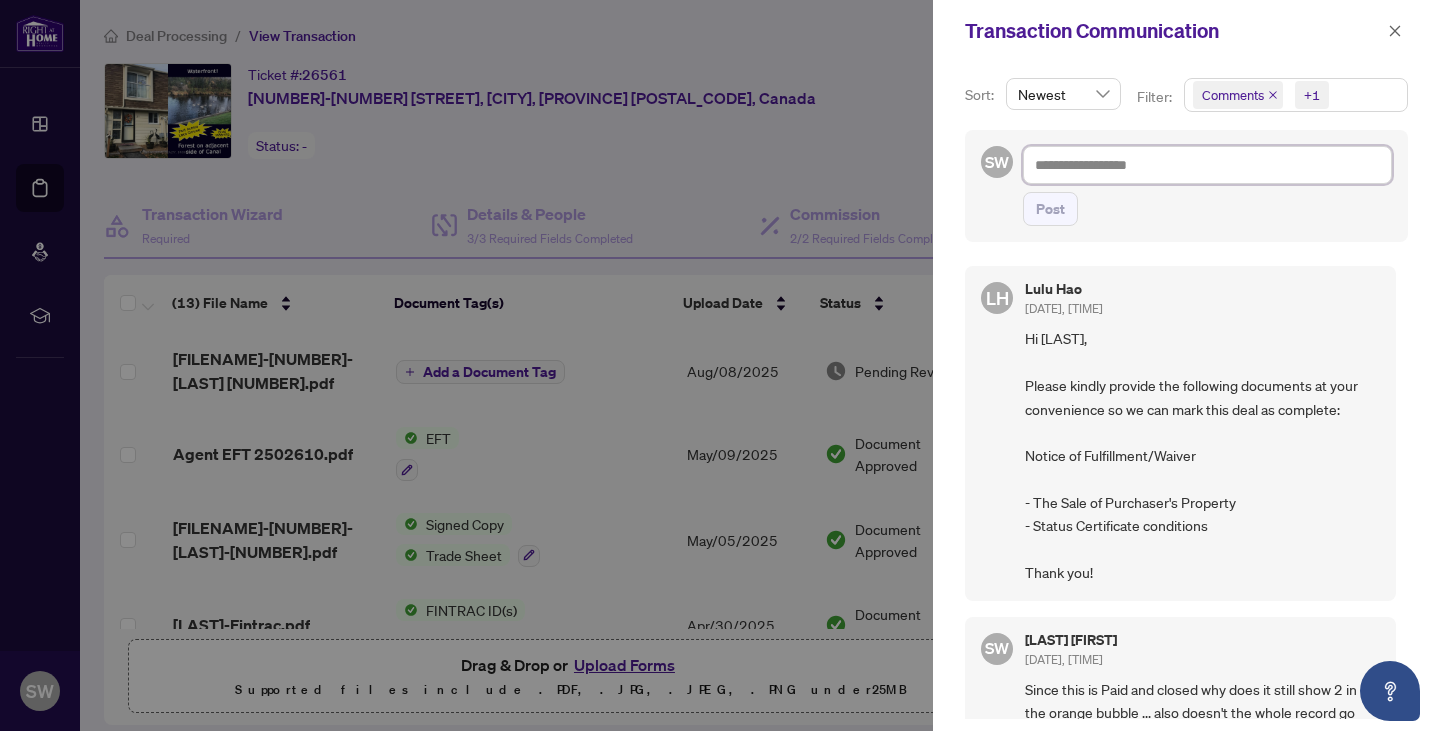click at bounding box center [1207, 165] 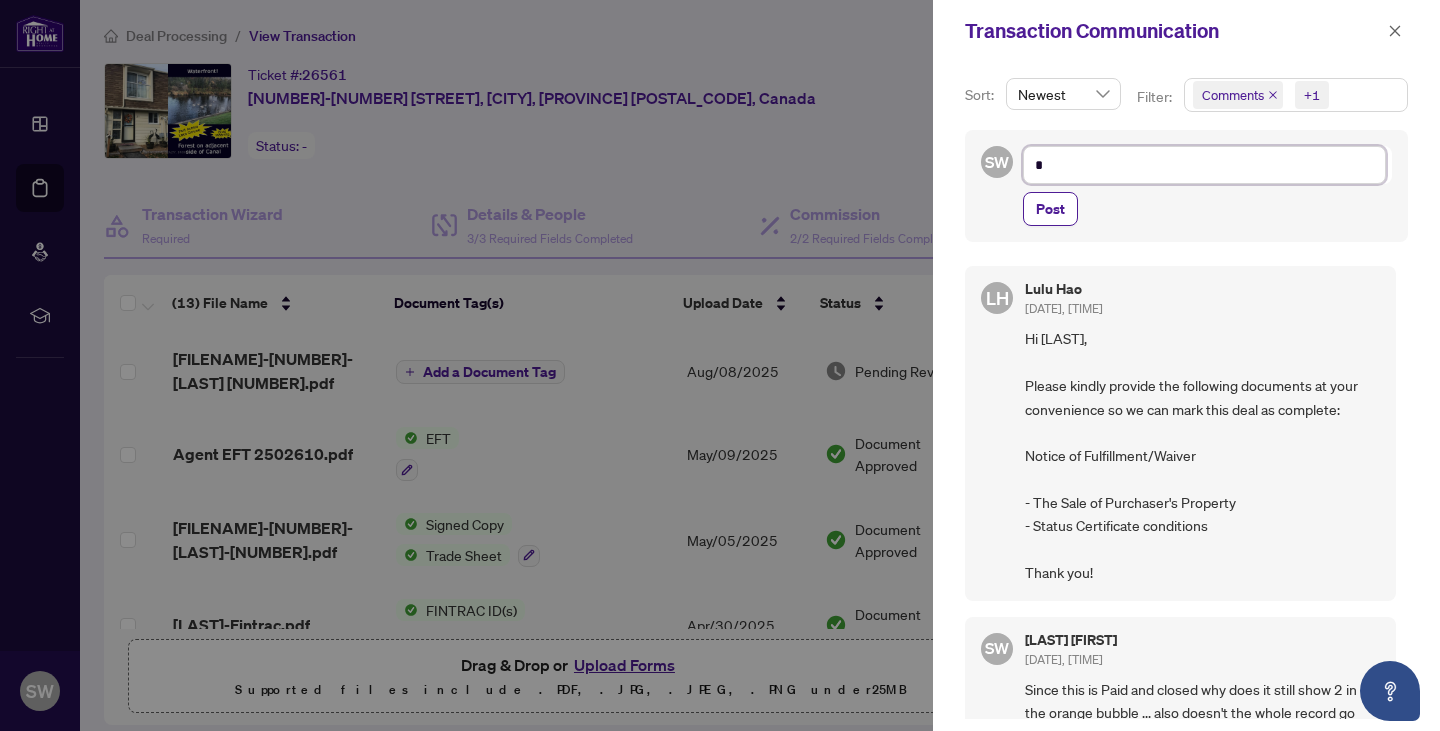 type on "*" 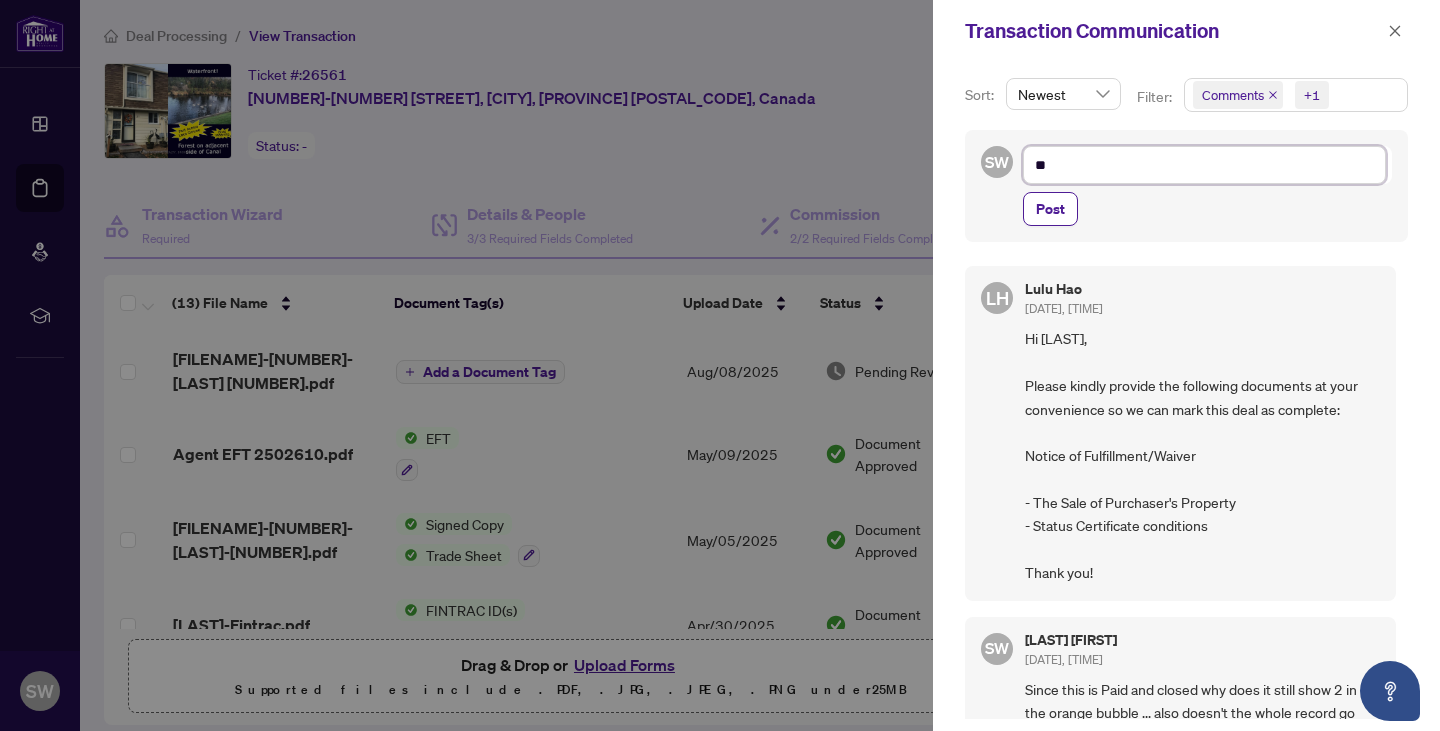 type on "***" 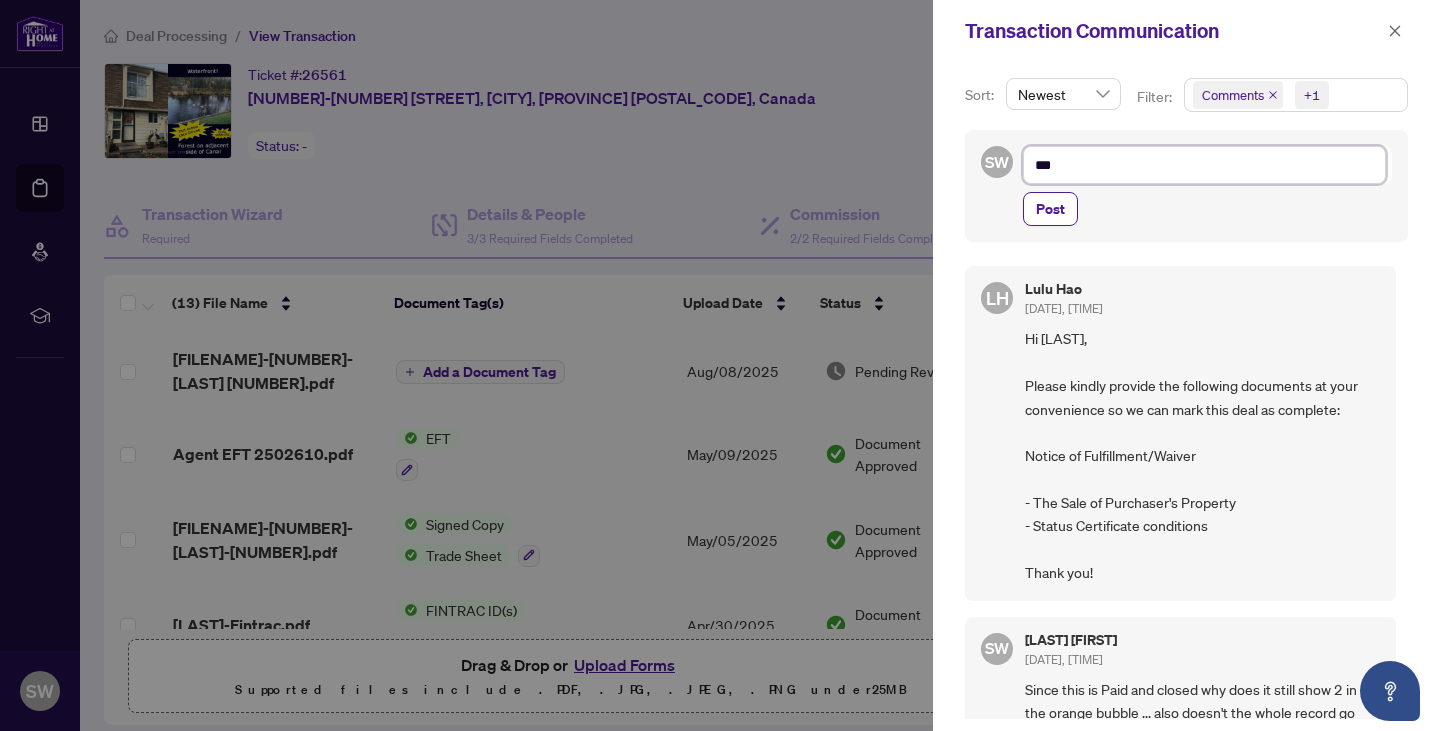 type on "****" 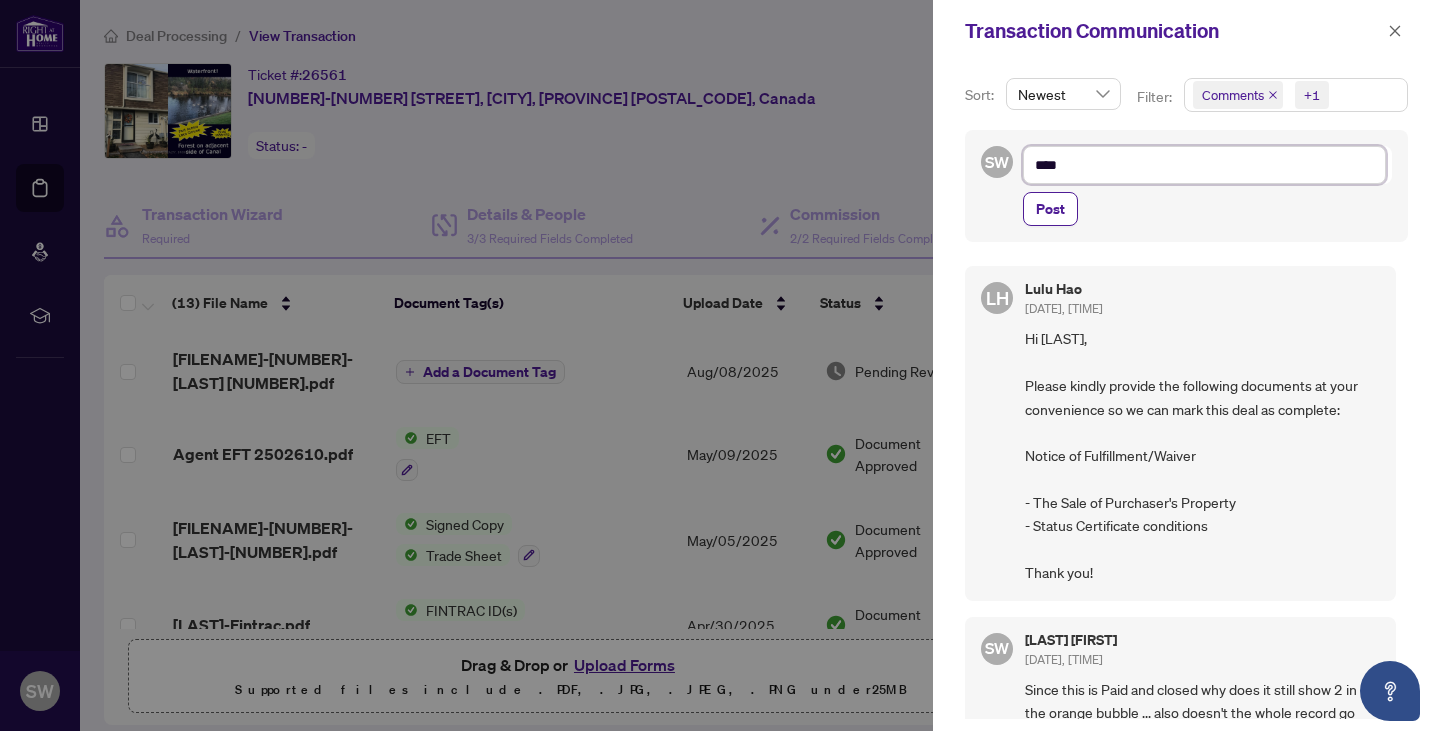 type on "*****" 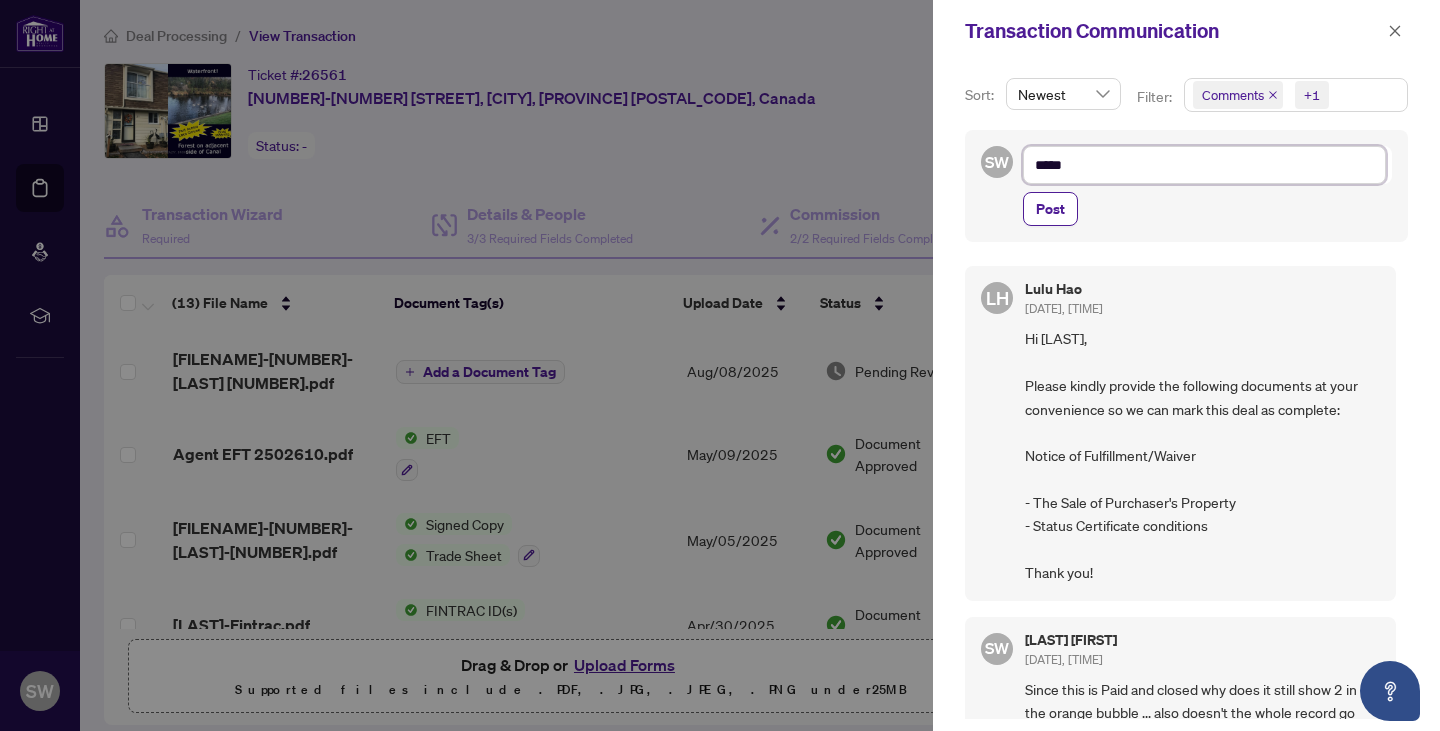 type on "****" 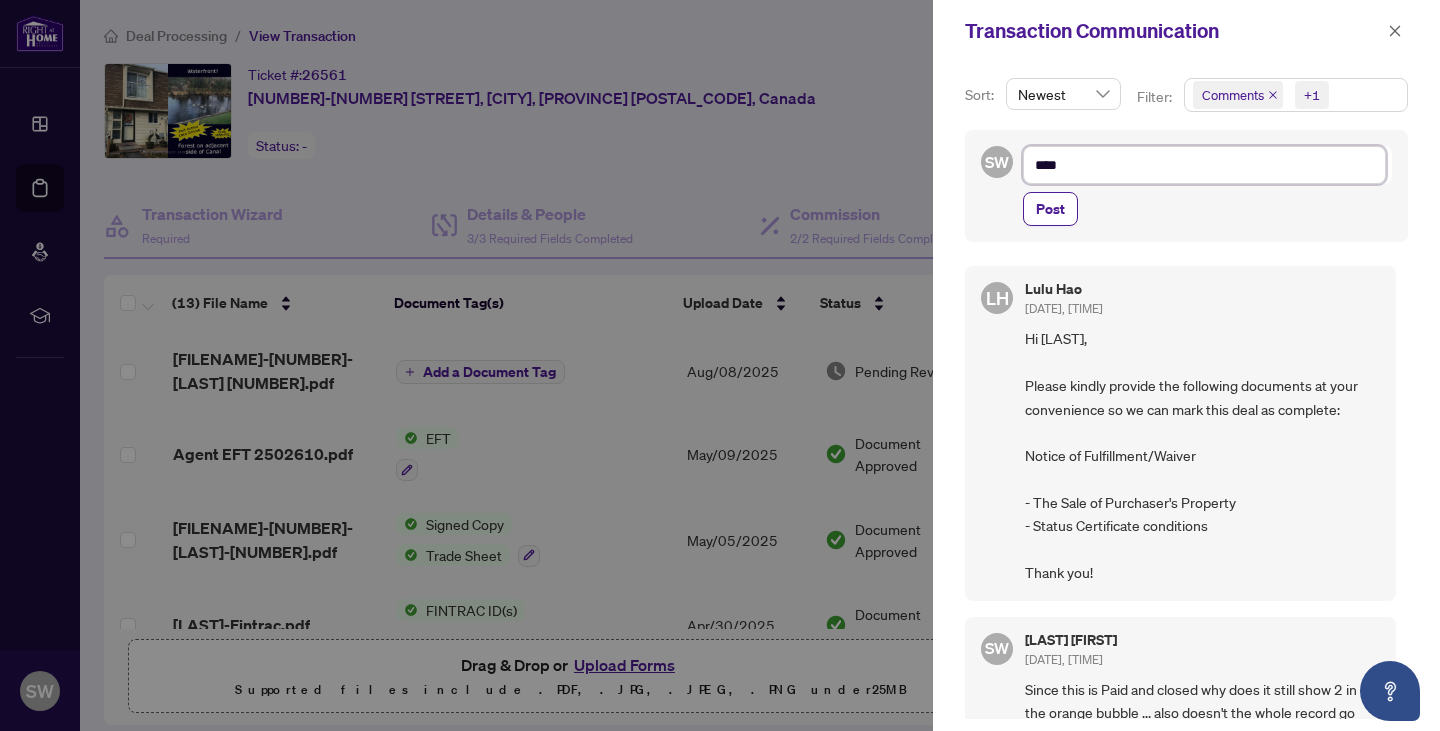 type on "***" 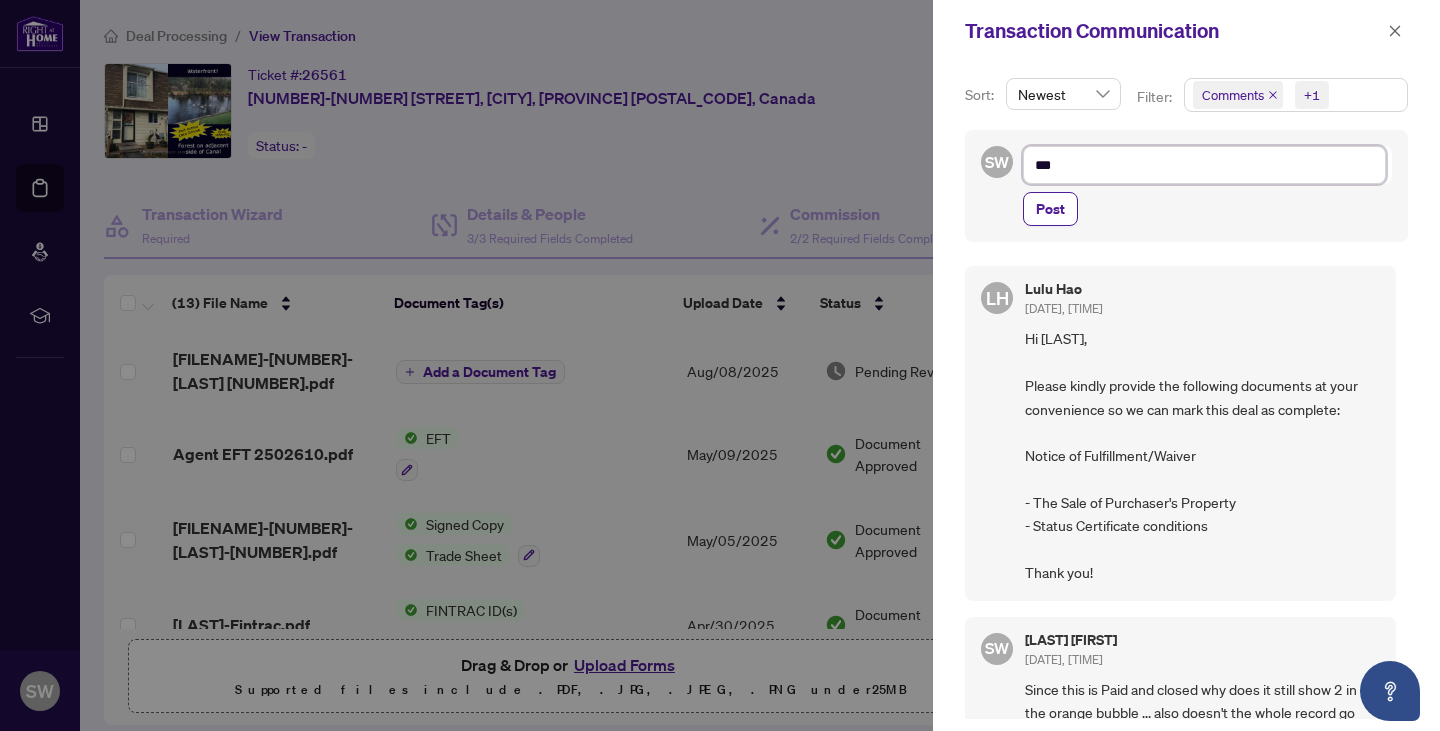 type on "*" 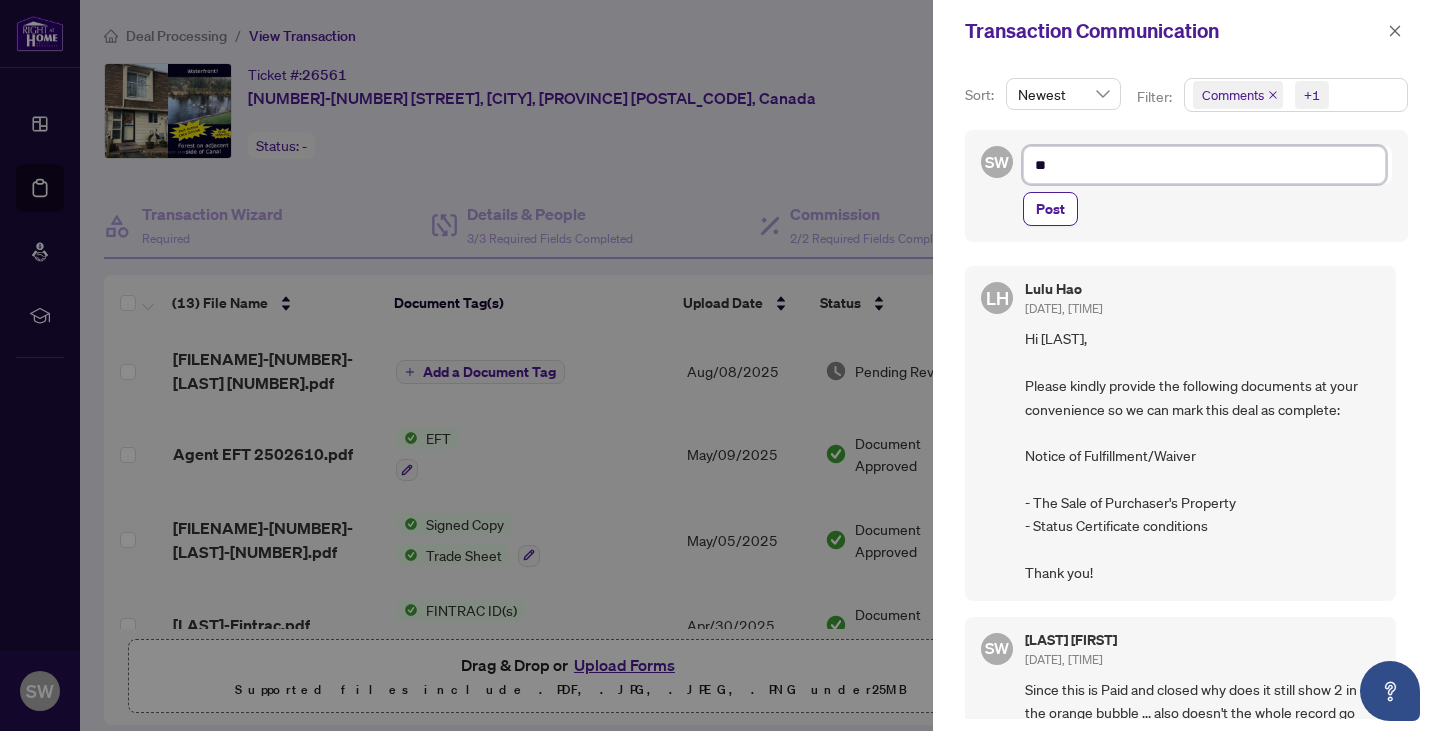 type on "*" 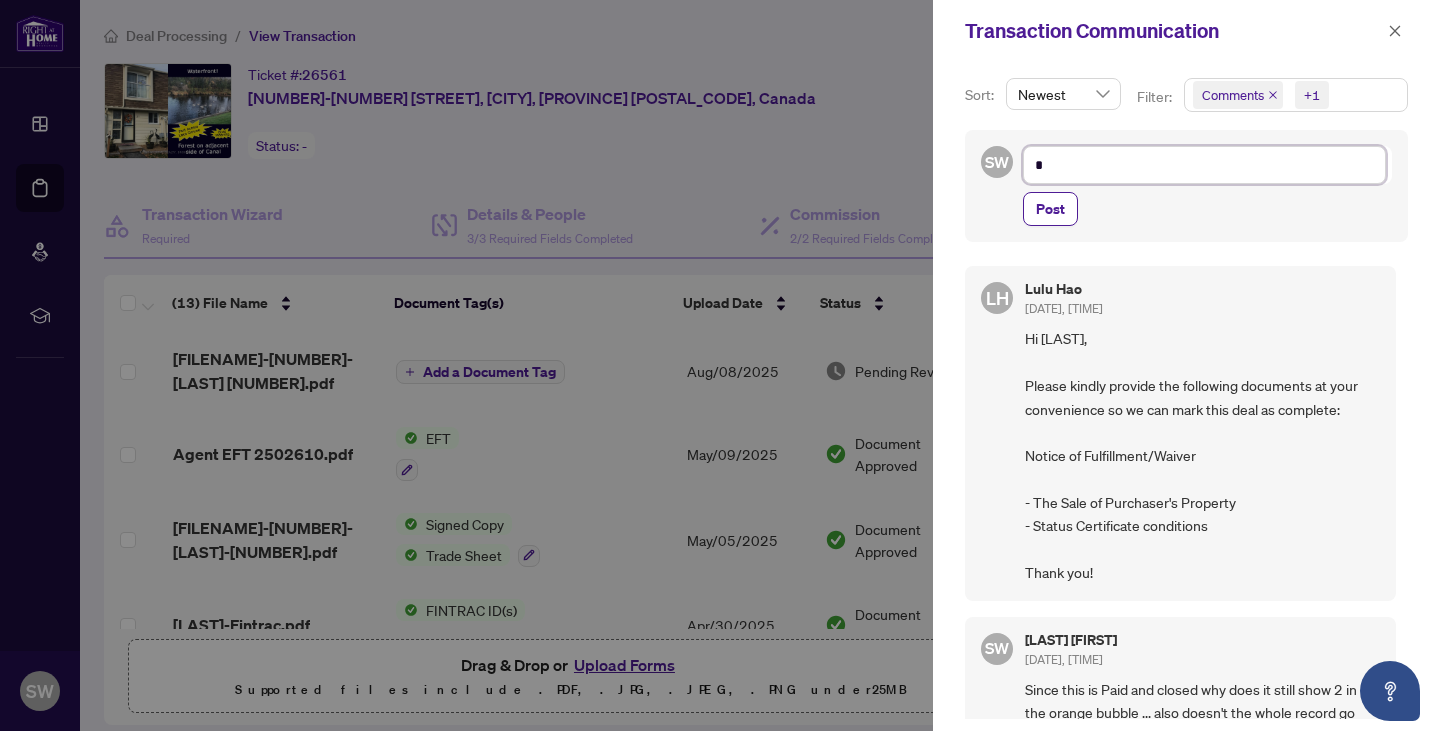 type on "**********" 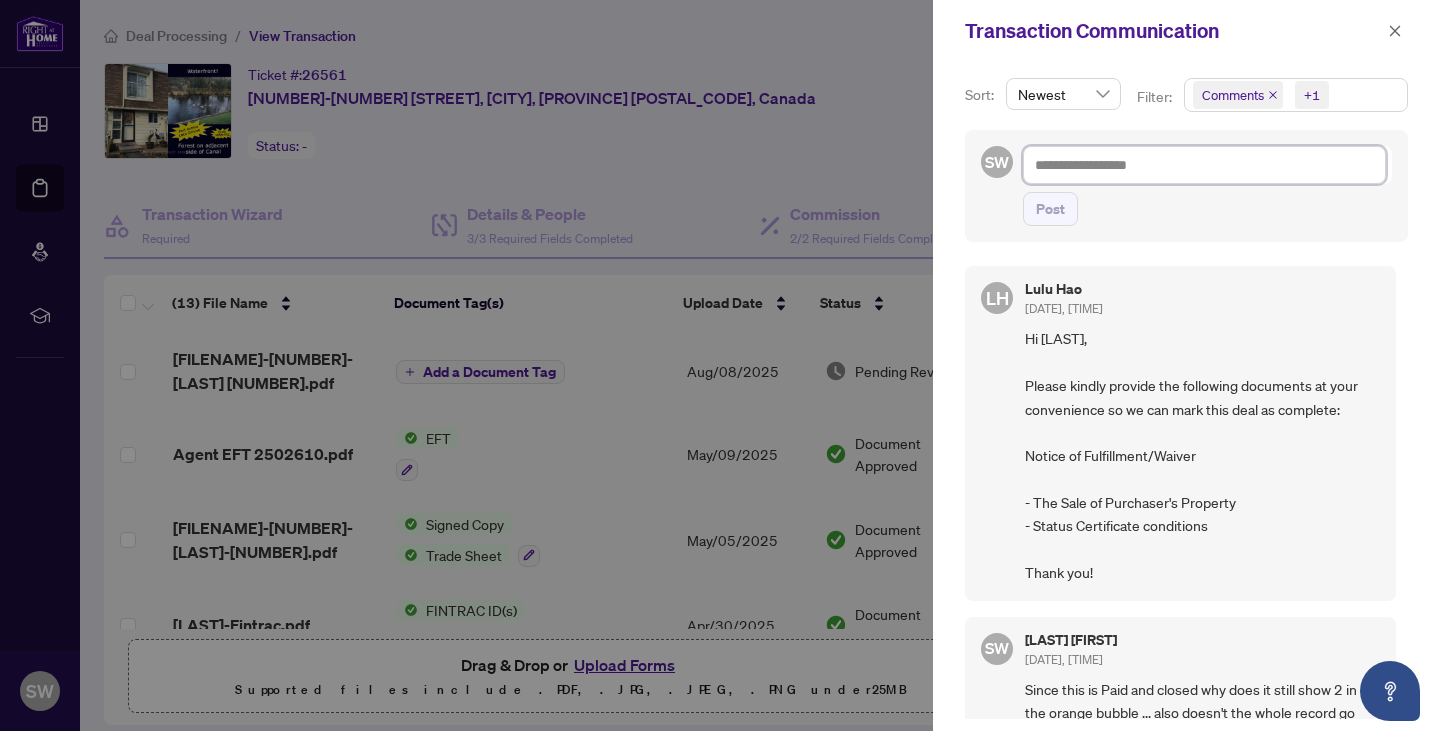 type on "*" 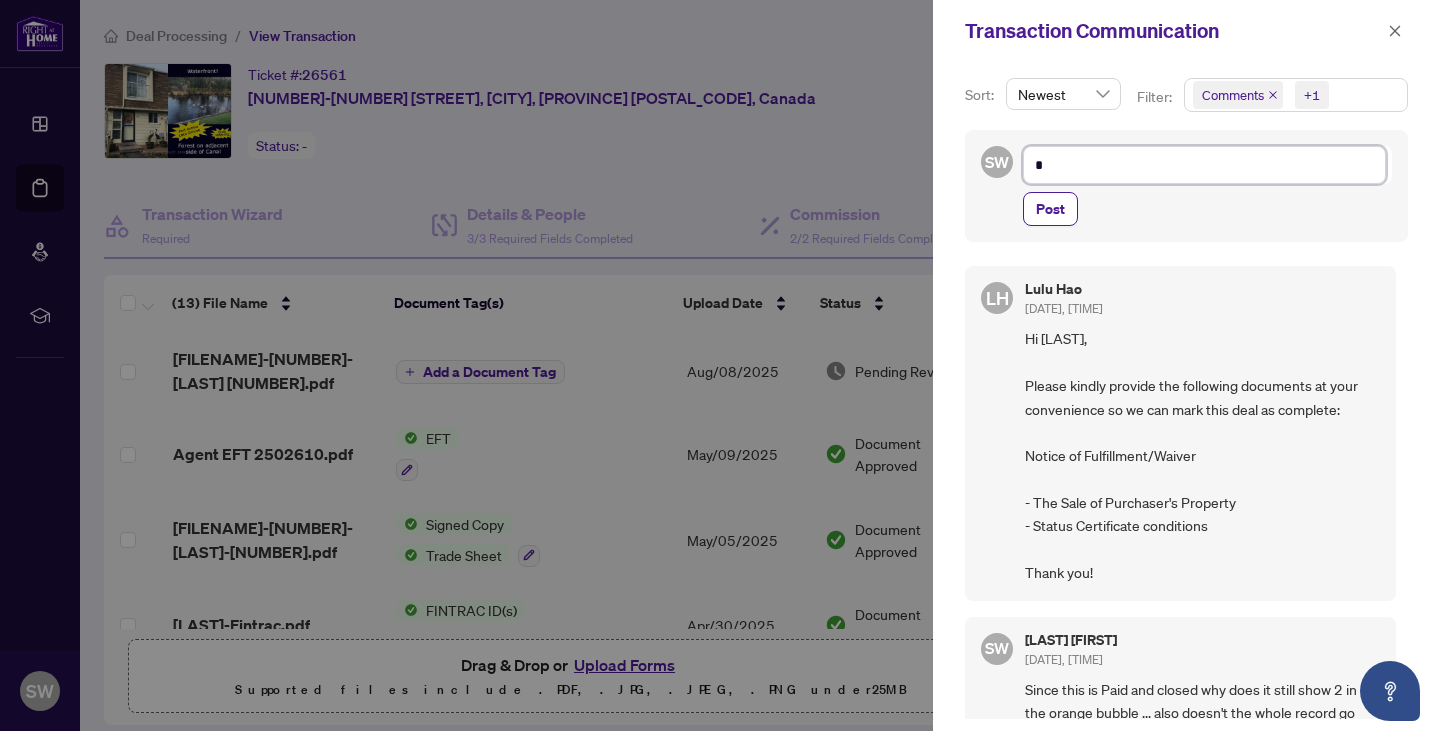type on "*" 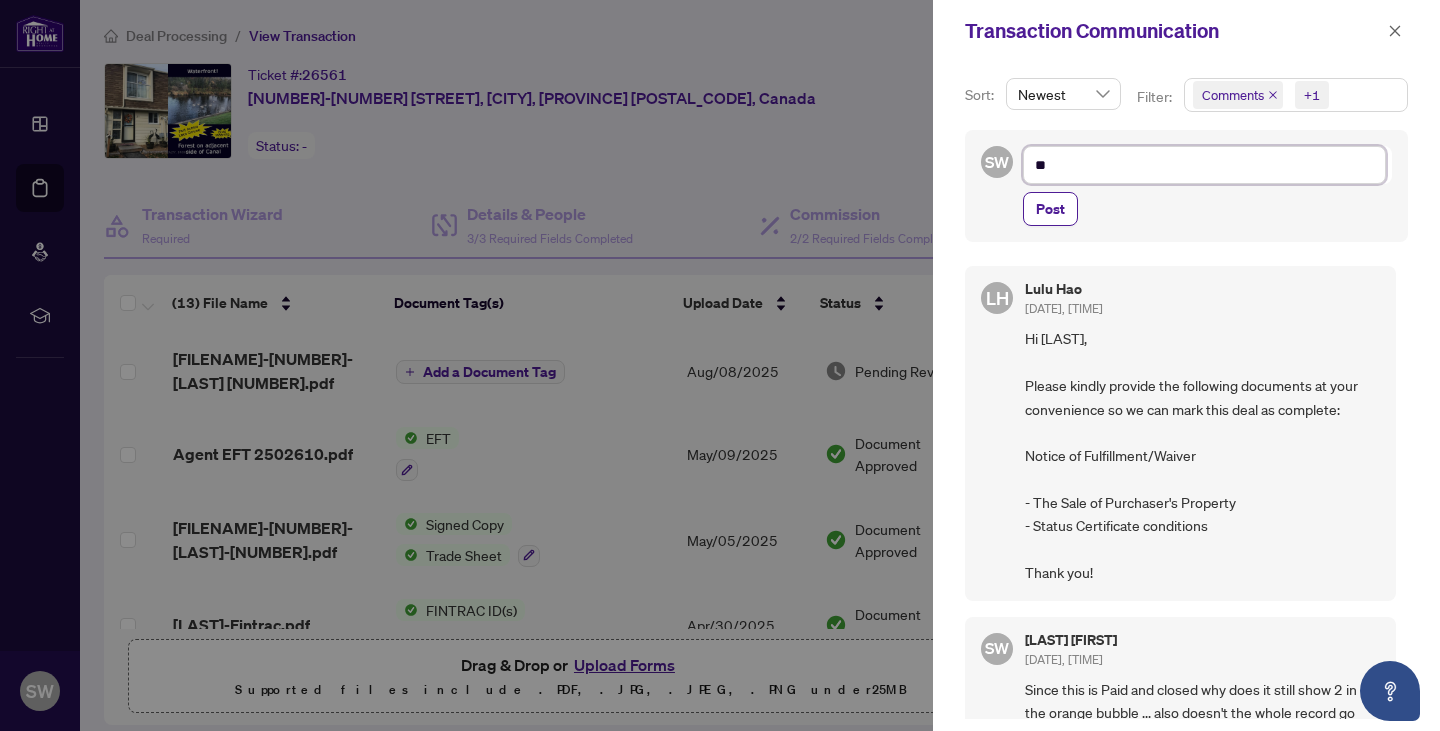 type on "***" 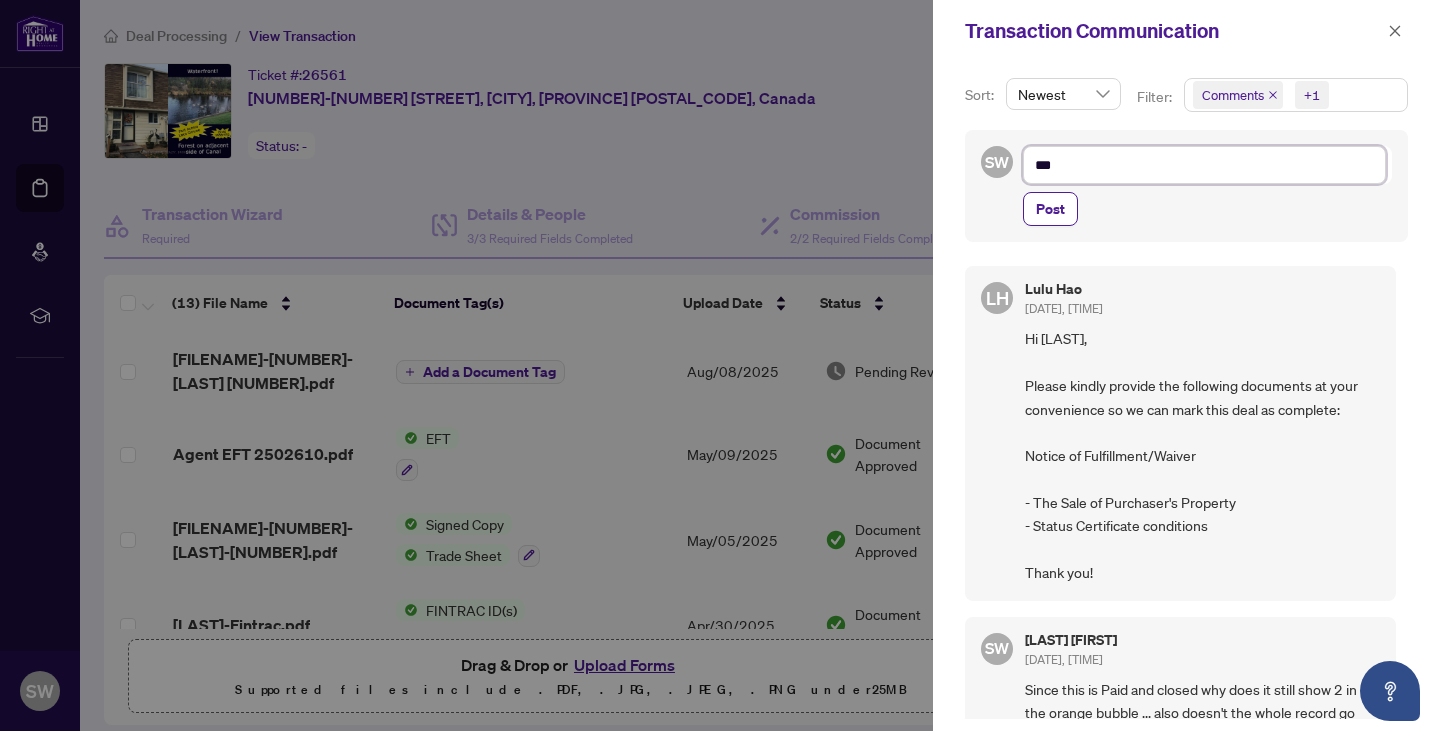 type on "****" 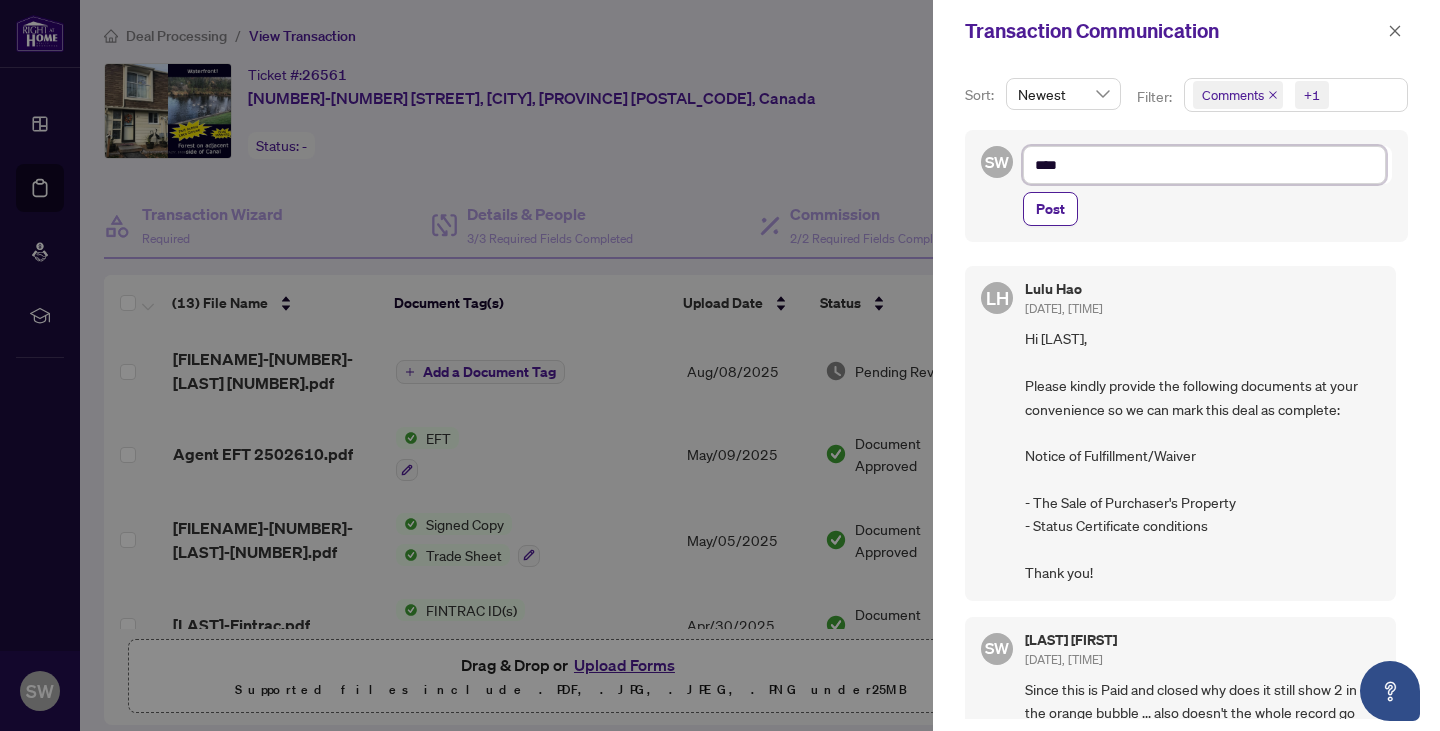 type on "*****" 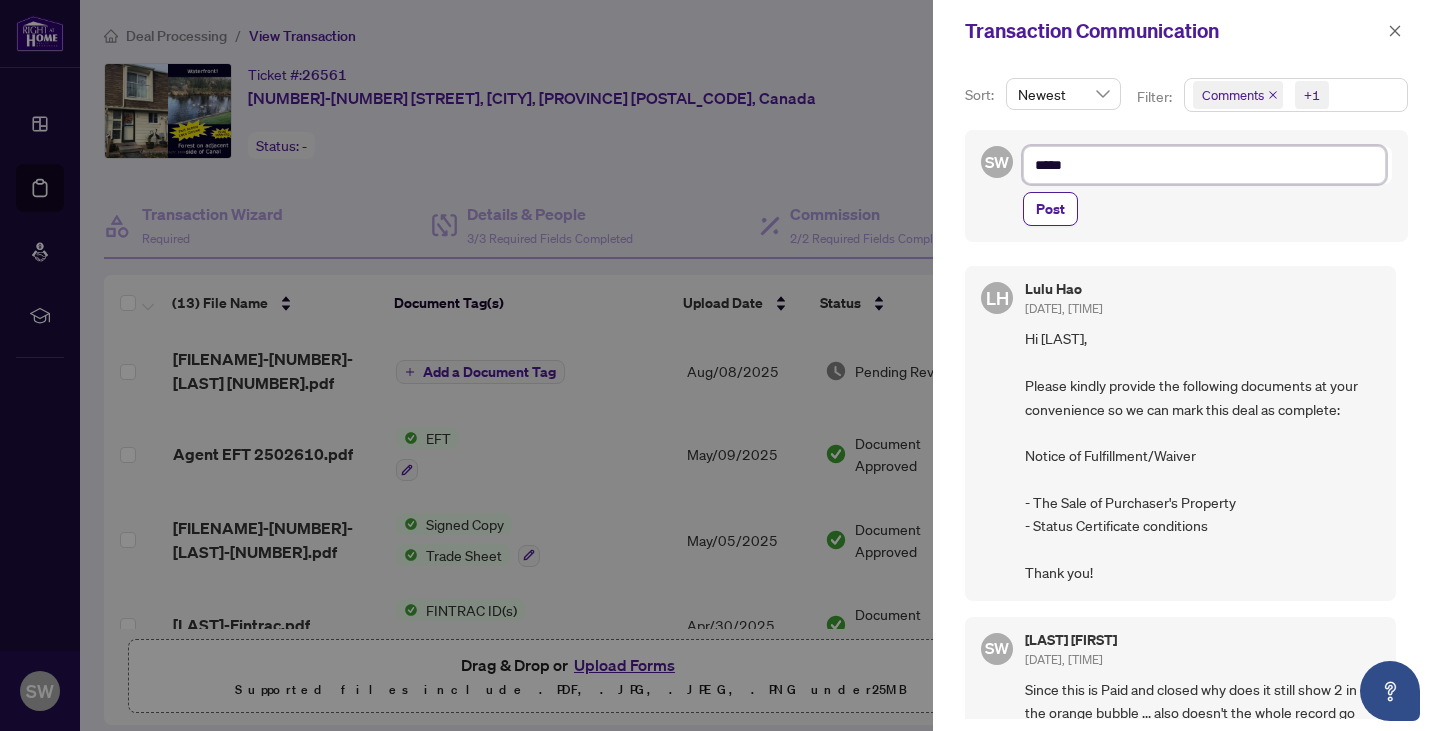 type on "******" 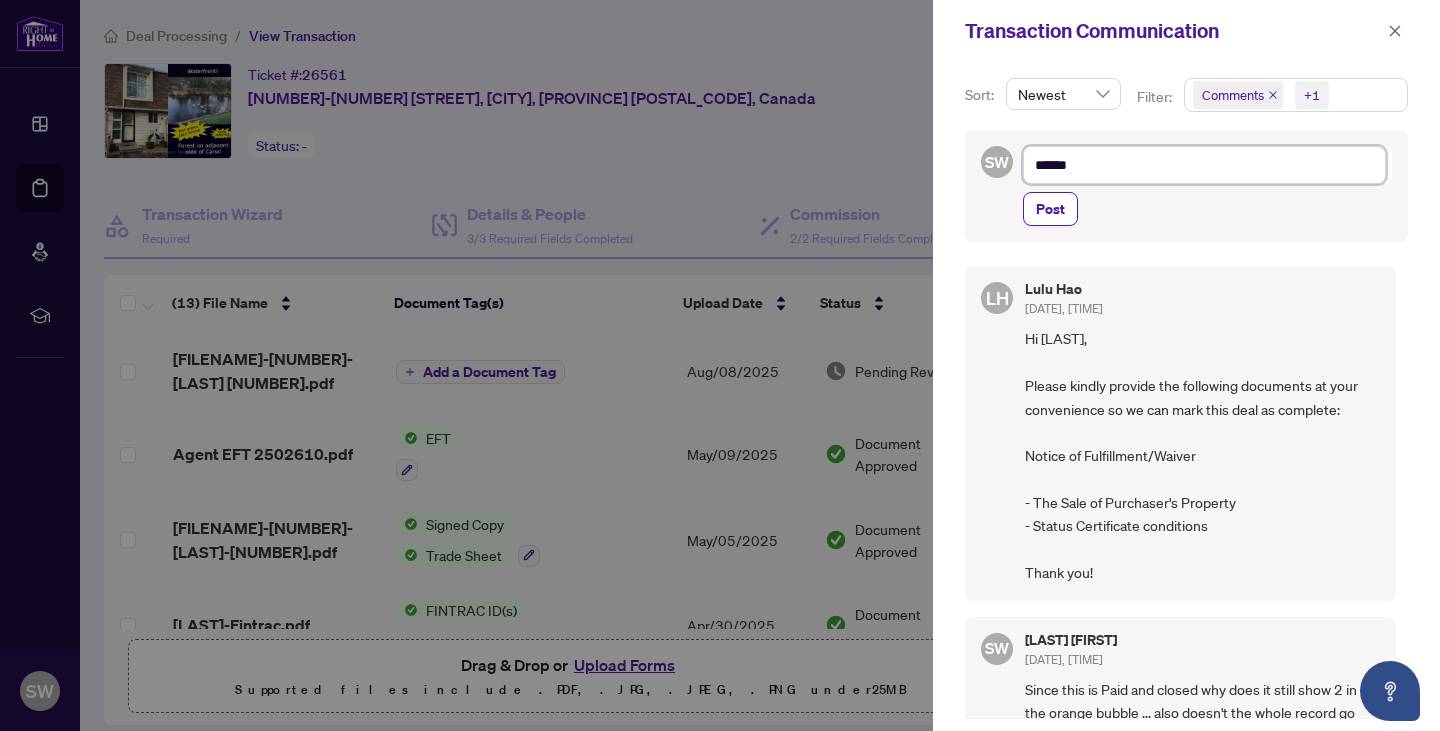 type on "******" 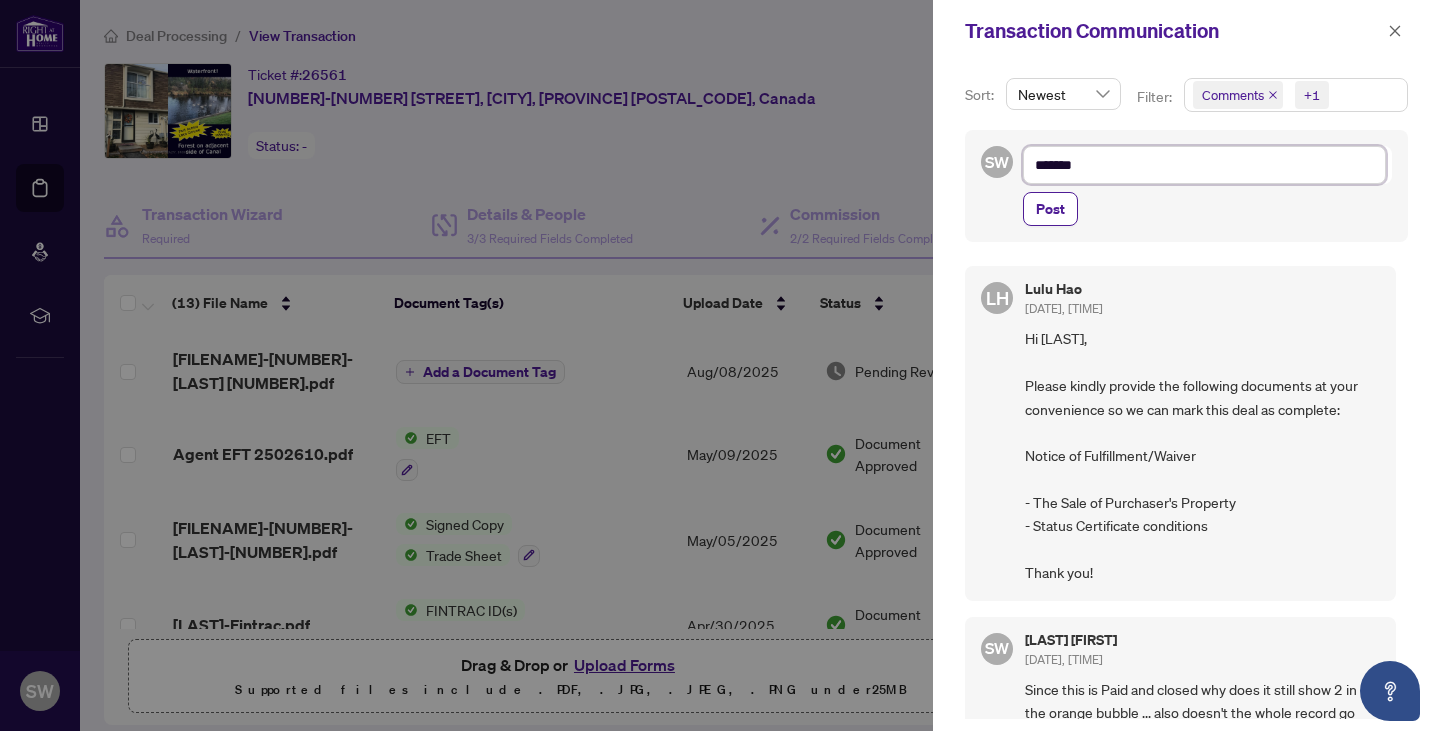 type on "********" 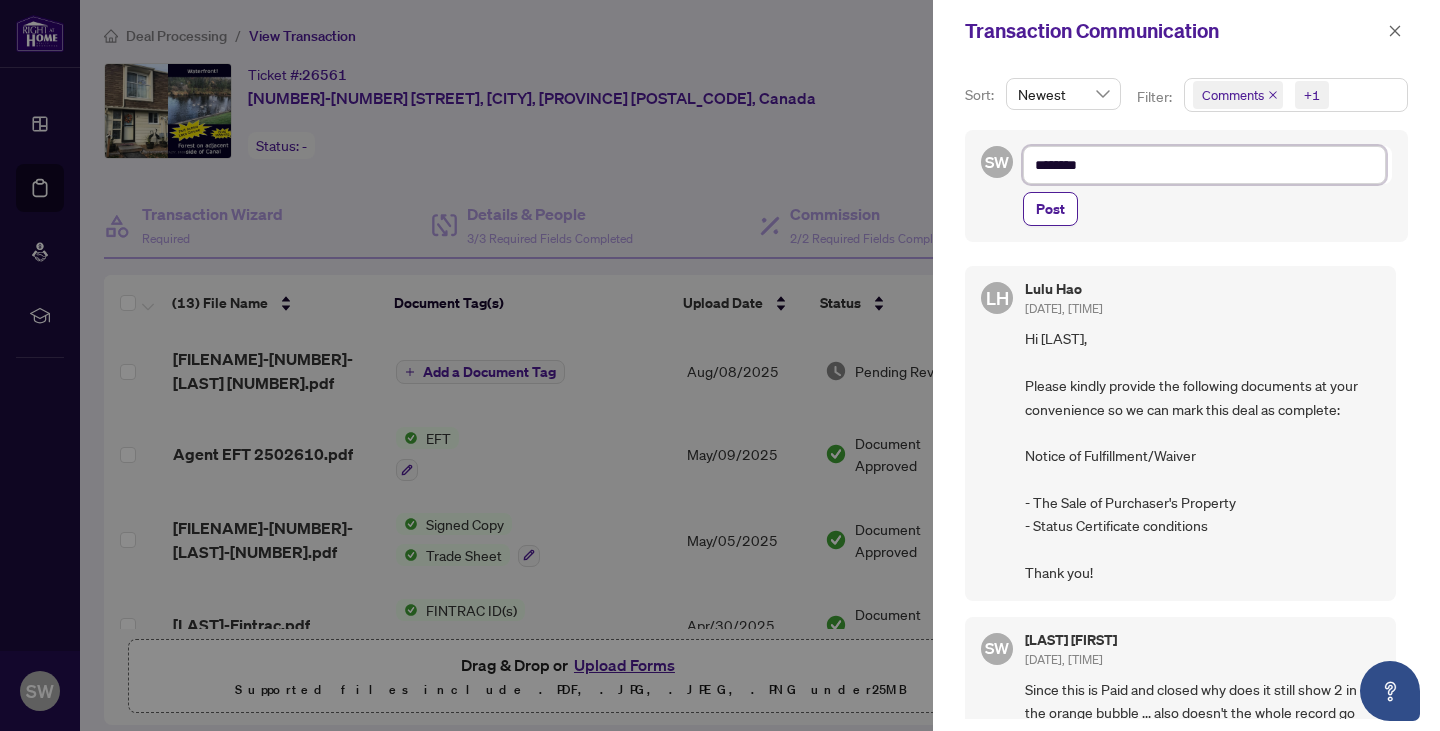 type on "*********" 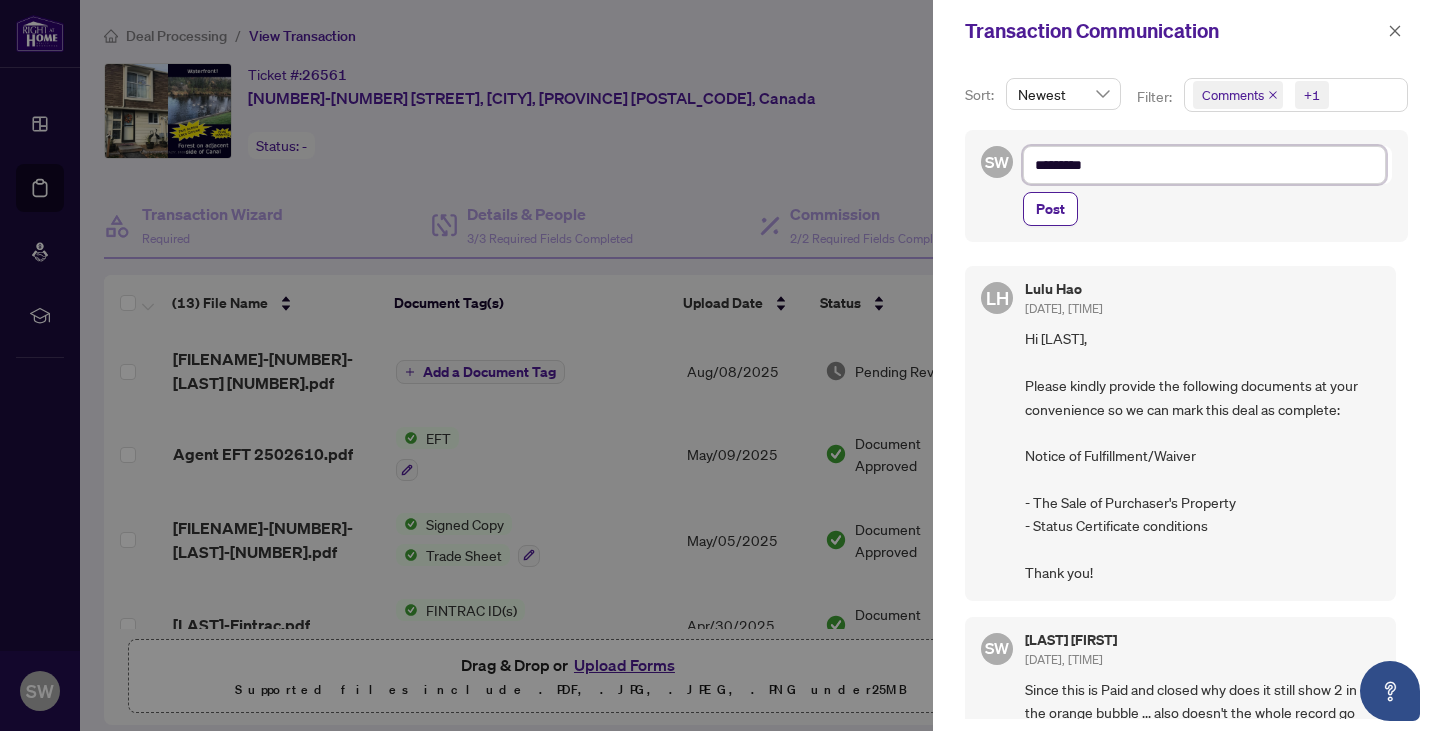 type on "**********" 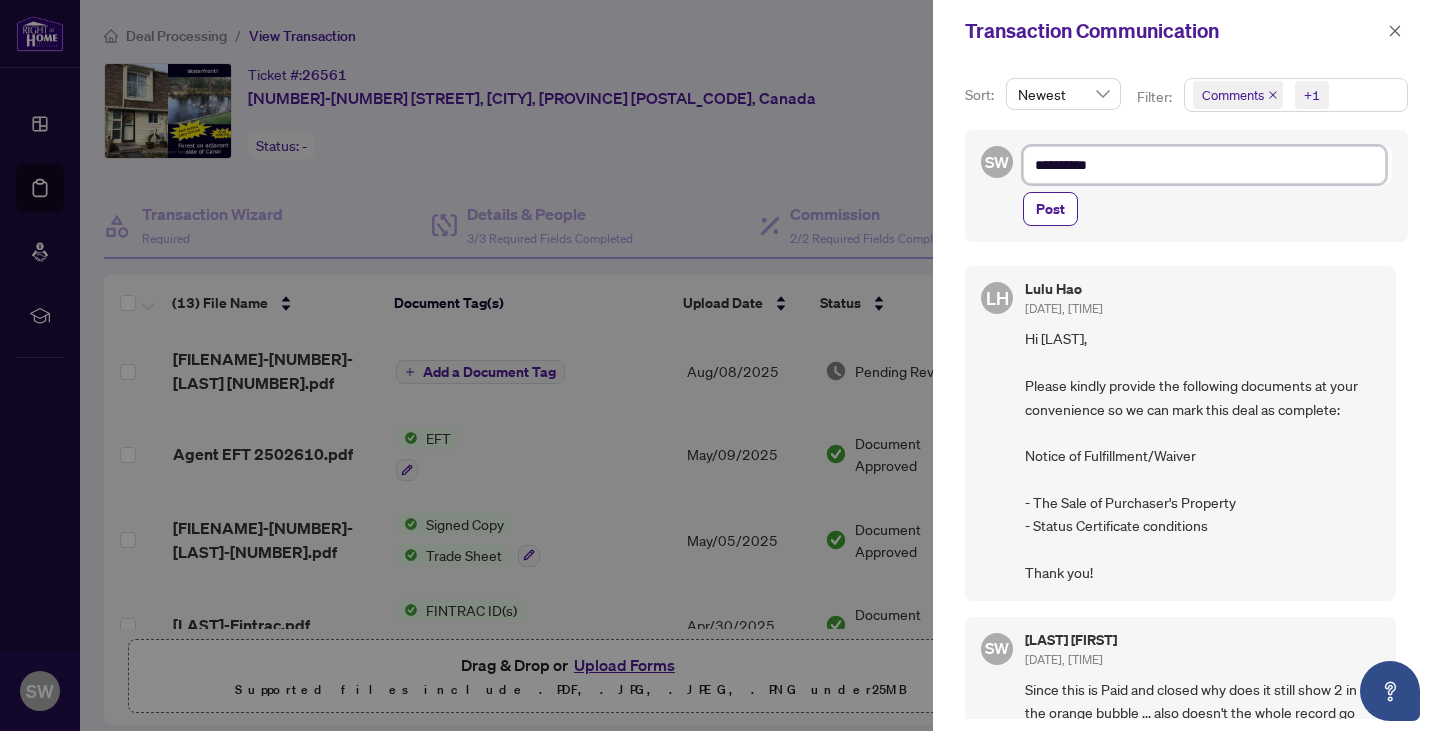type on "**********" 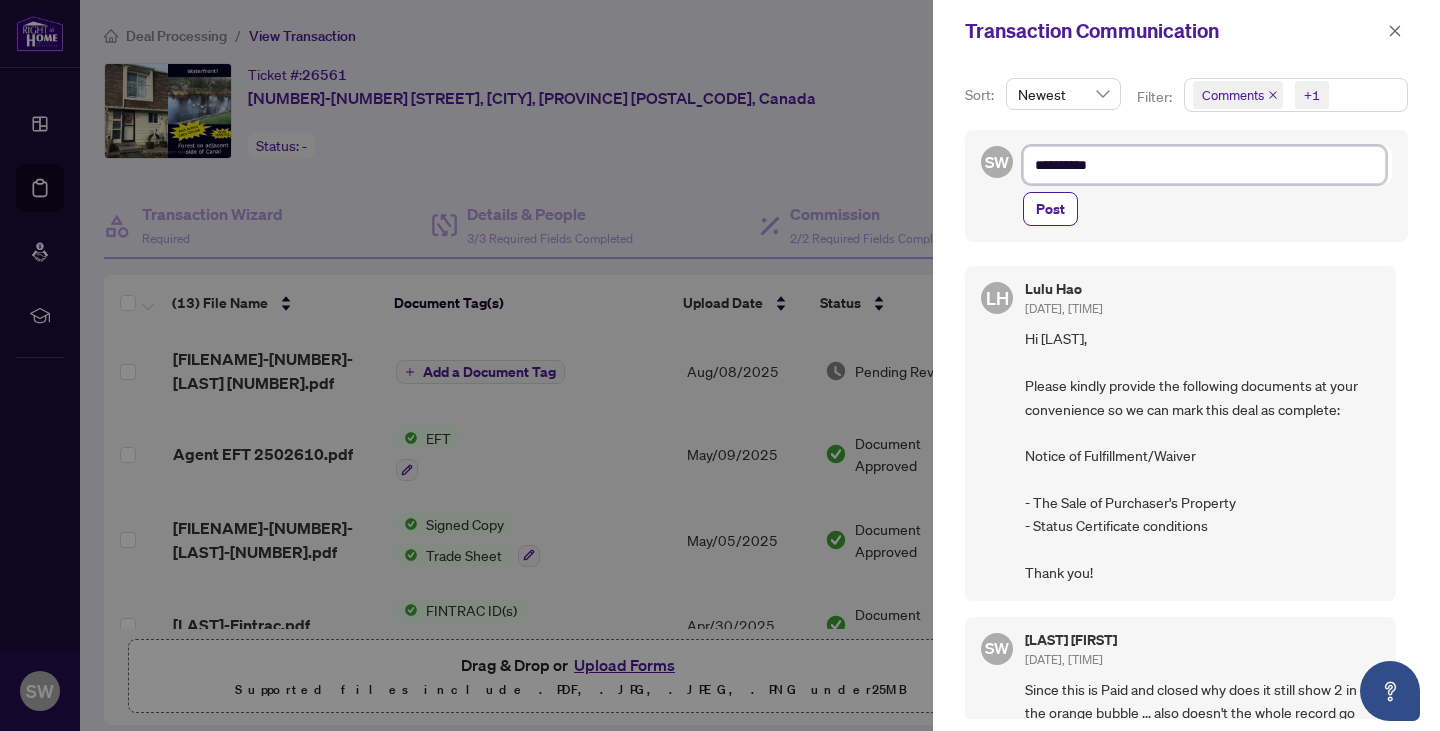 type on "**********" 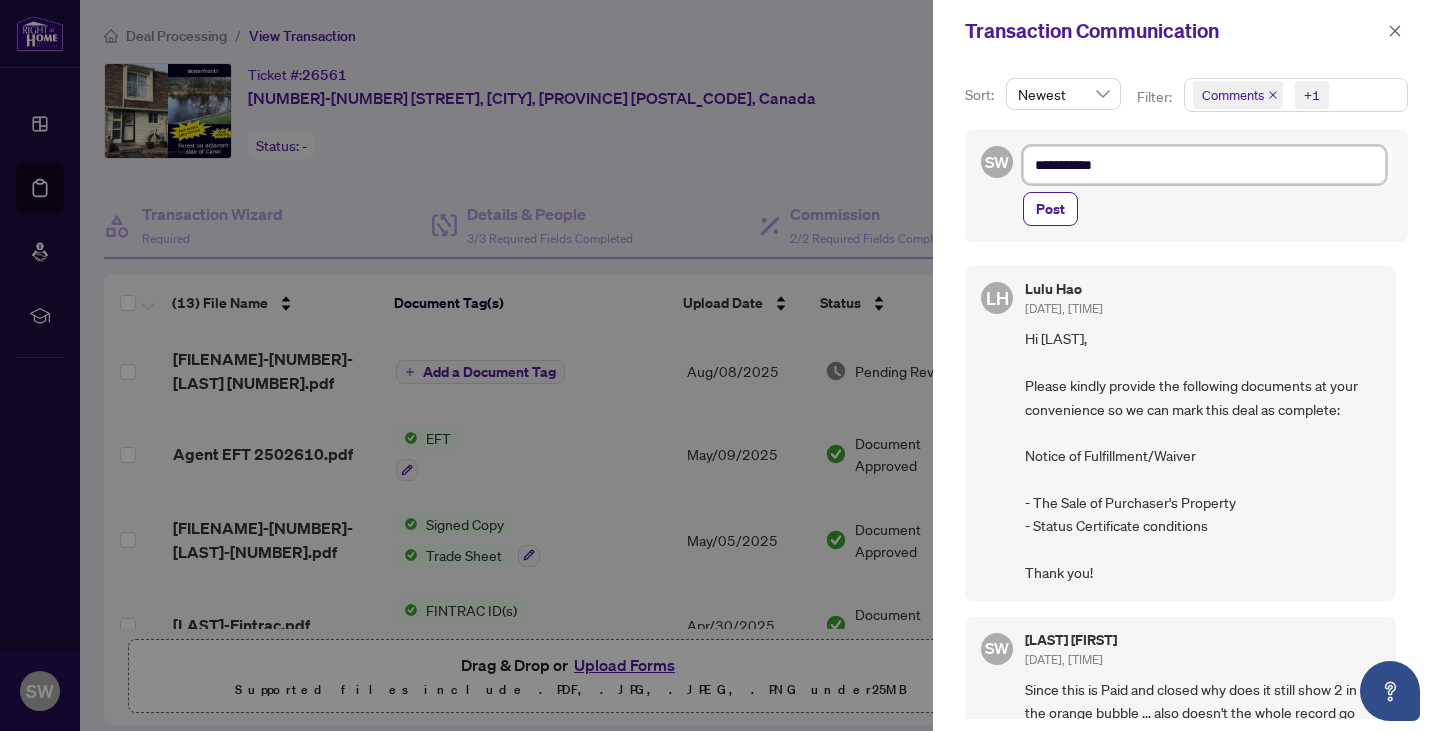 type on "**********" 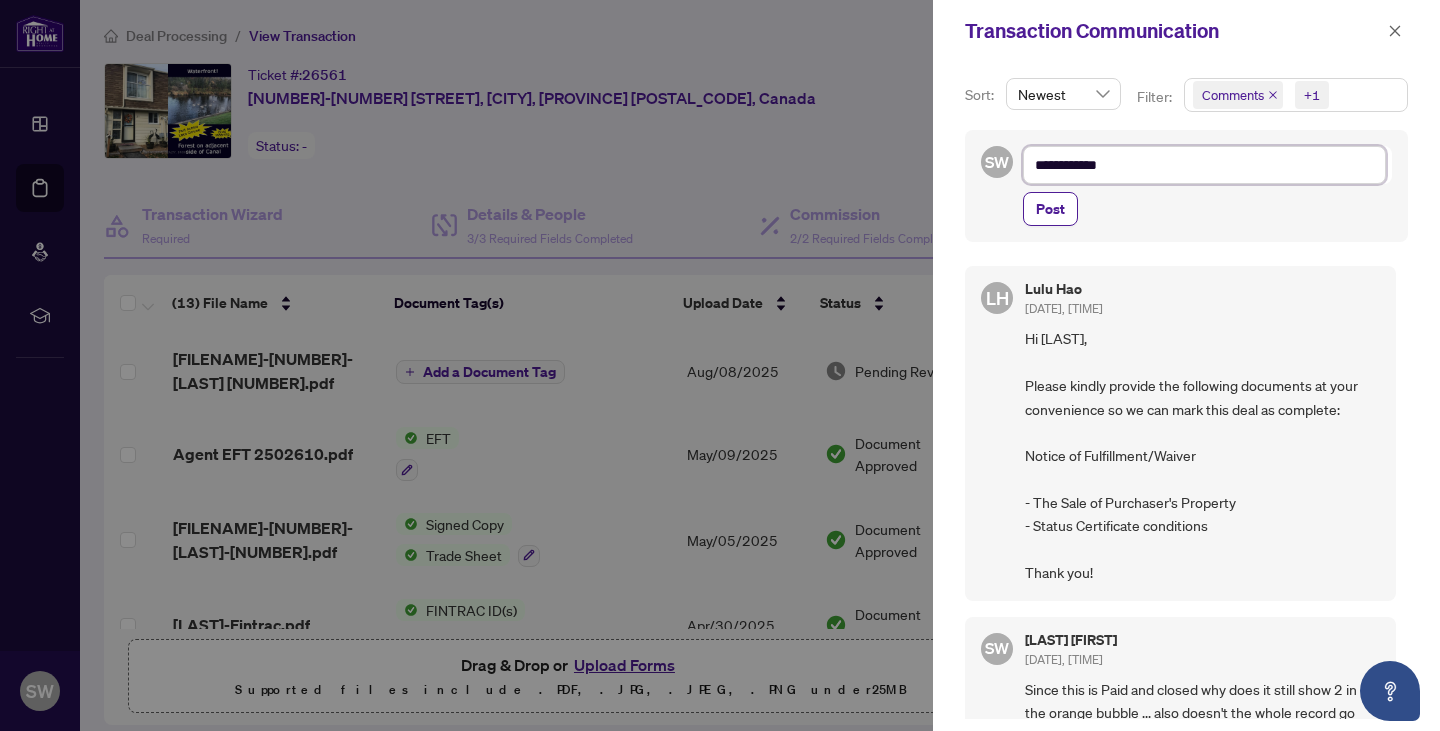type on "**********" 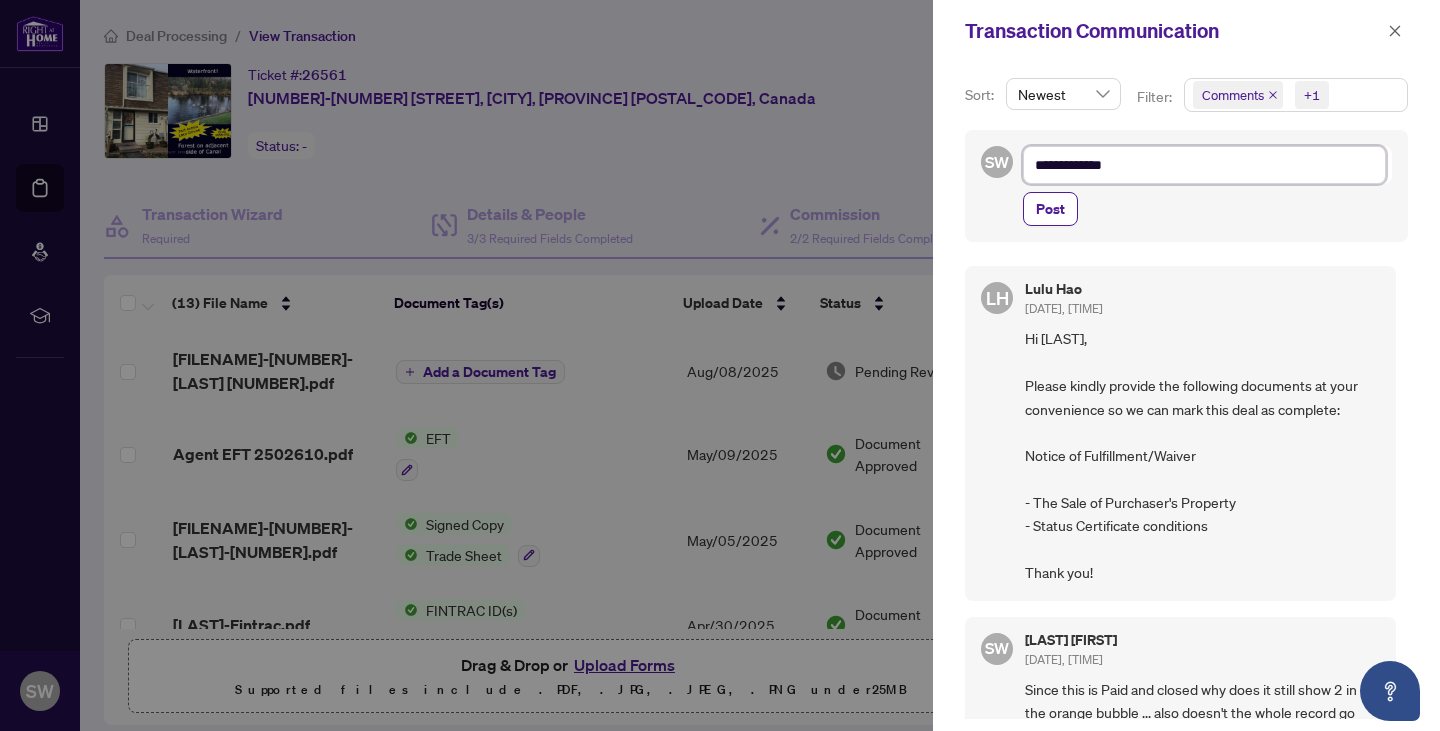 type on "**********" 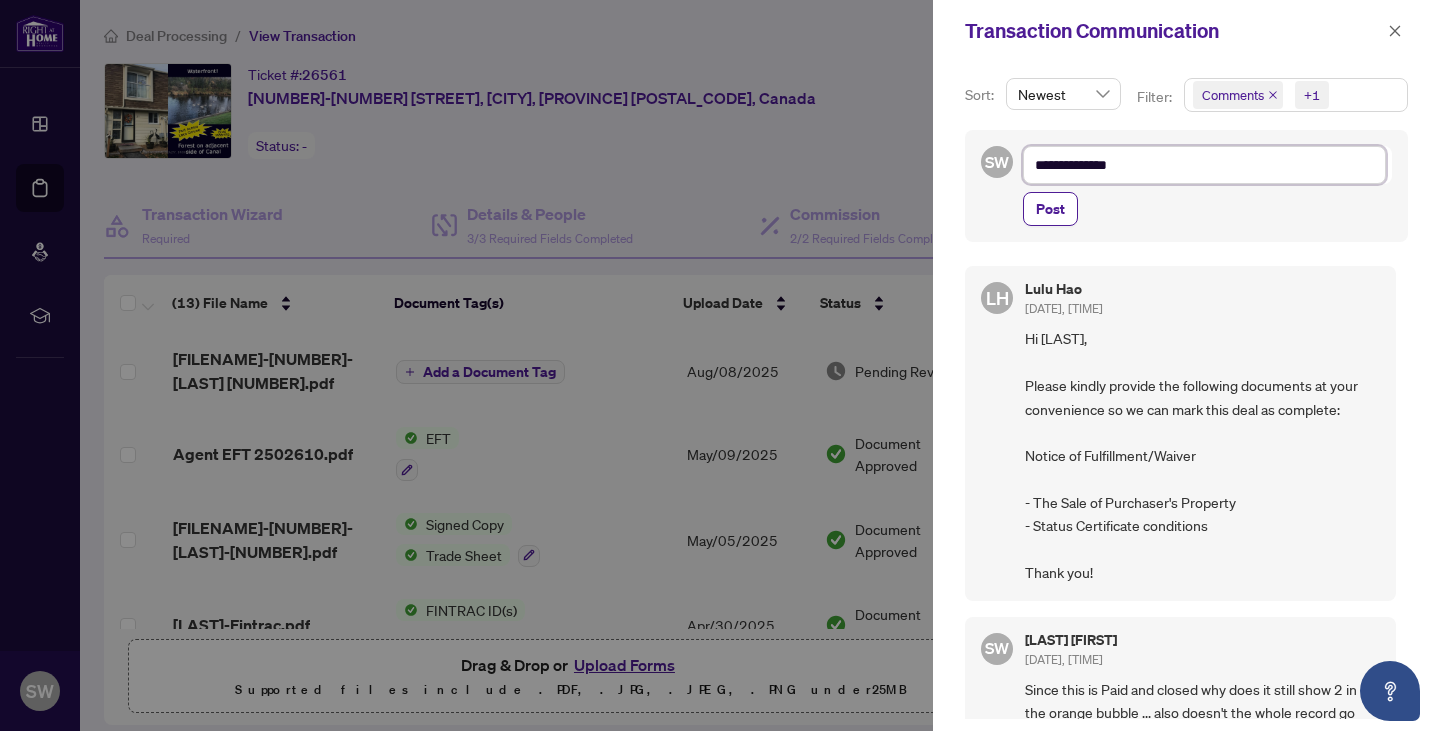 type on "**********" 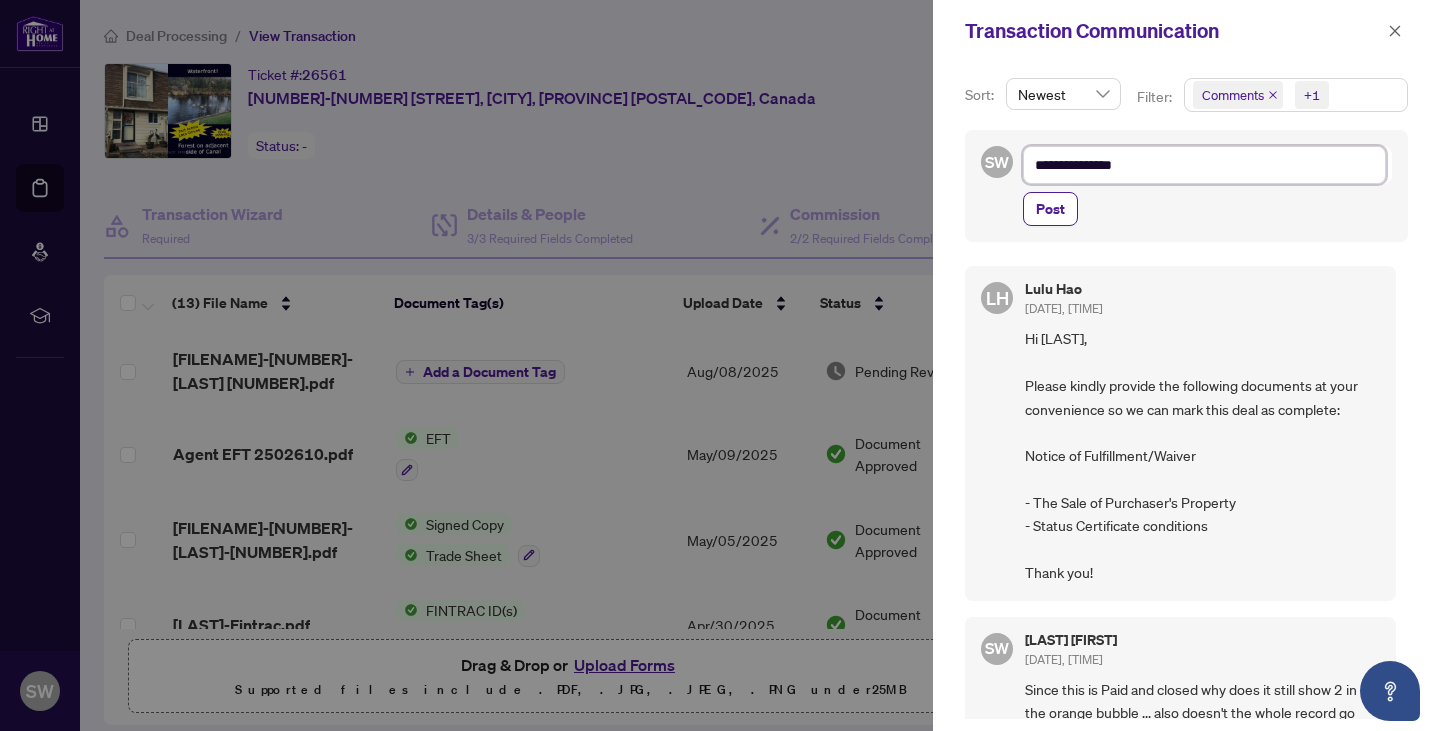 type on "**********" 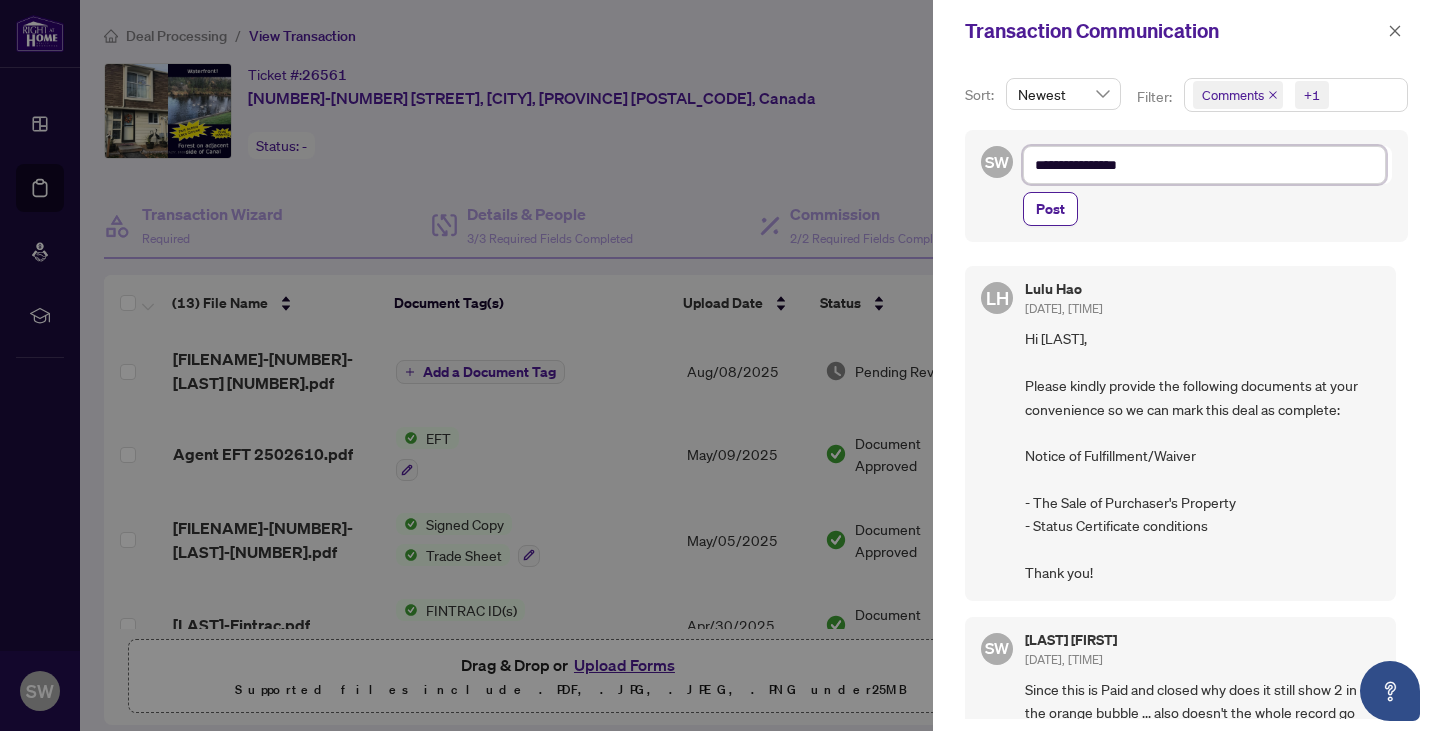 type on "**********" 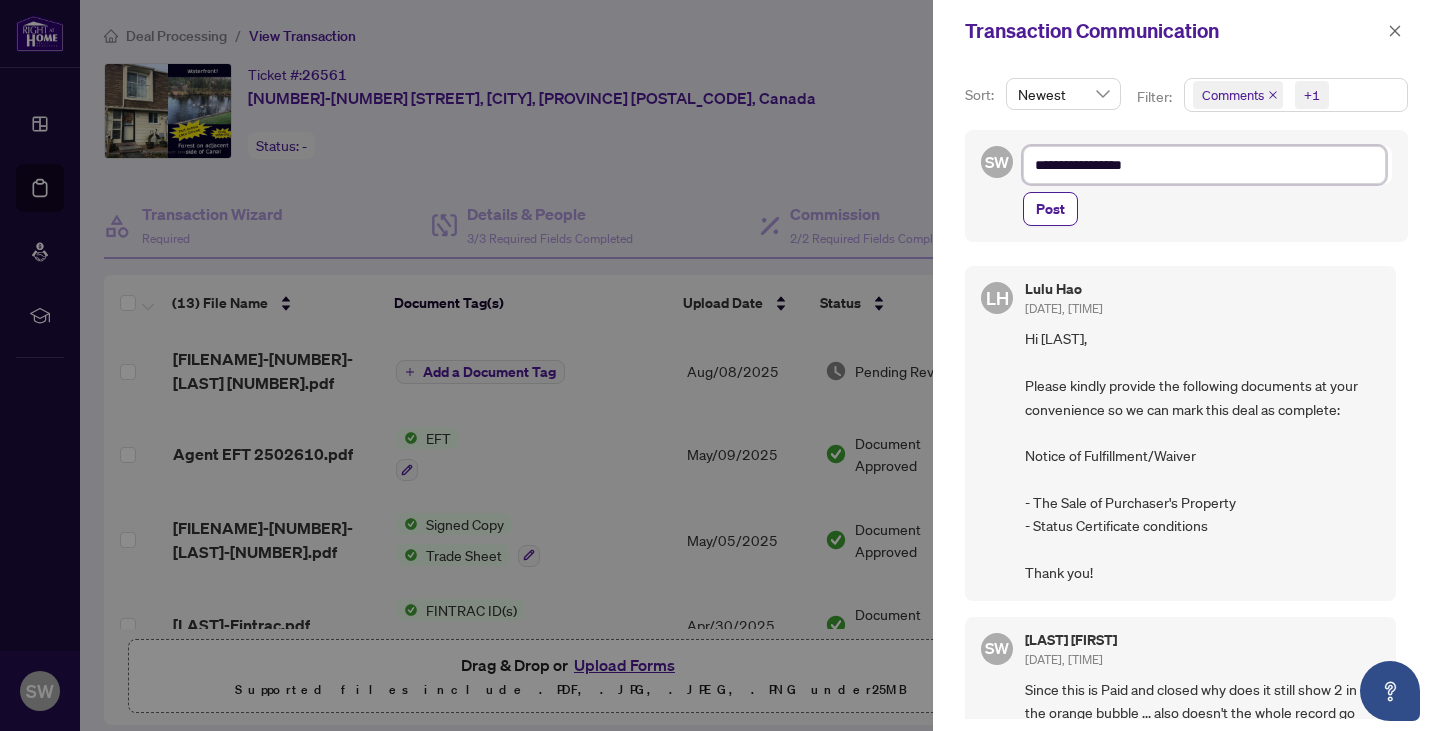 type on "**********" 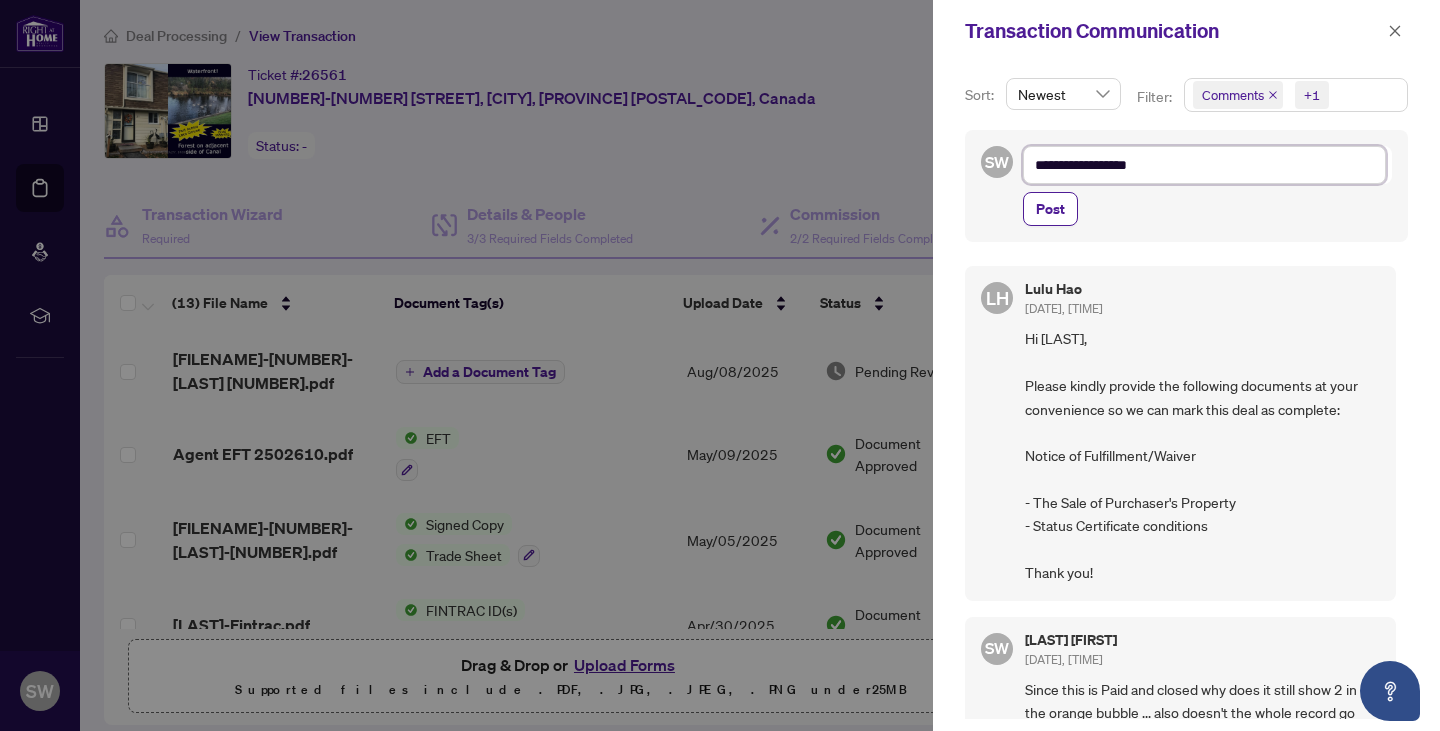 type on "**********" 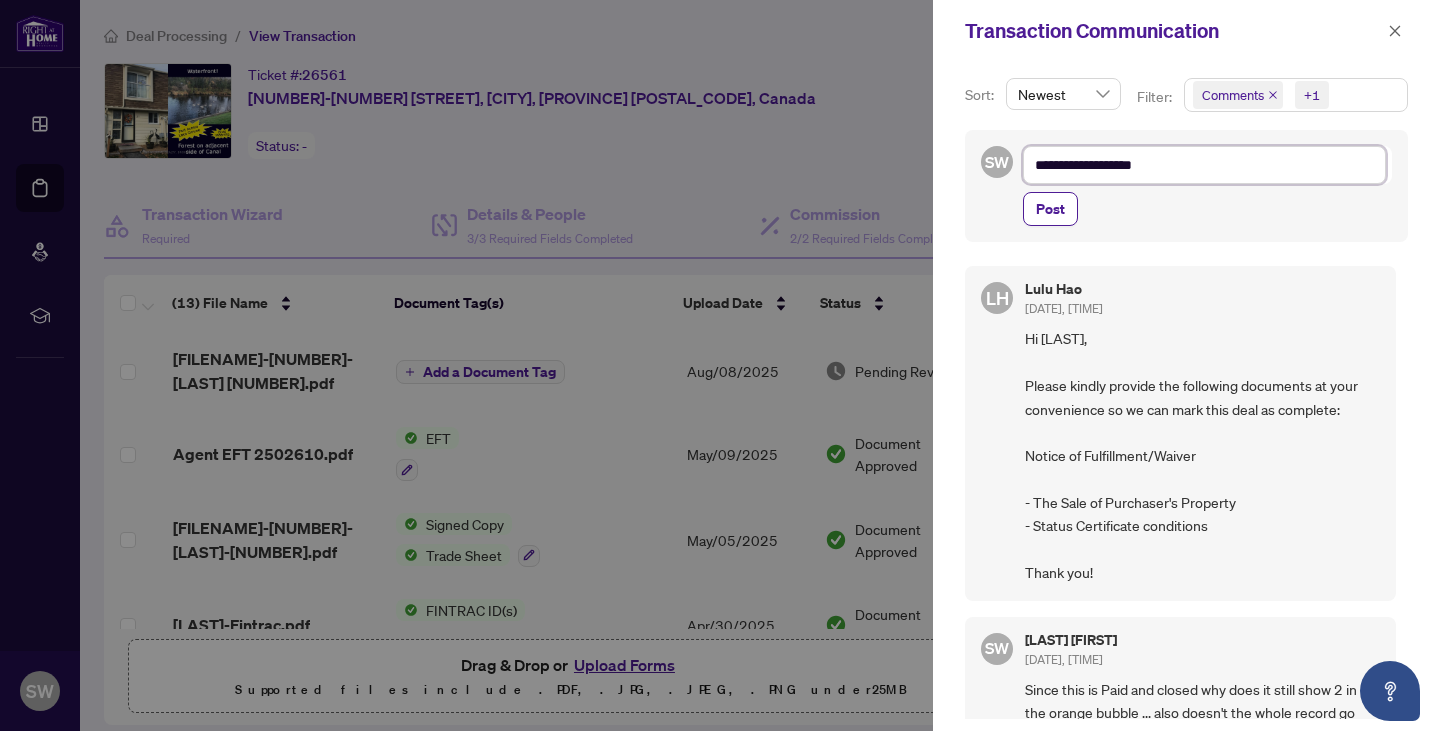 type on "**********" 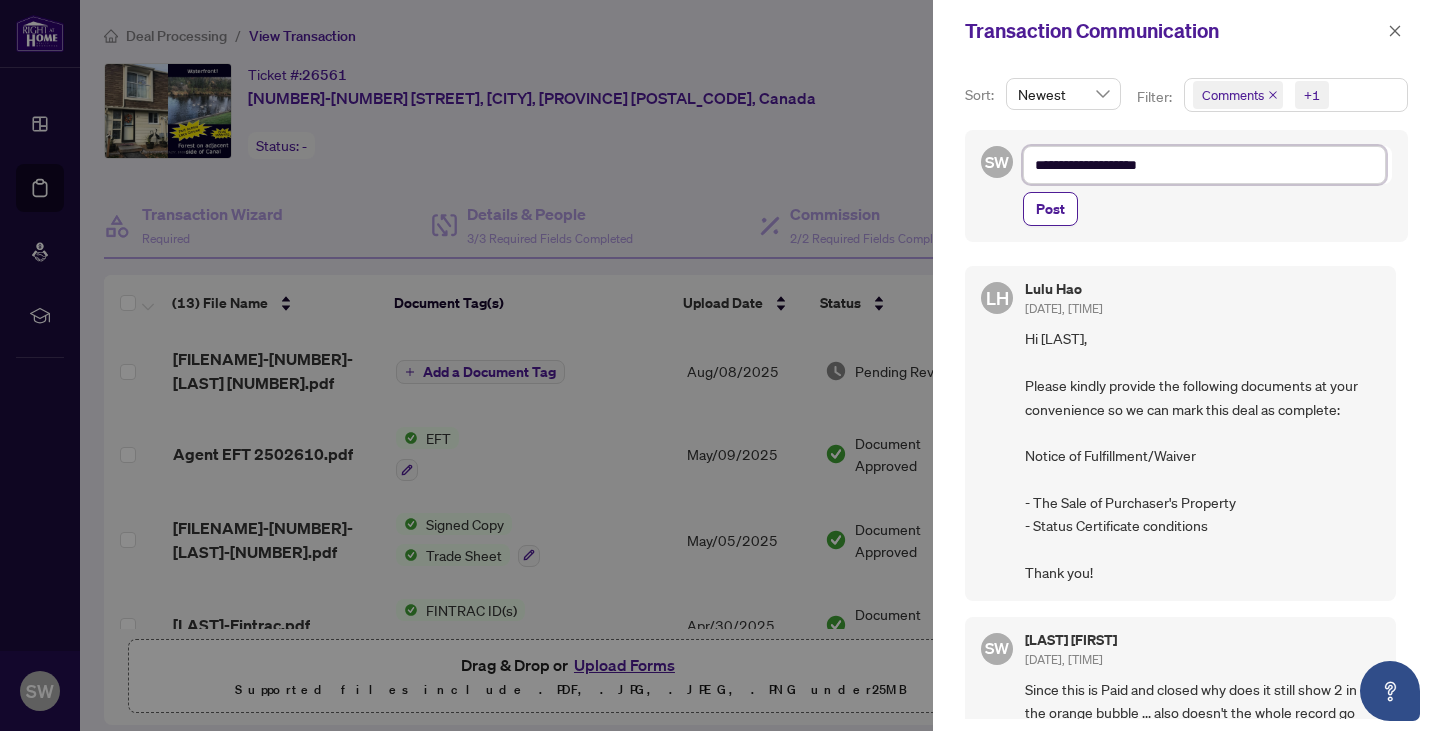 type on "**********" 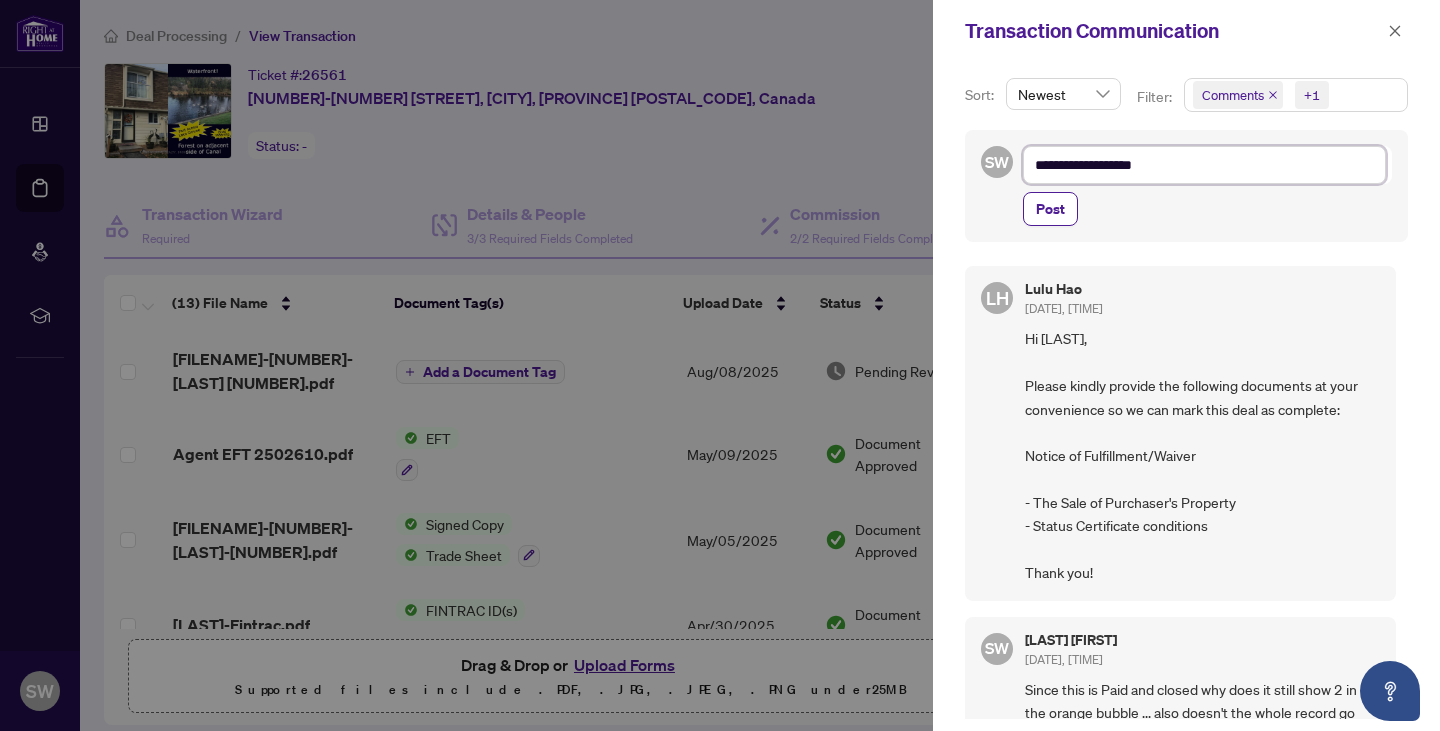 type on "**********" 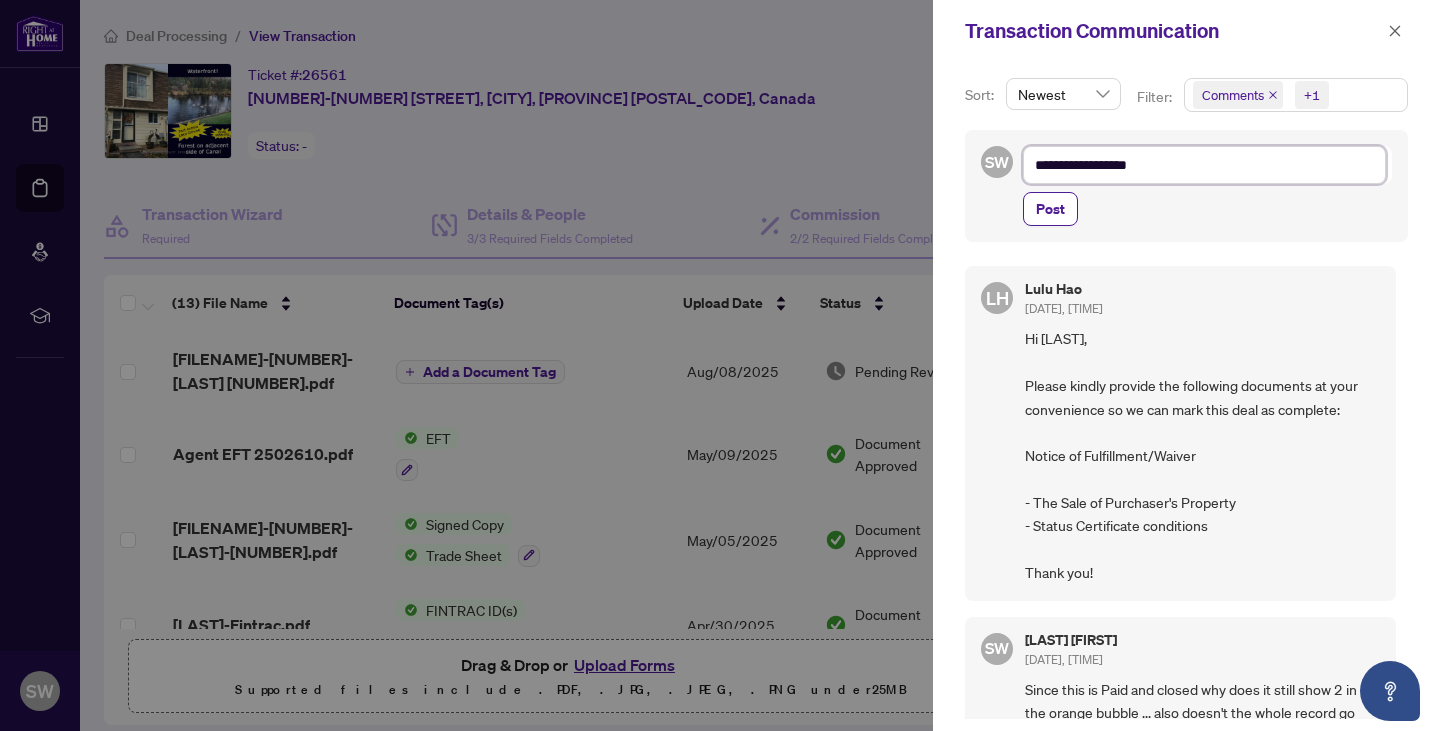 type on "**********" 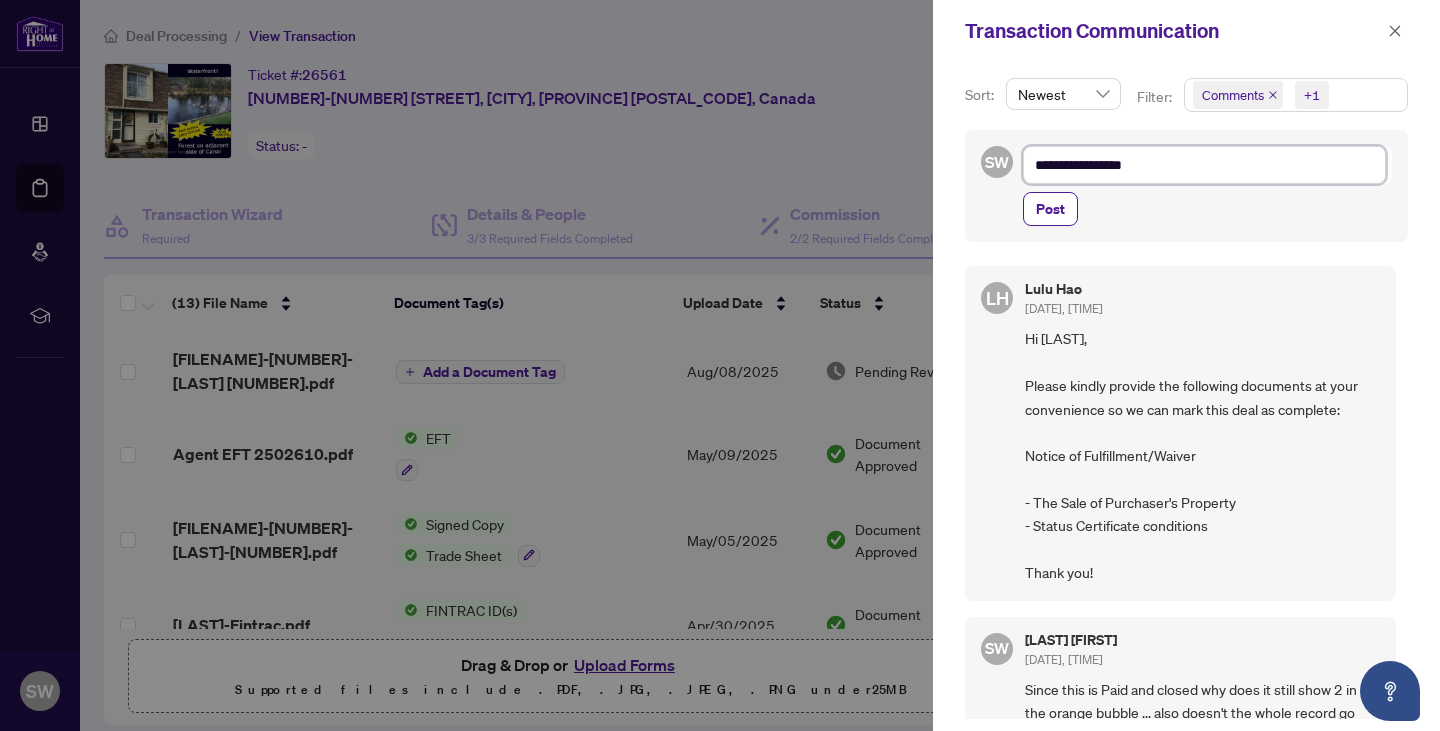 type on "**********" 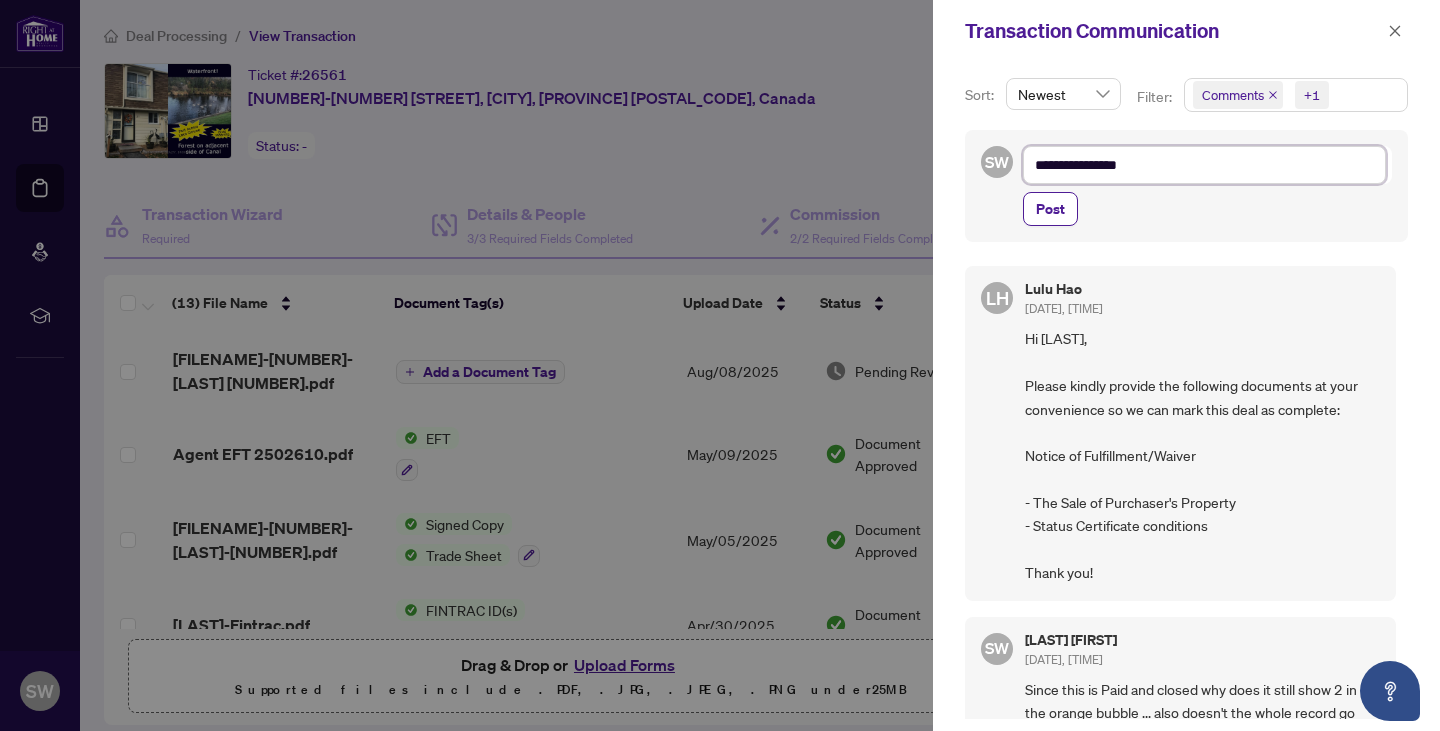 type on "**********" 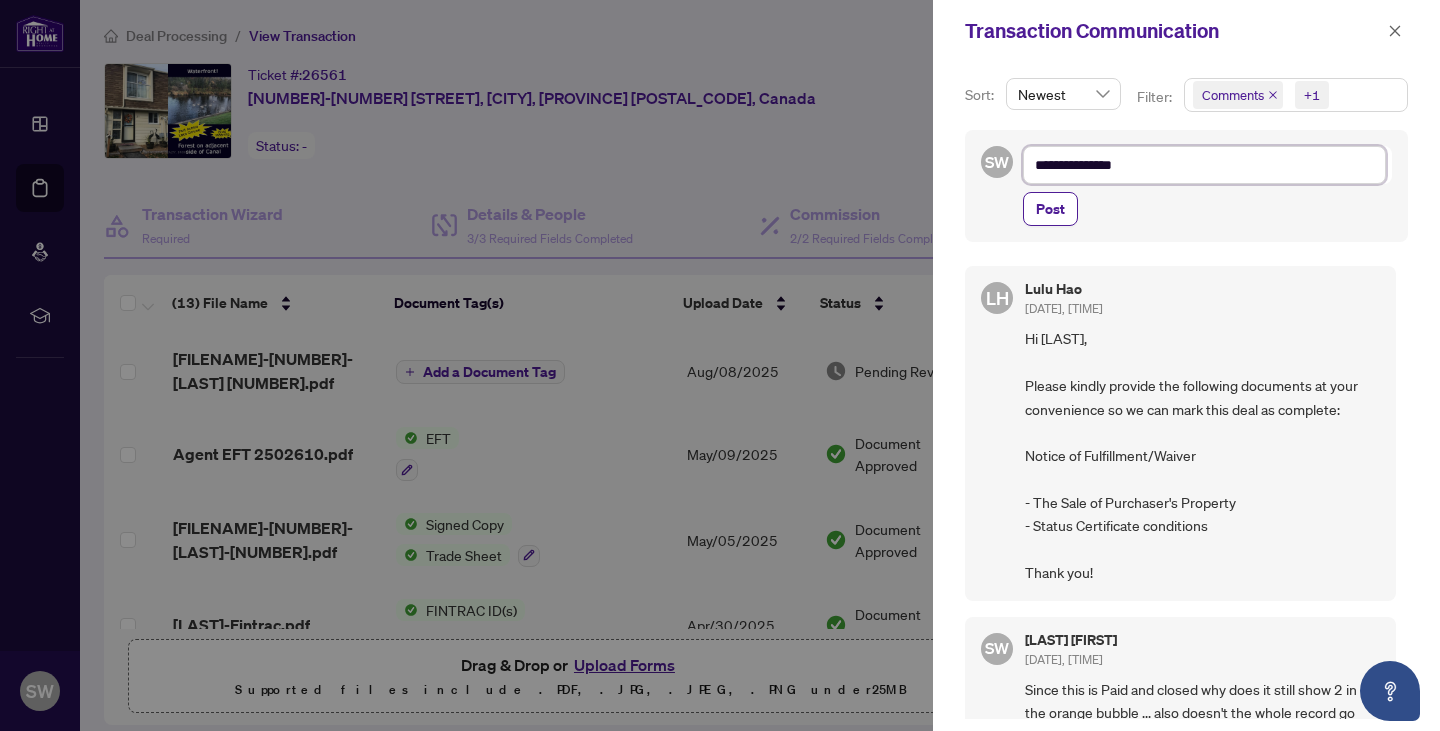 type on "**********" 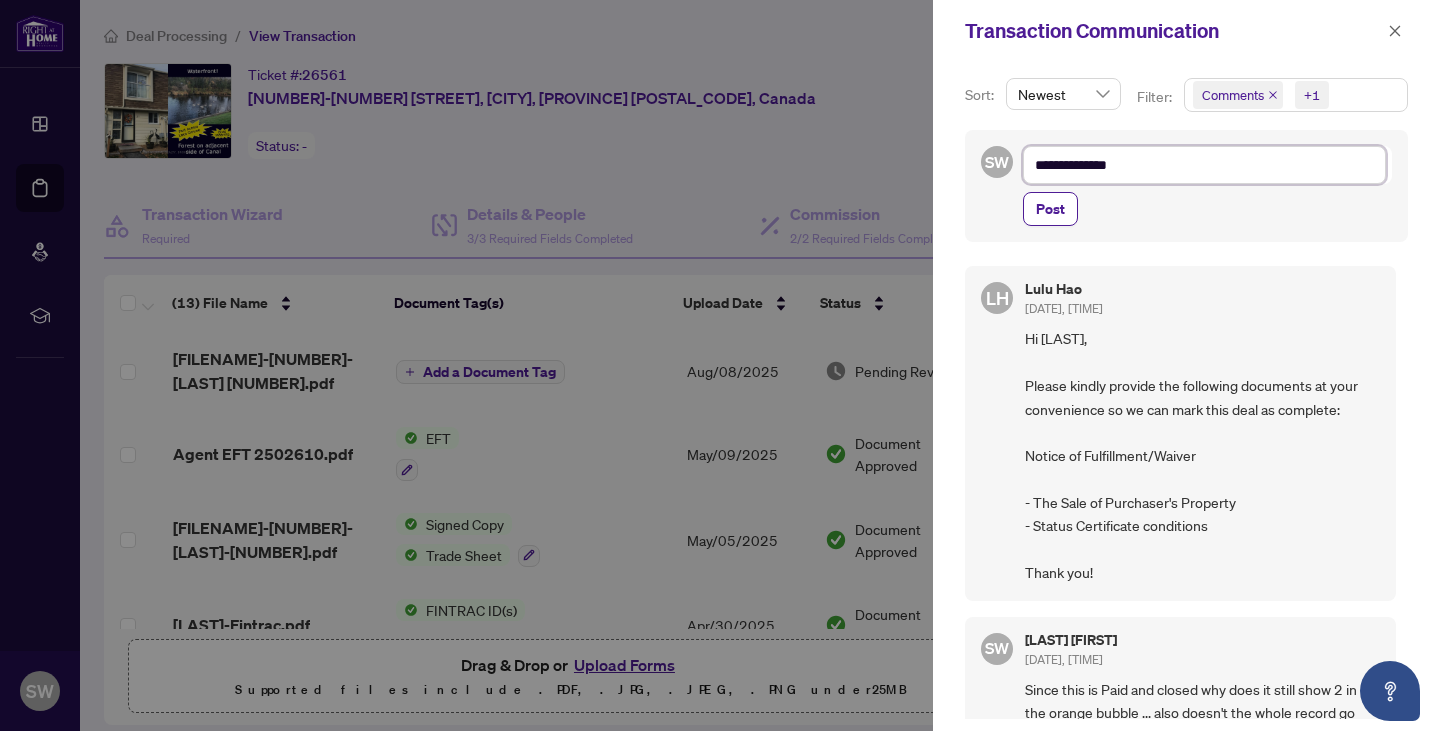 type on "**********" 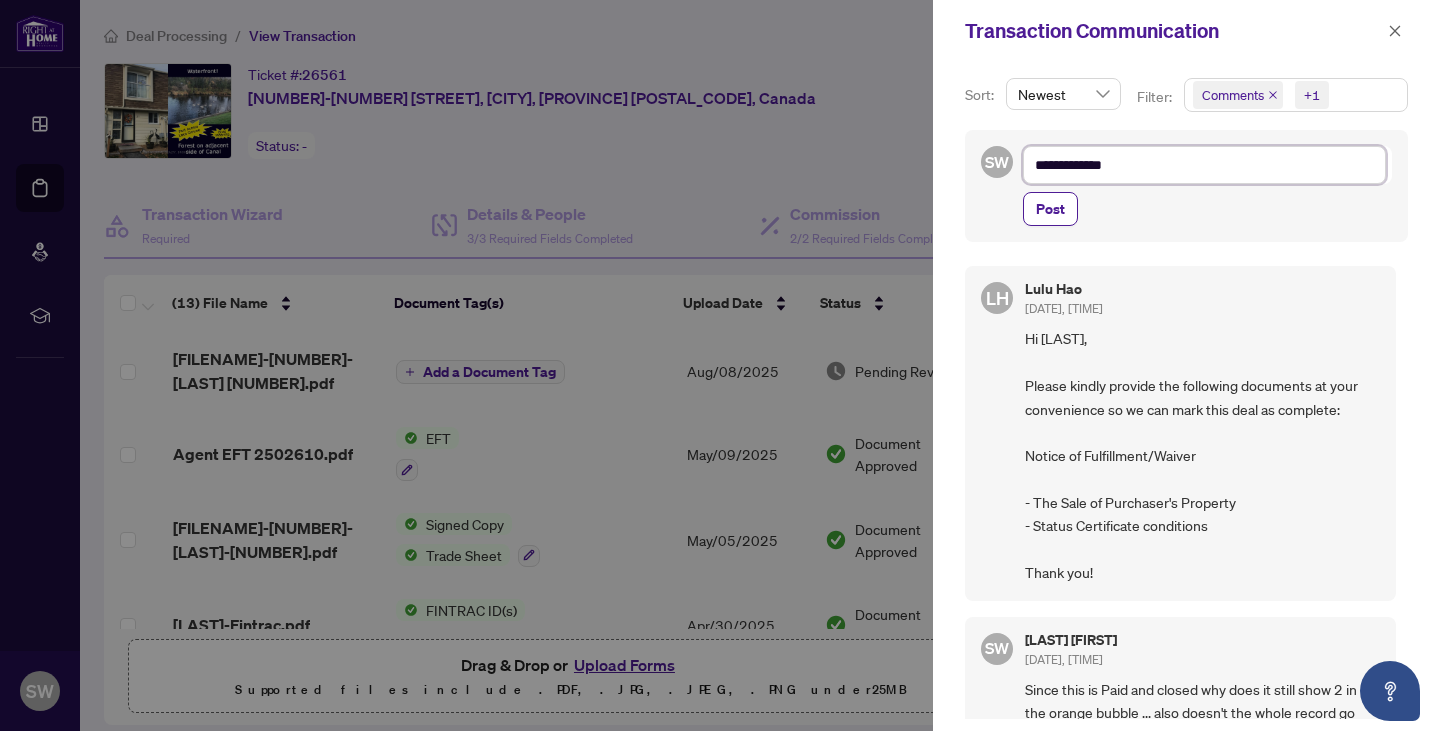 type on "**********" 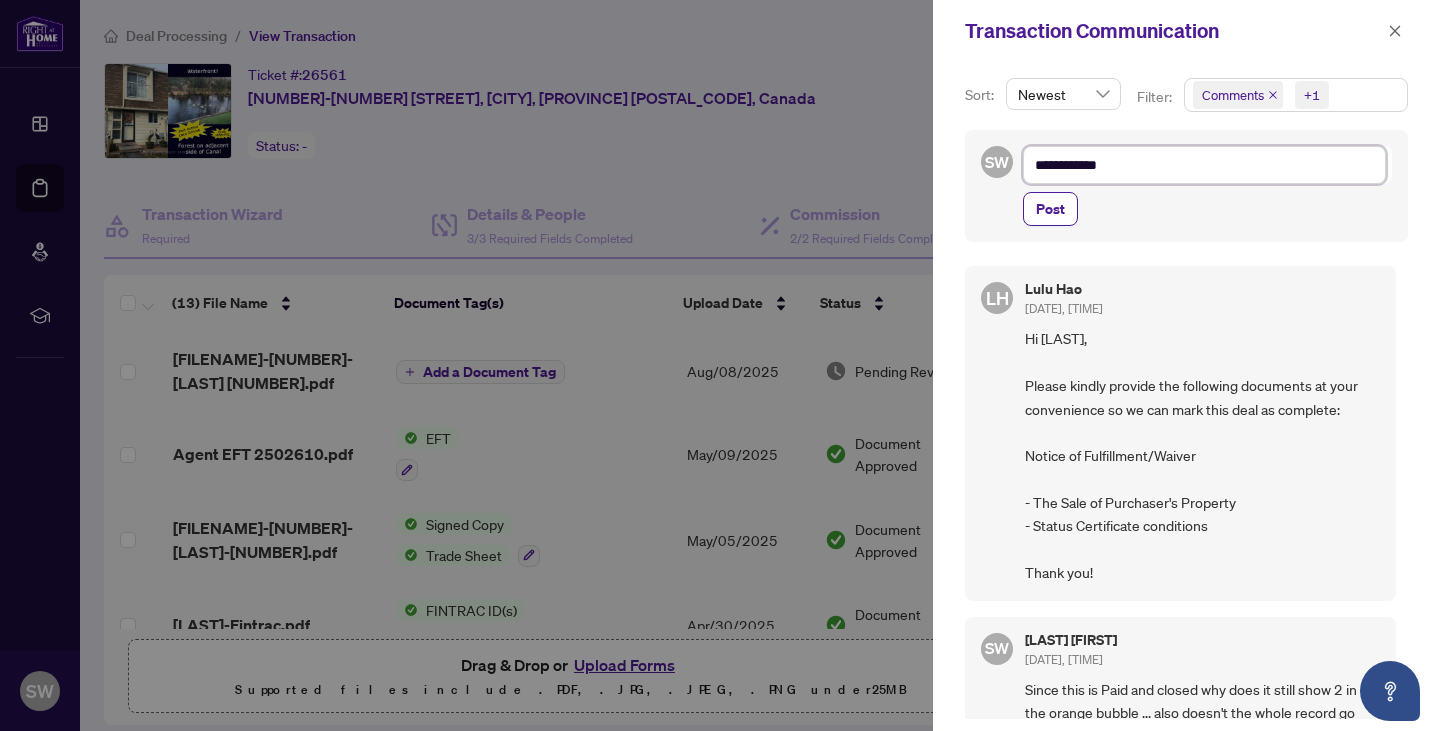 type on "**********" 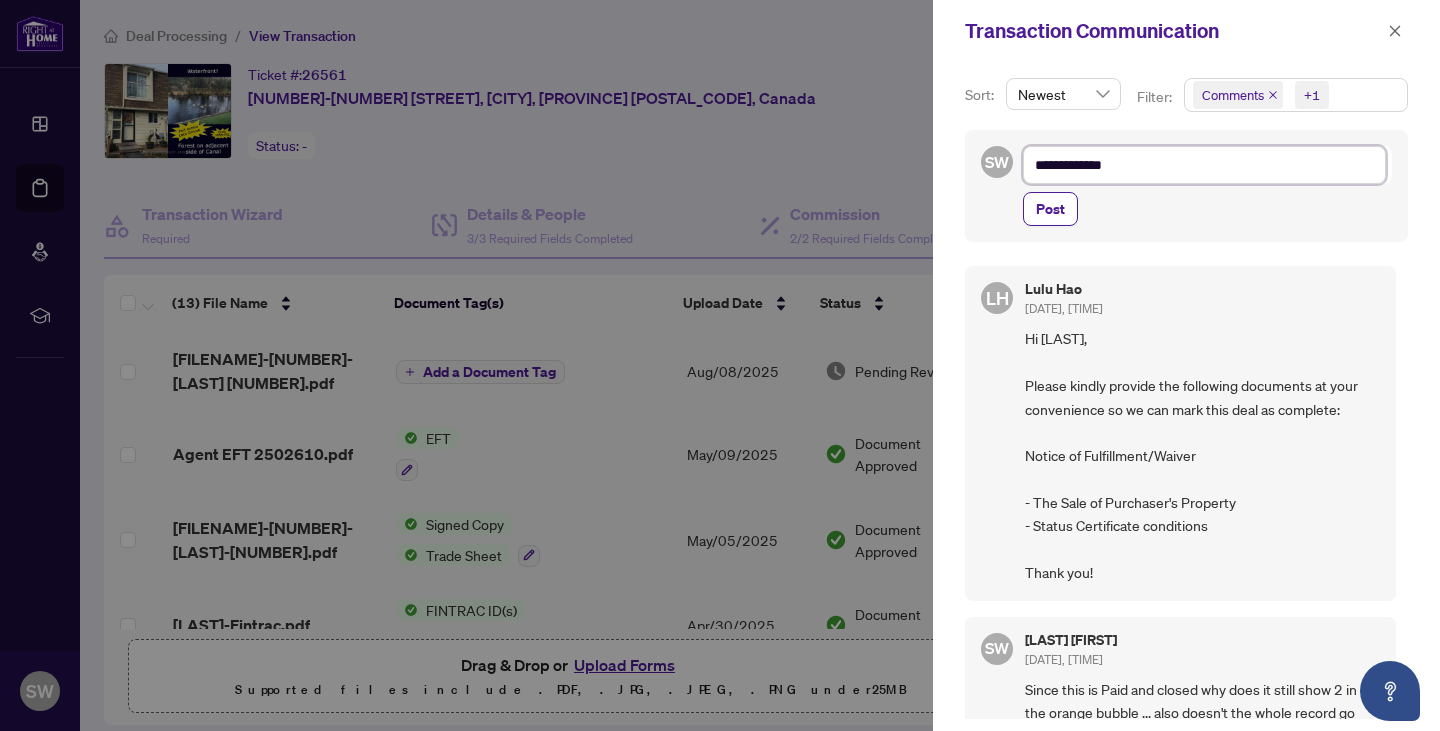 type on "**********" 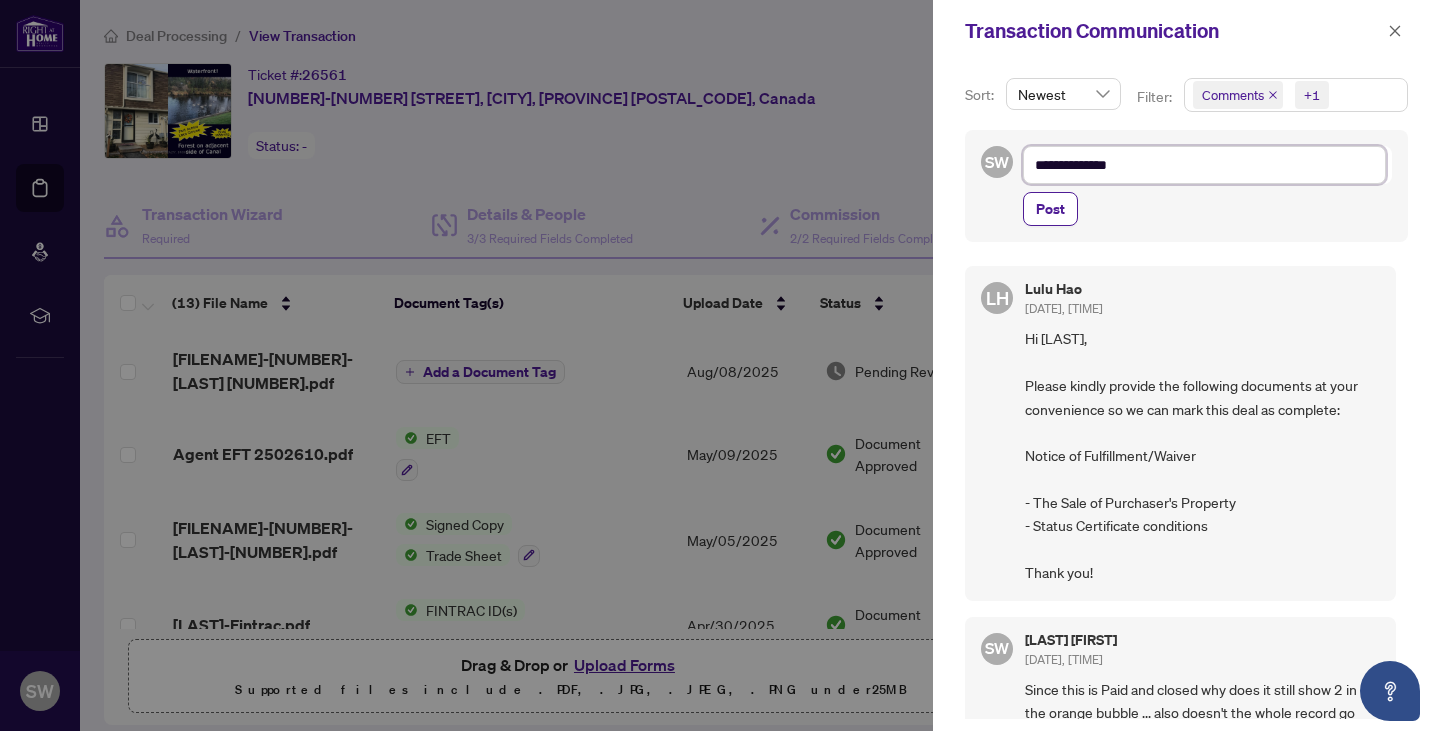 type on "**********" 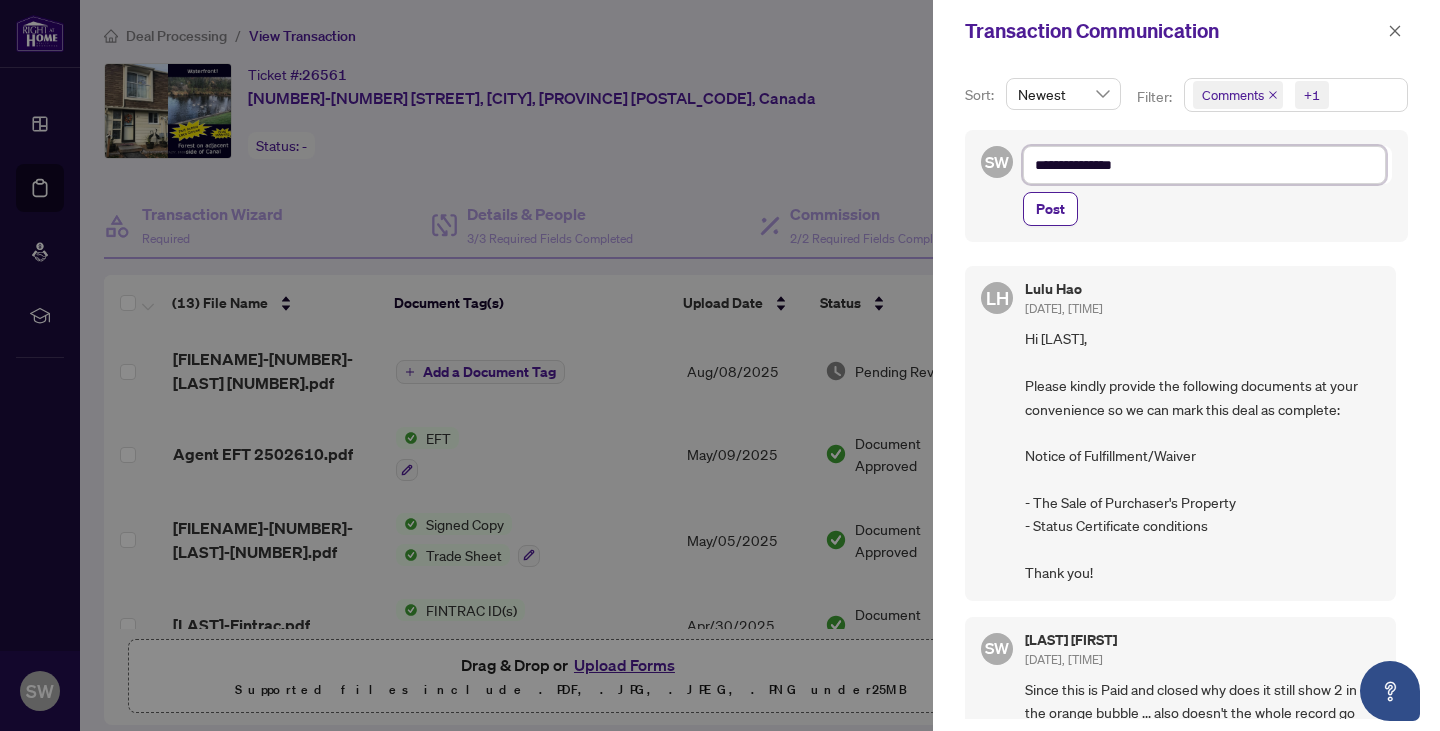 type on "**********" 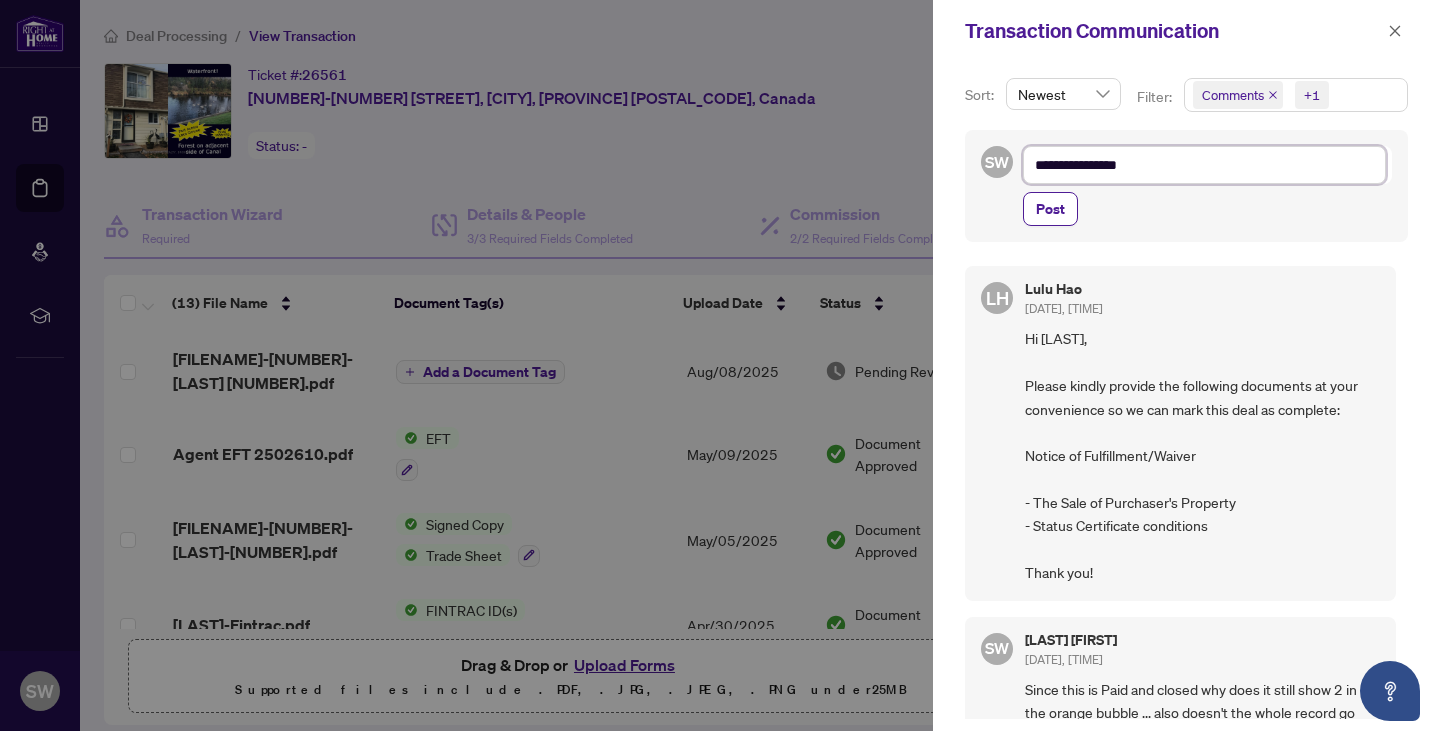type on "**********" 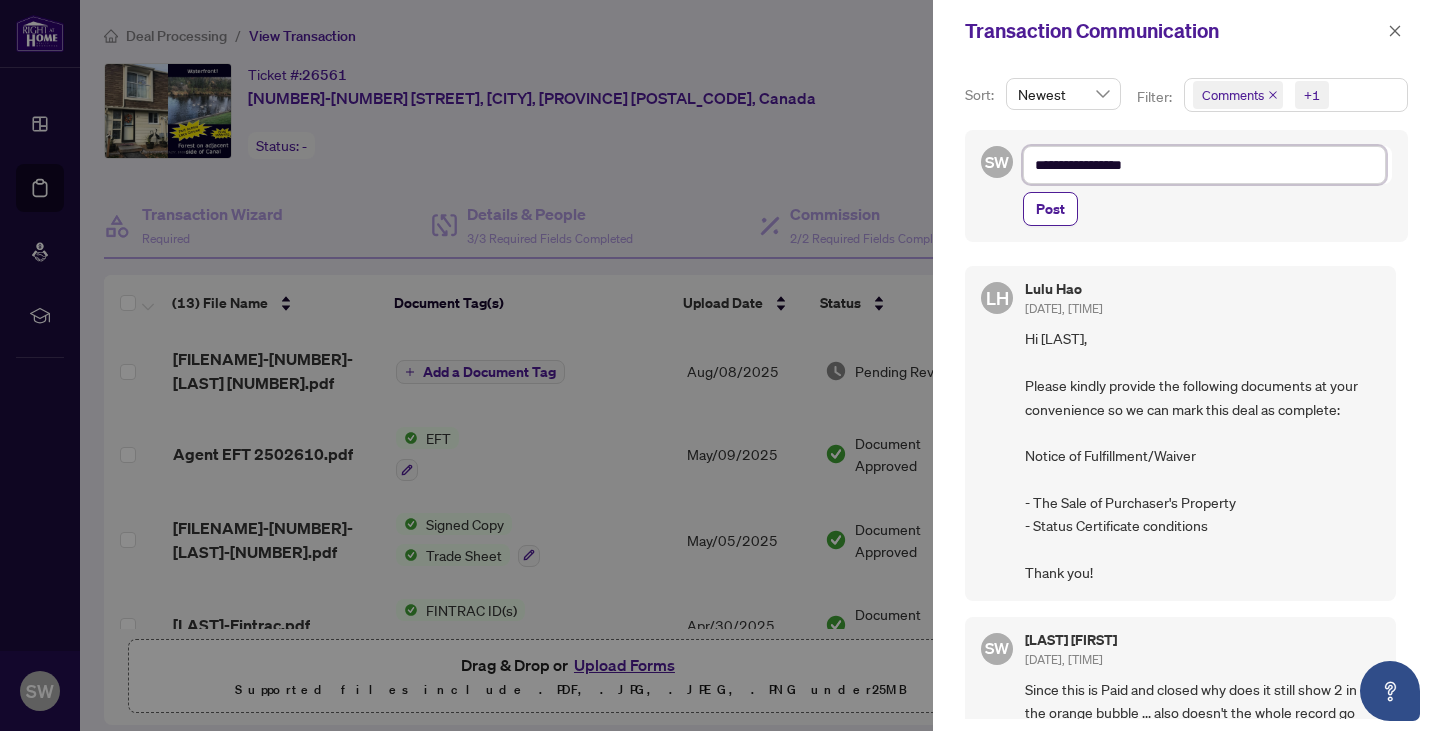 type on "**********" 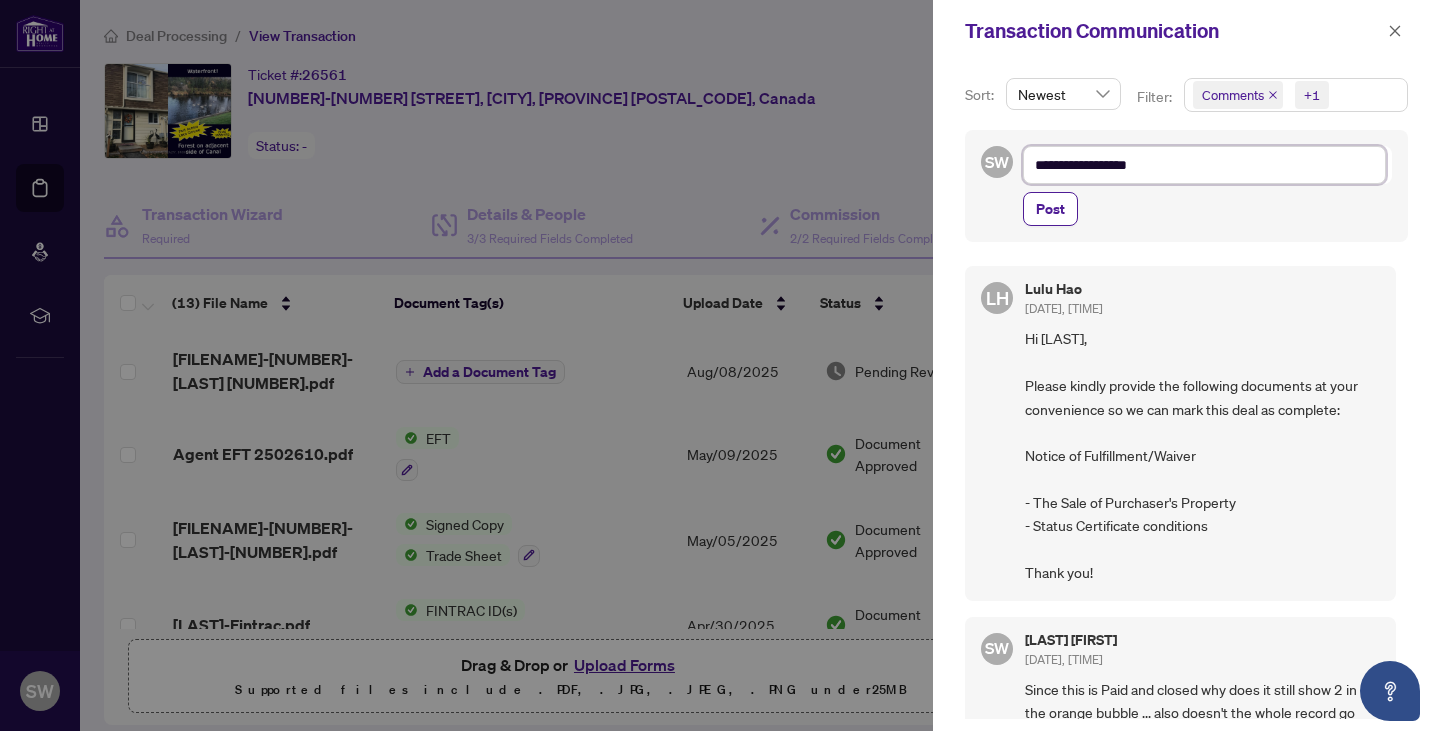 type on "**********" 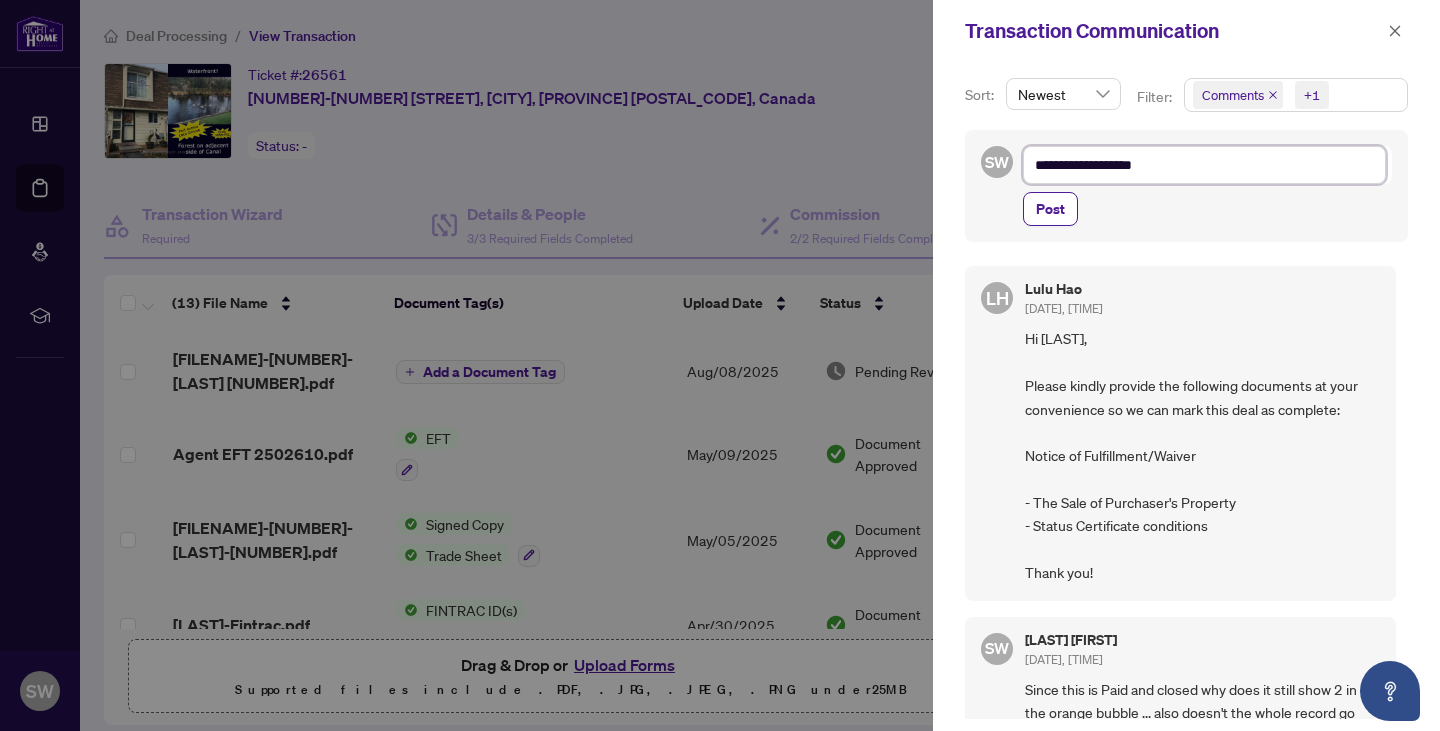 type on "**********" 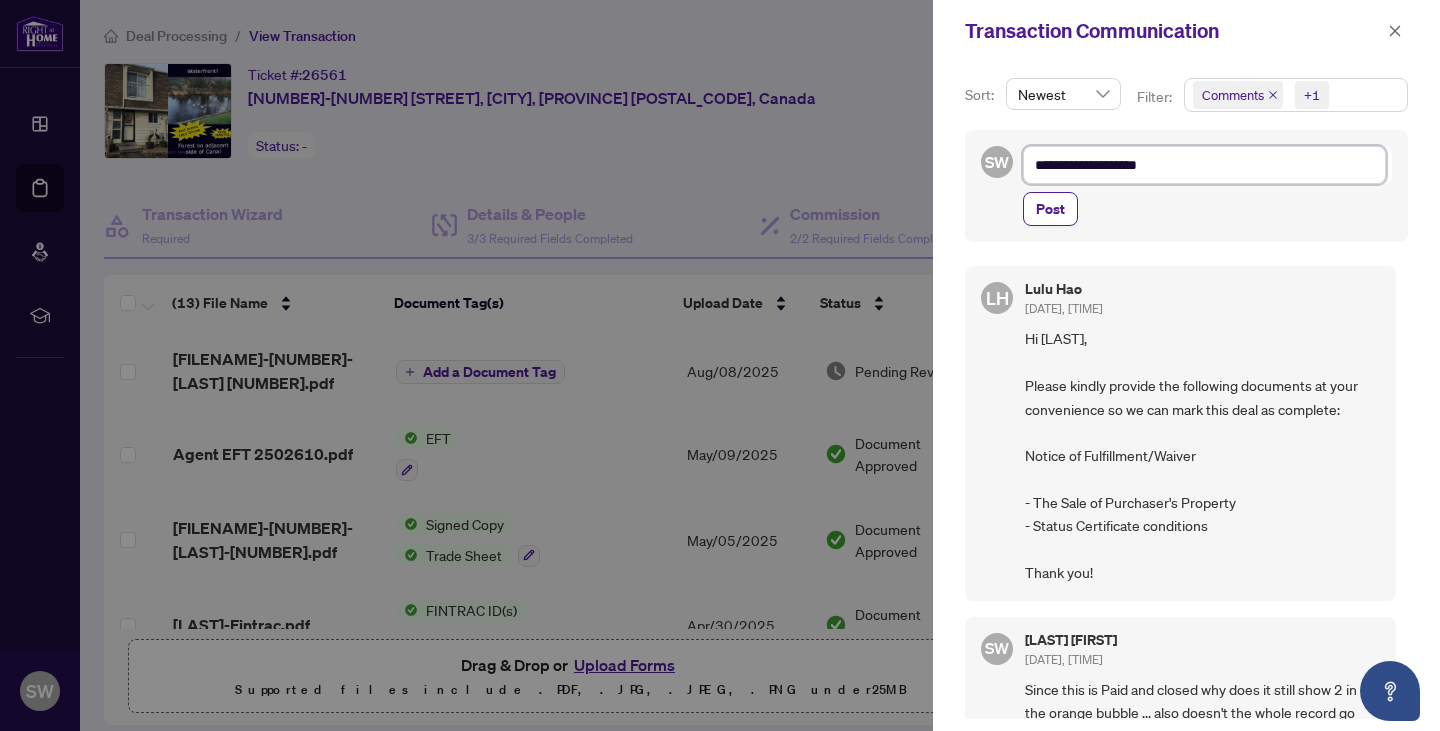 type on "**********" 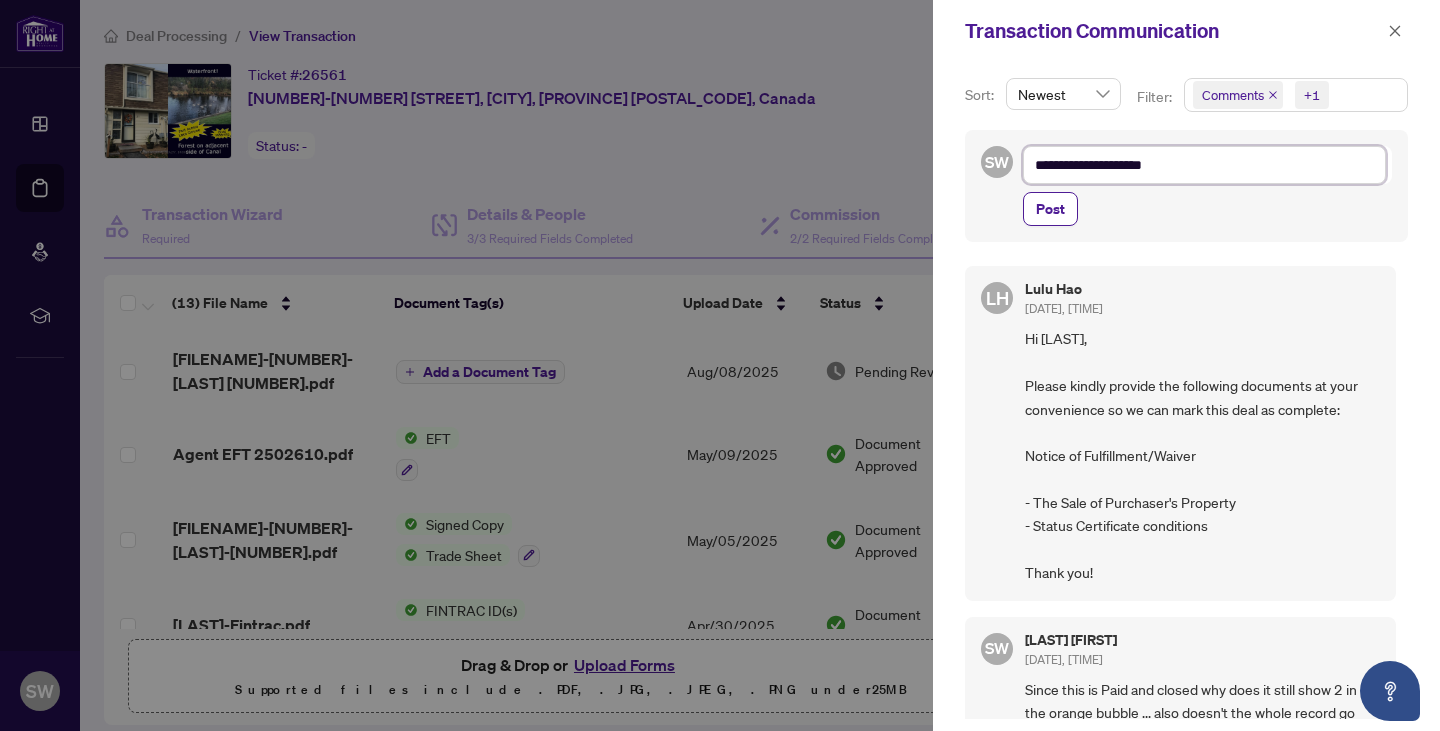 type on "**********" 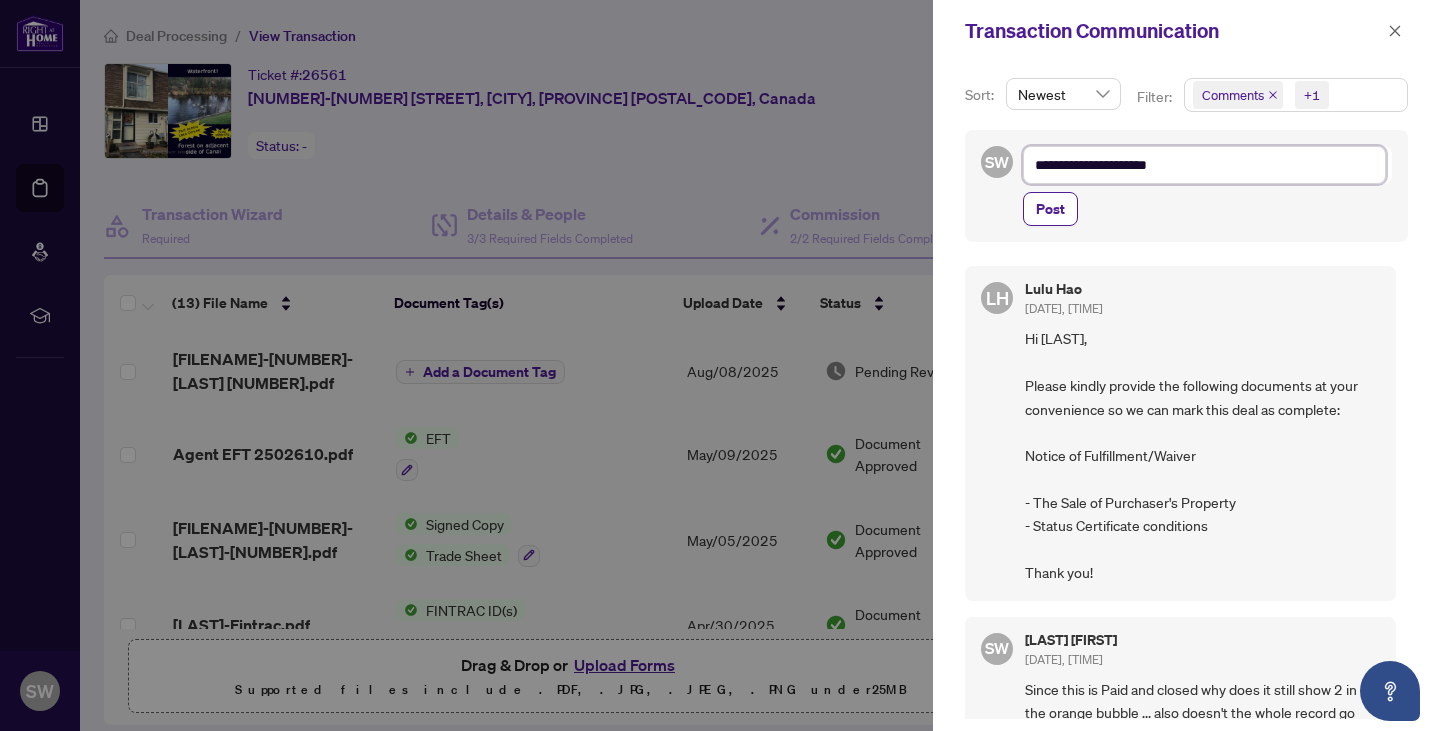 type on "**********" 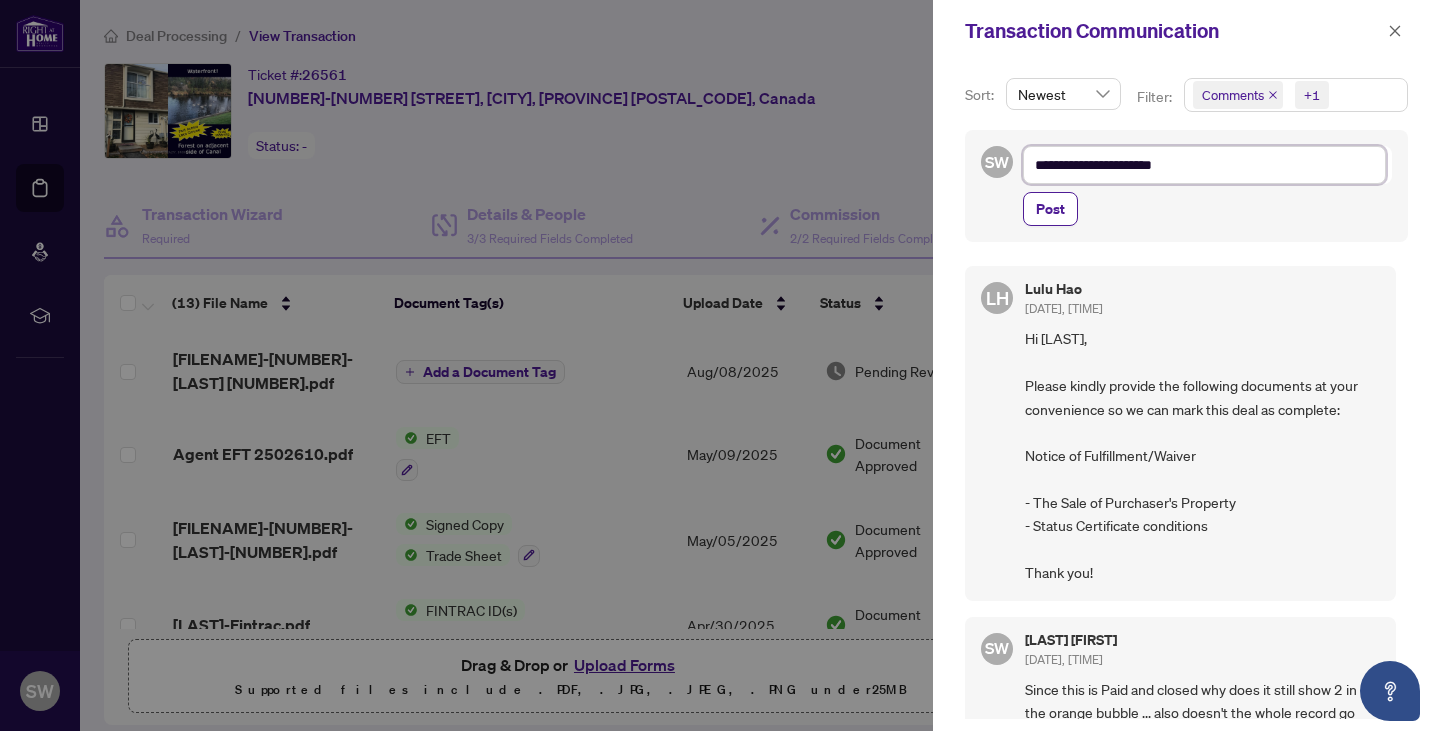 type on "**********" 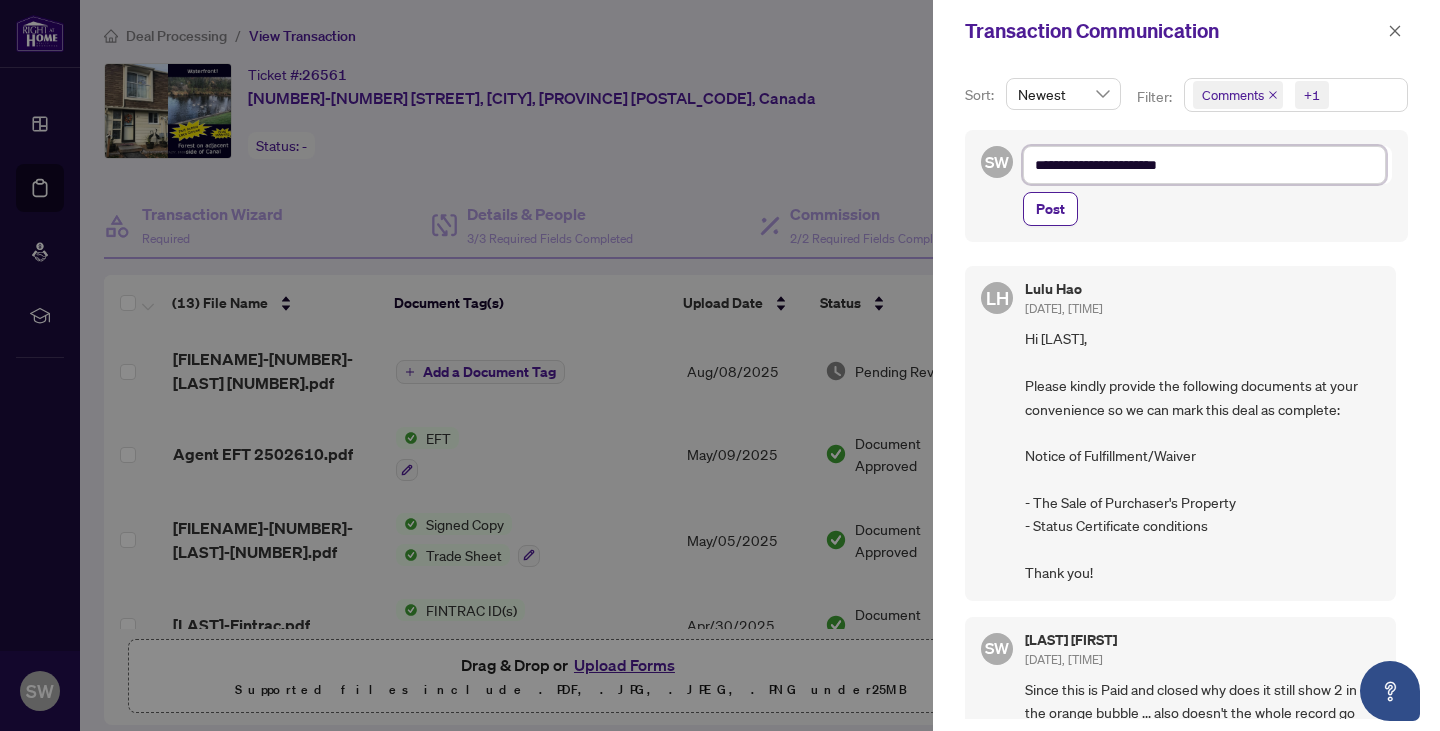type on "**********" 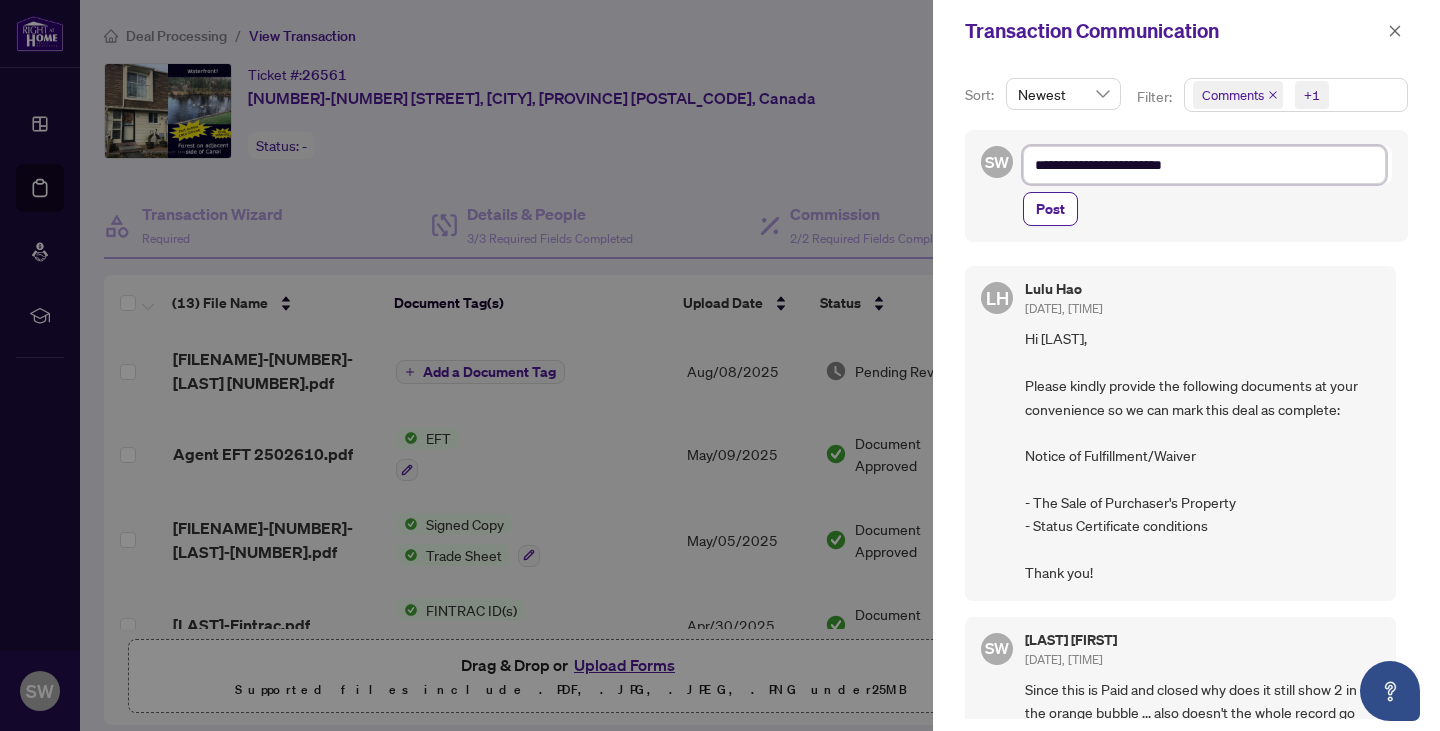 type on "**********" 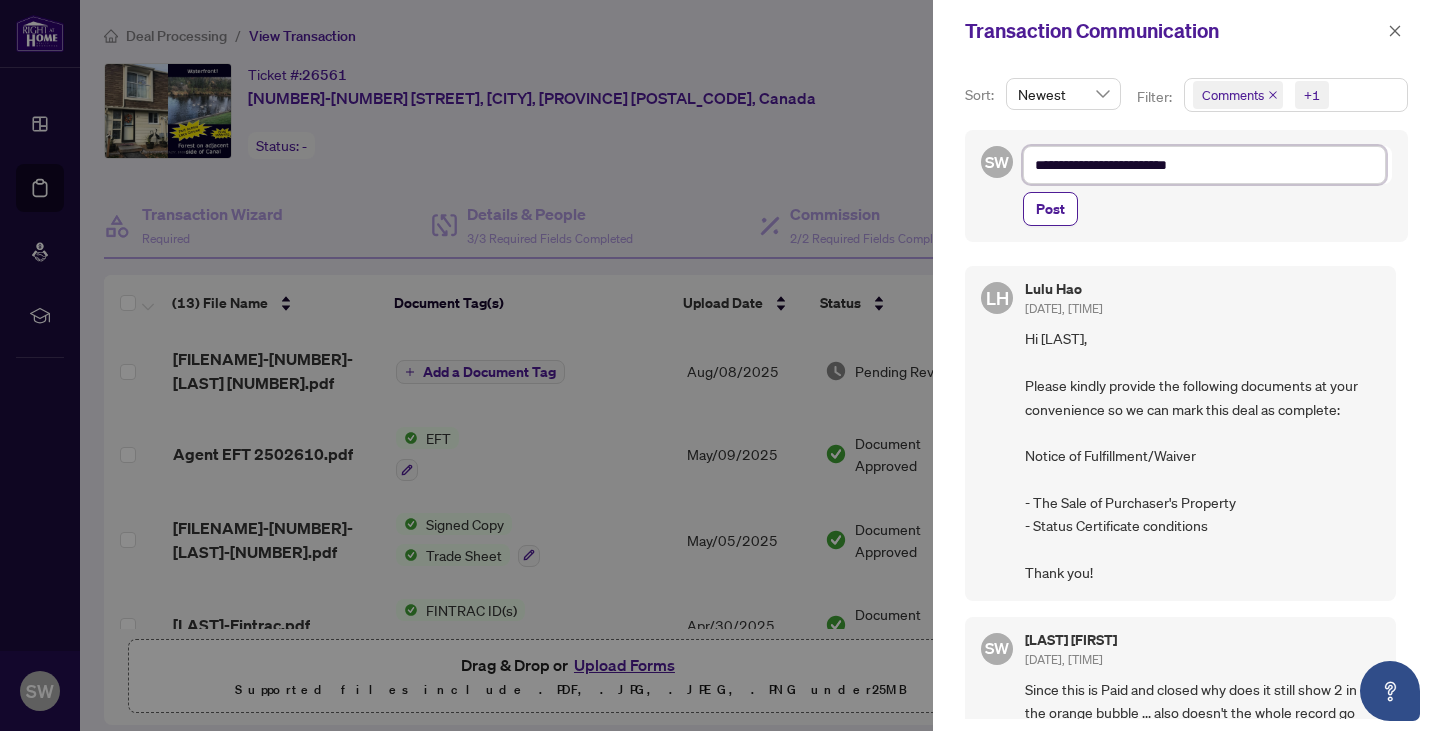 type on "**********" 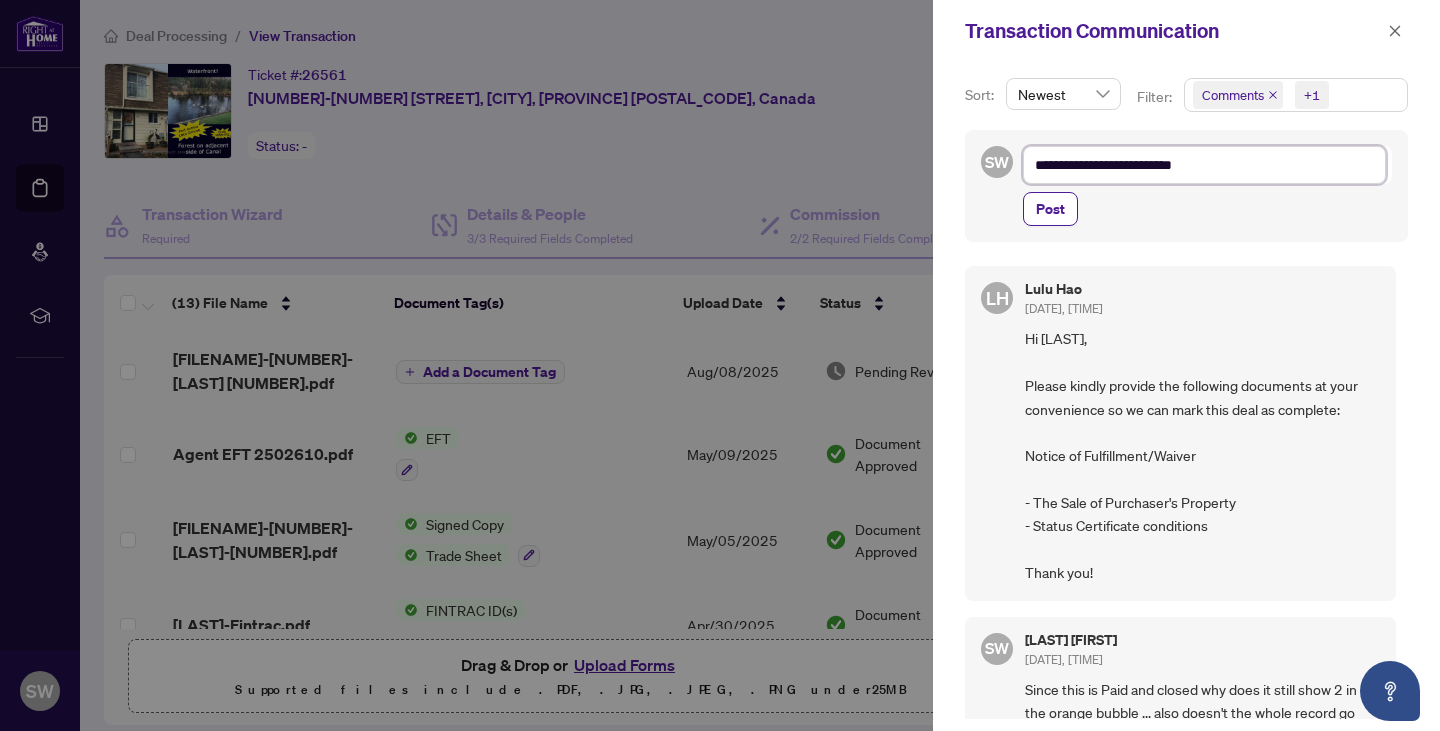 type on "**********" 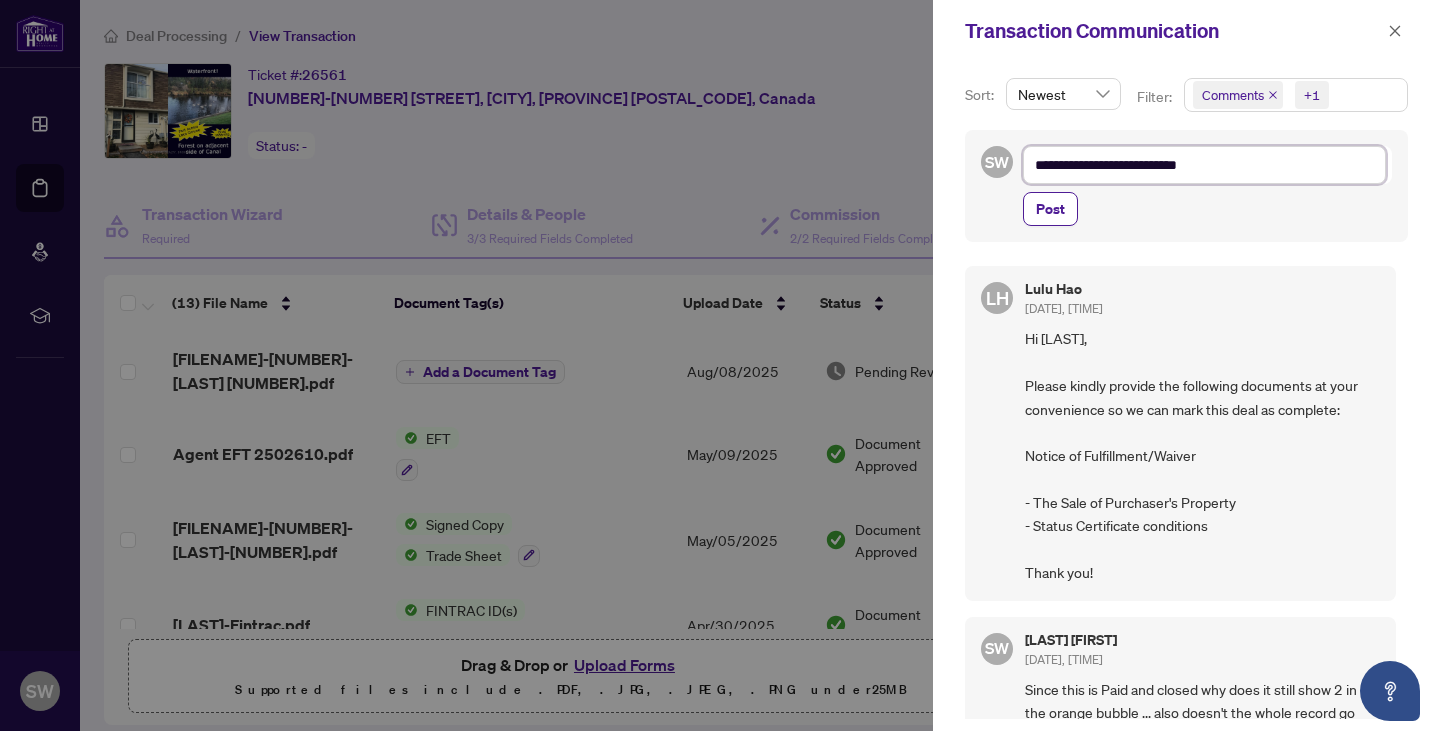 type on "**********" 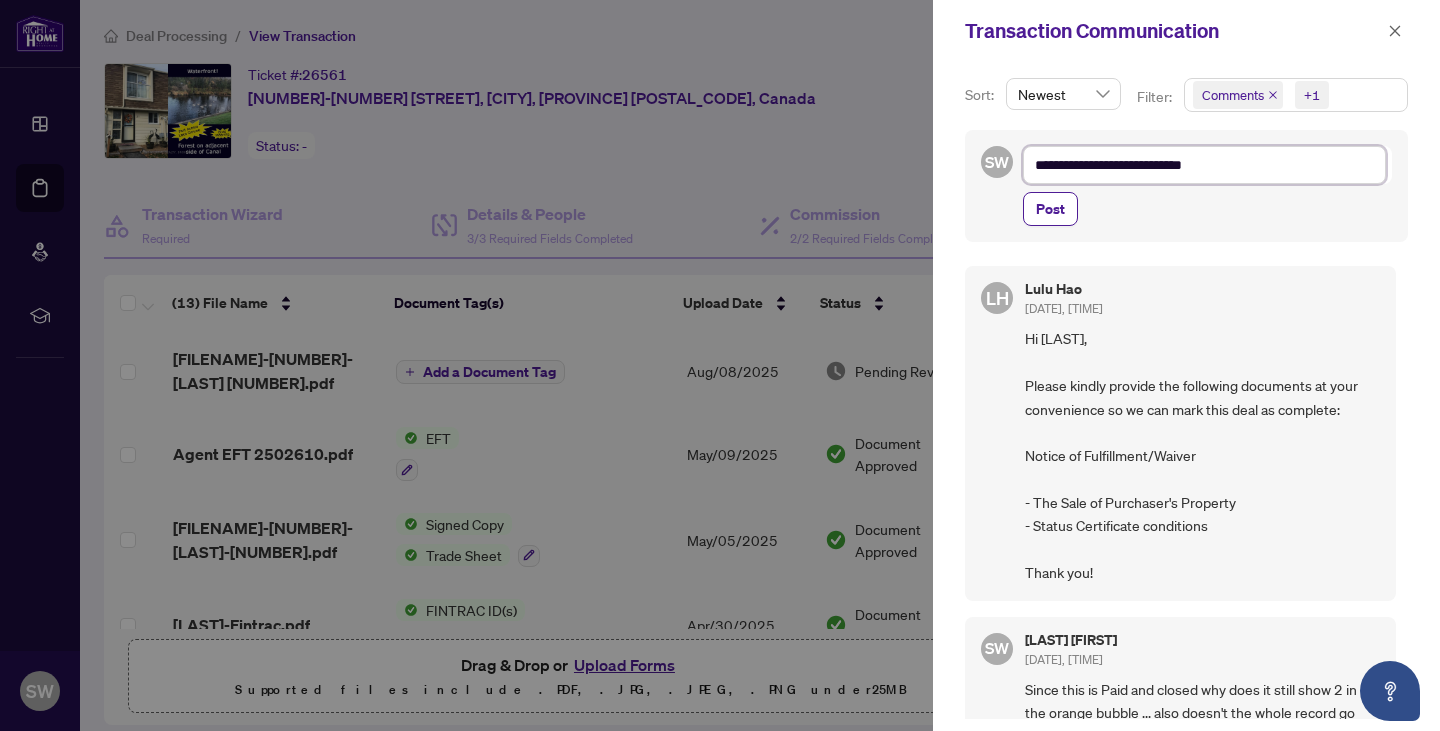 type on "**********" 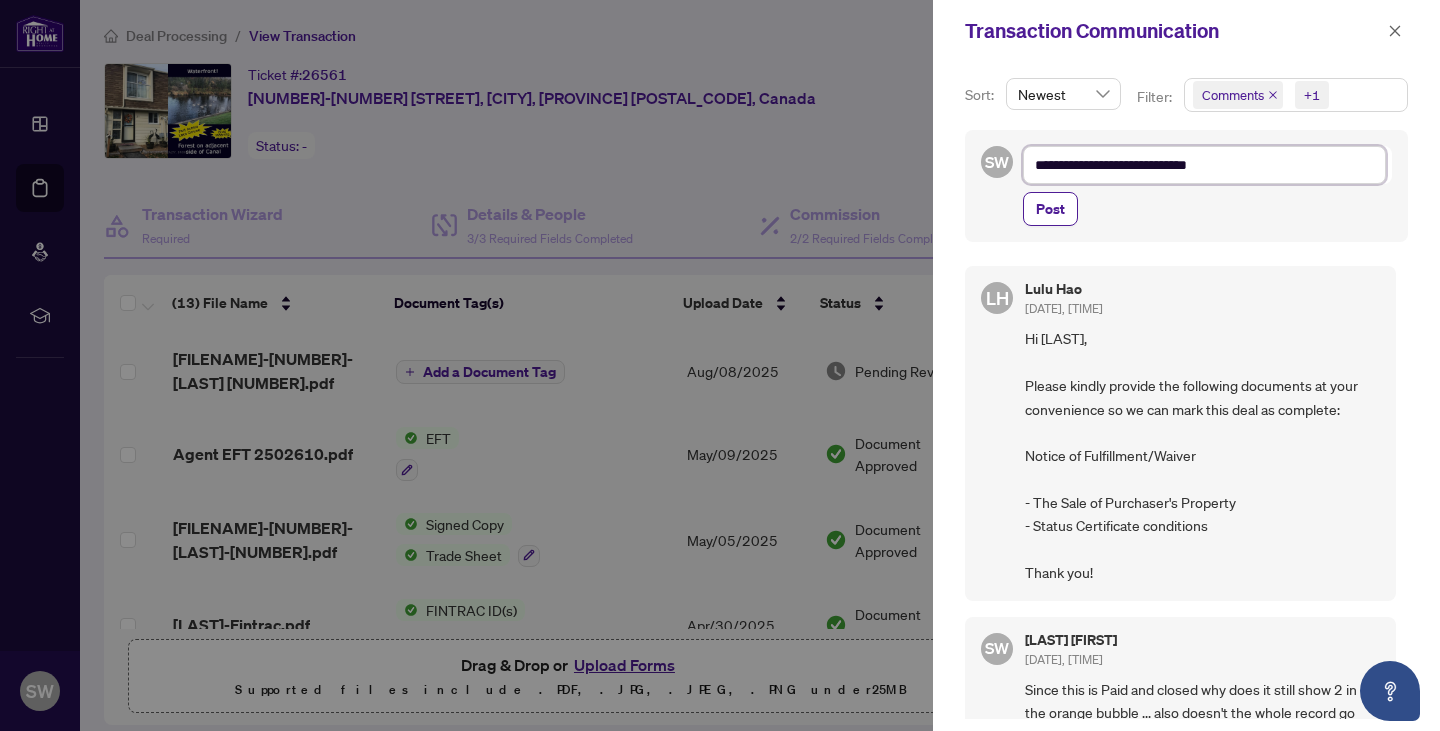 type on "**********" 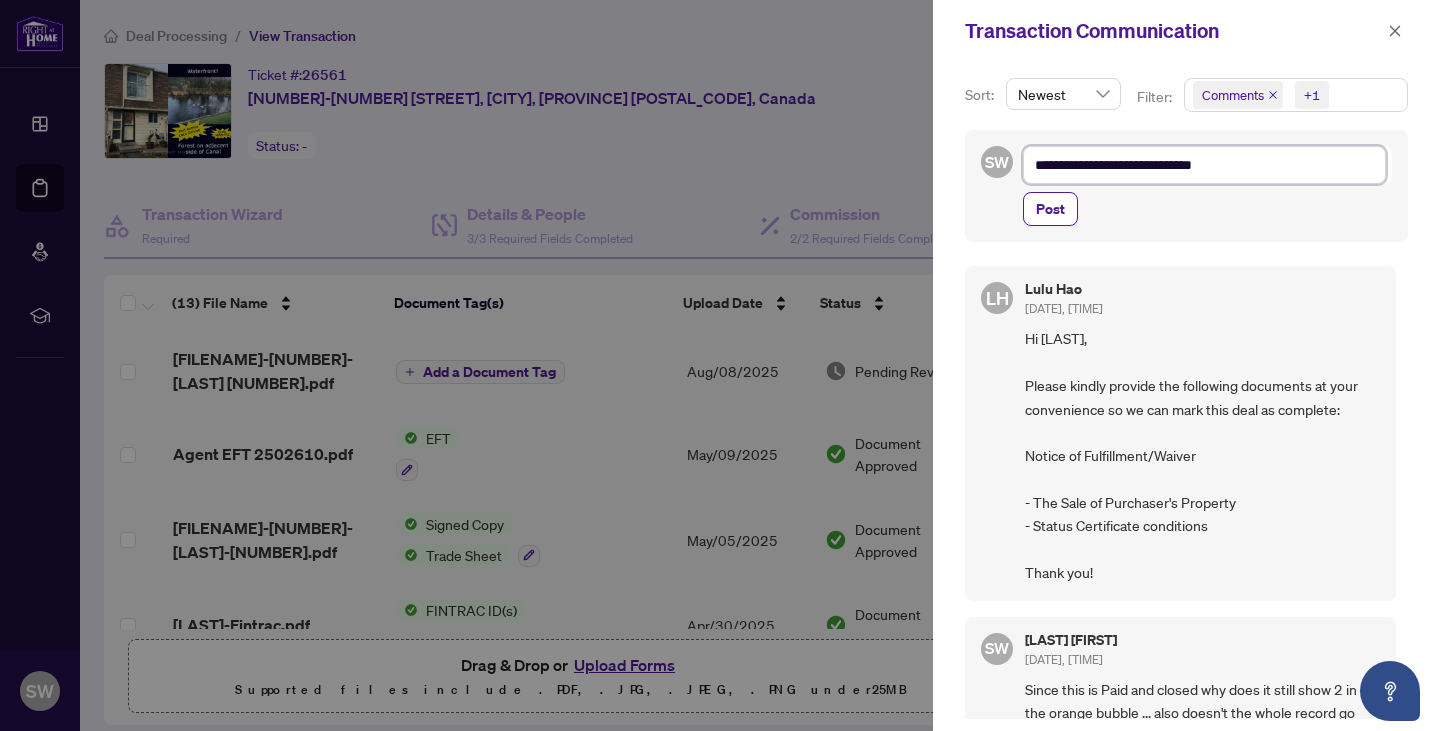type on "**********" 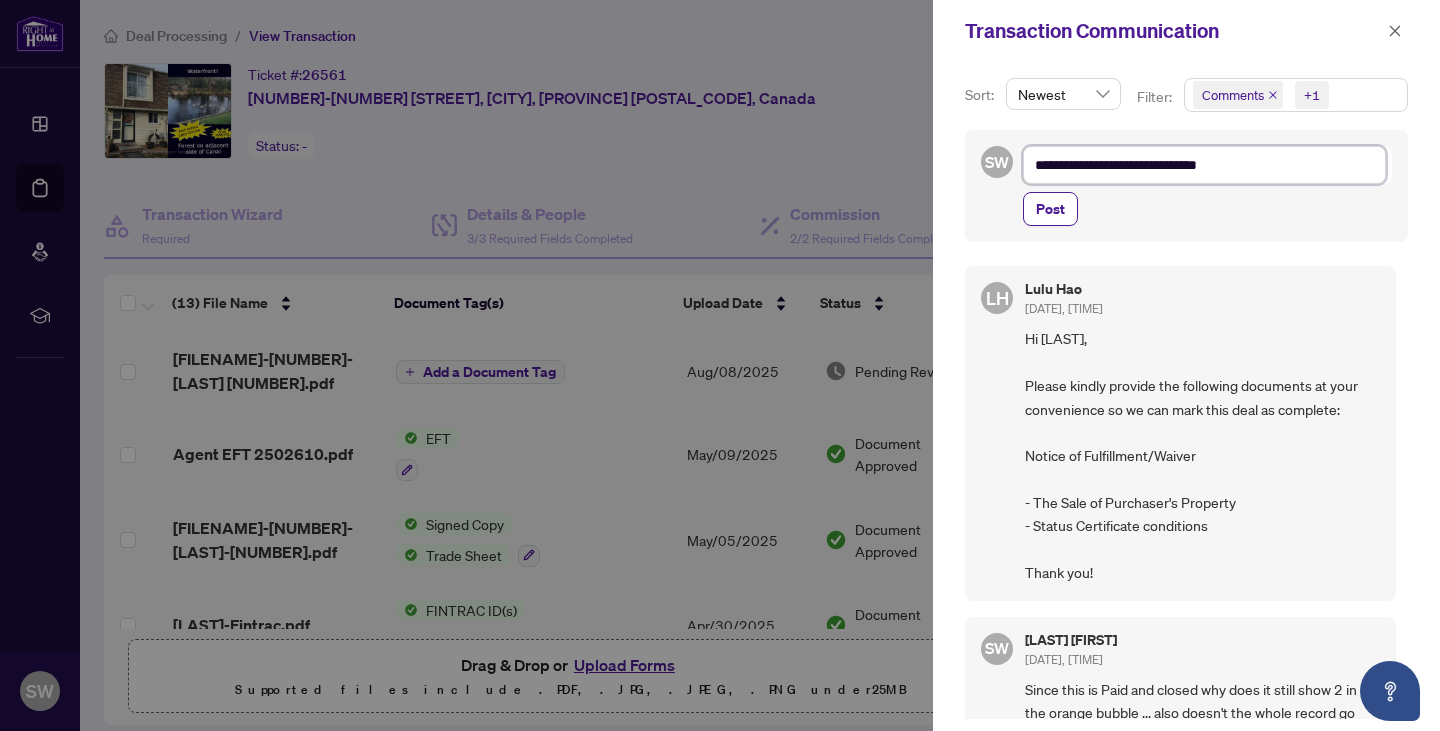type on "**********" 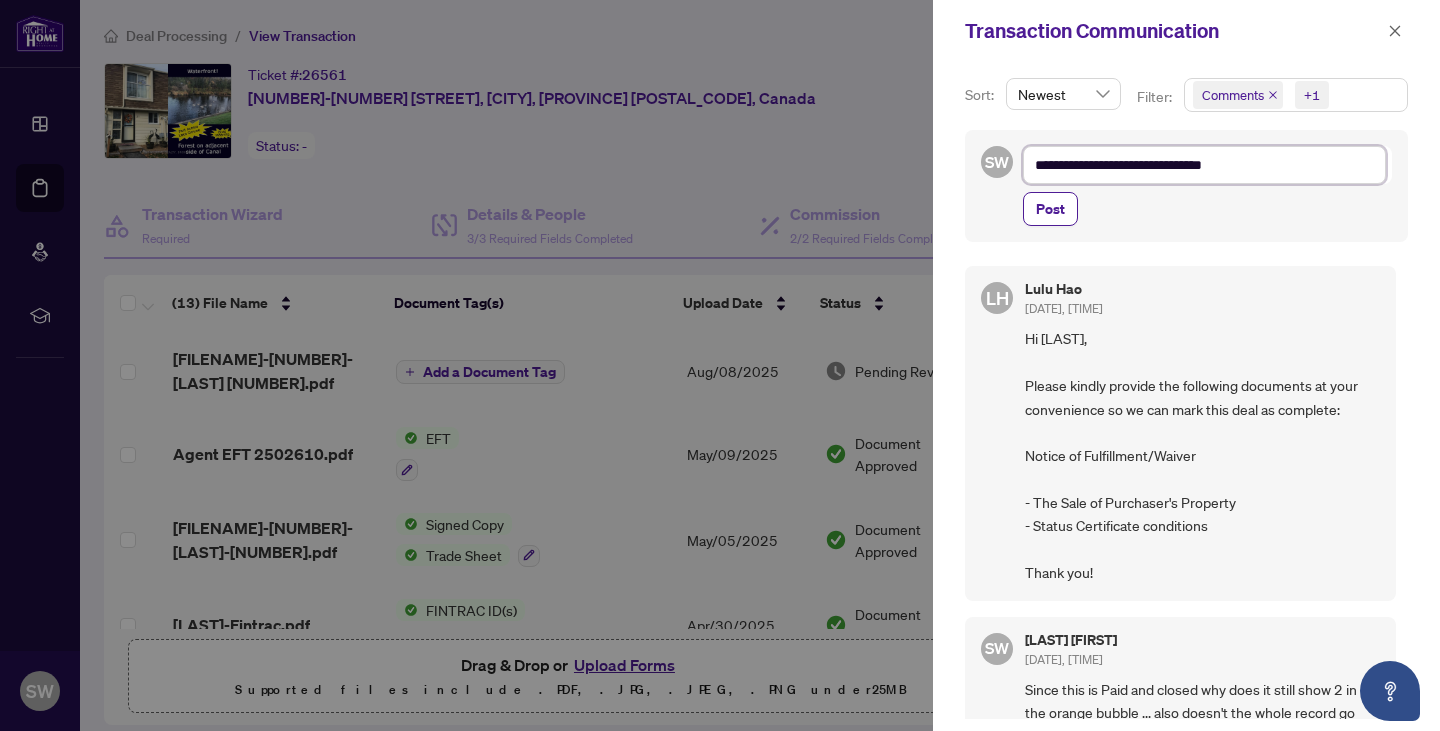 type on "**********" 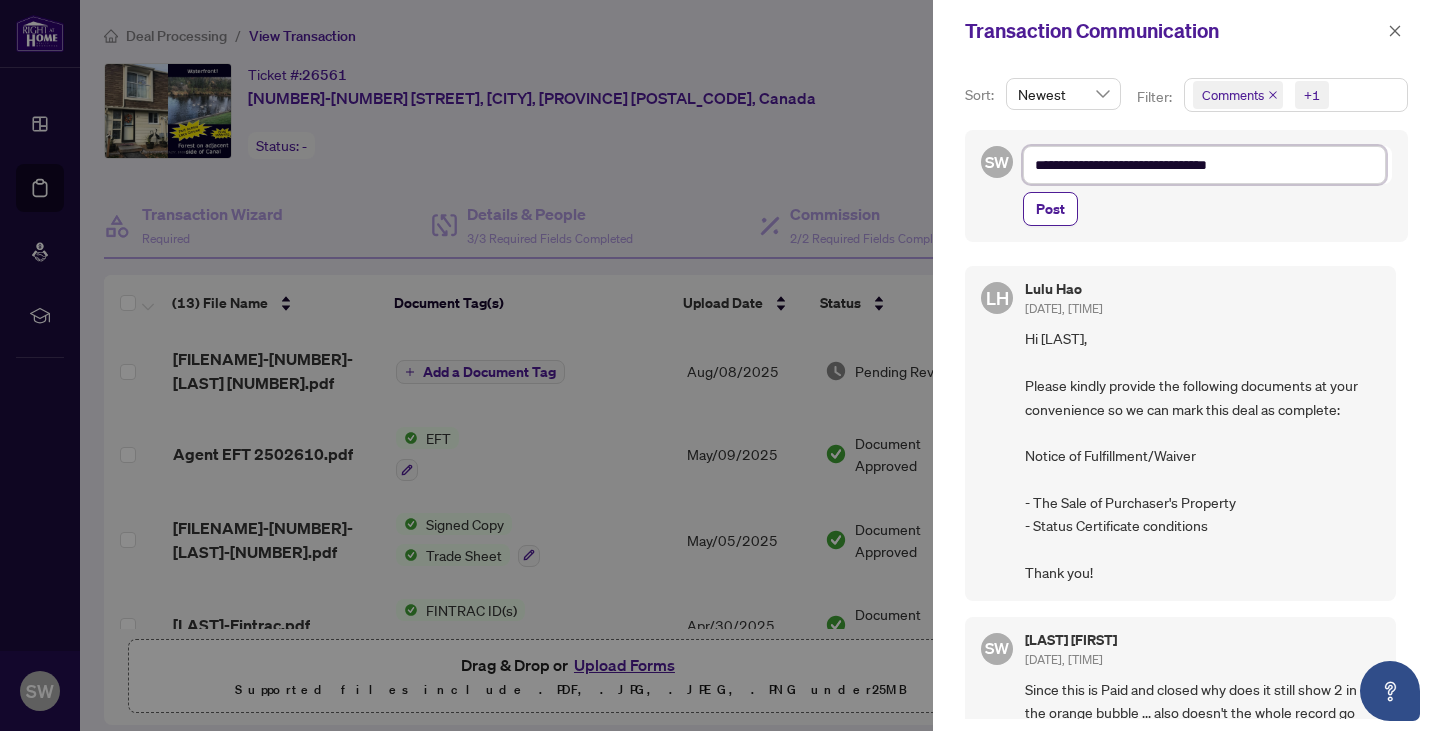 type on "**********" 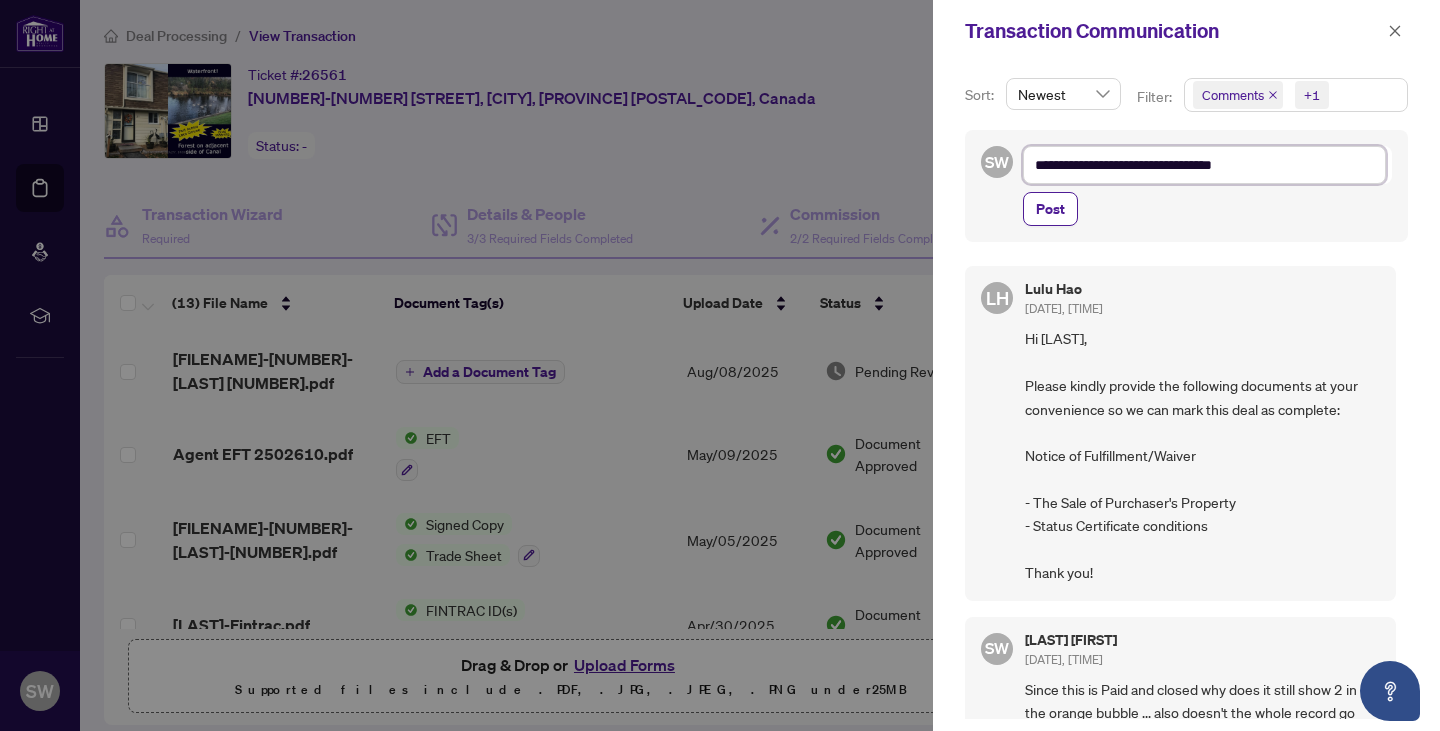 type on "**********" 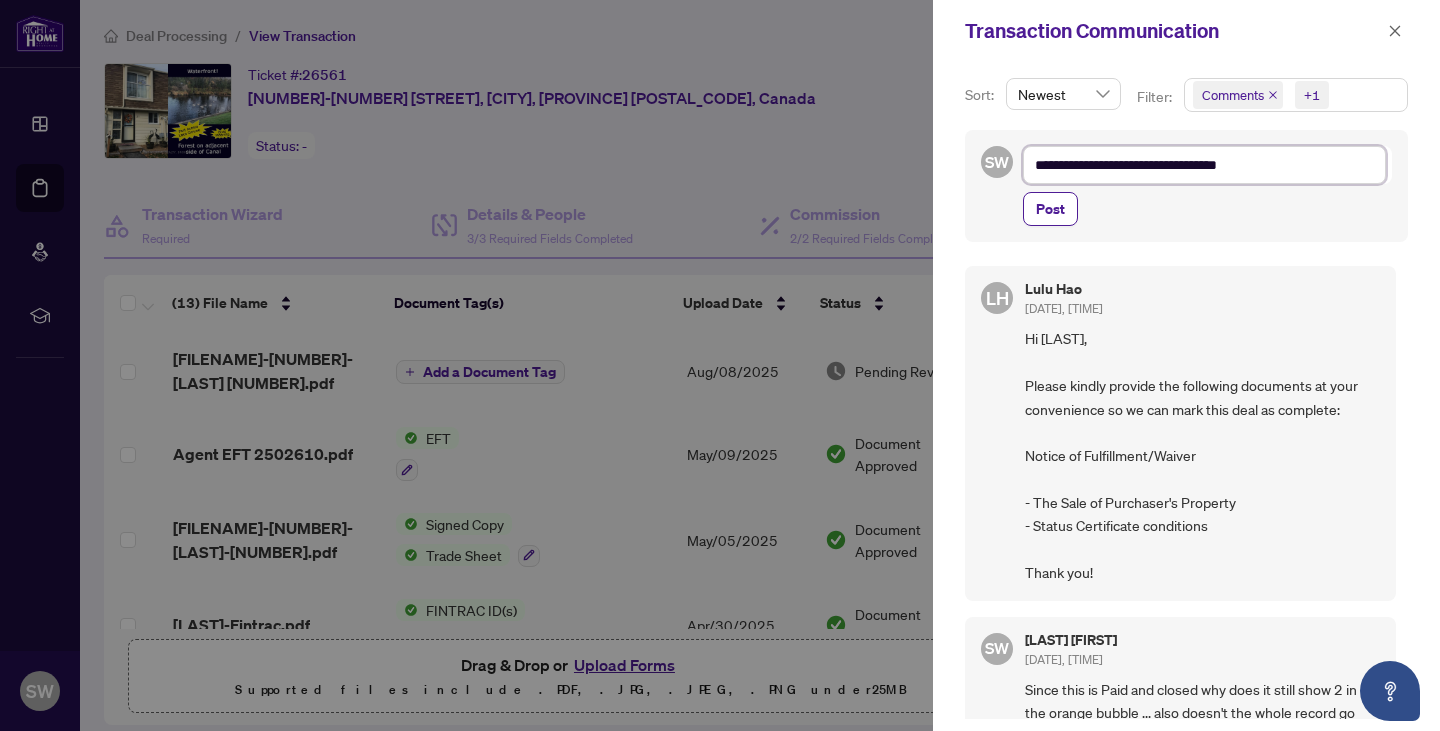 type on "**********" 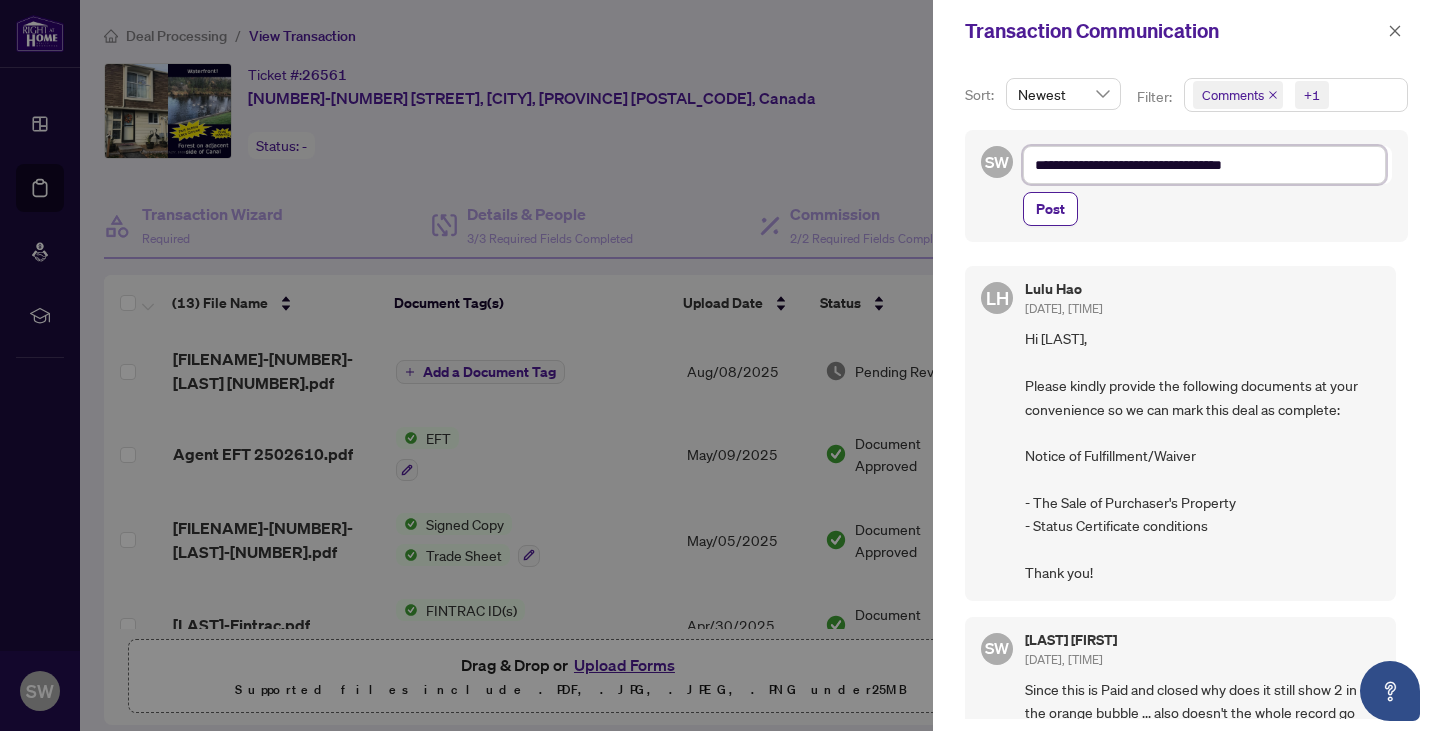 type on "**********" 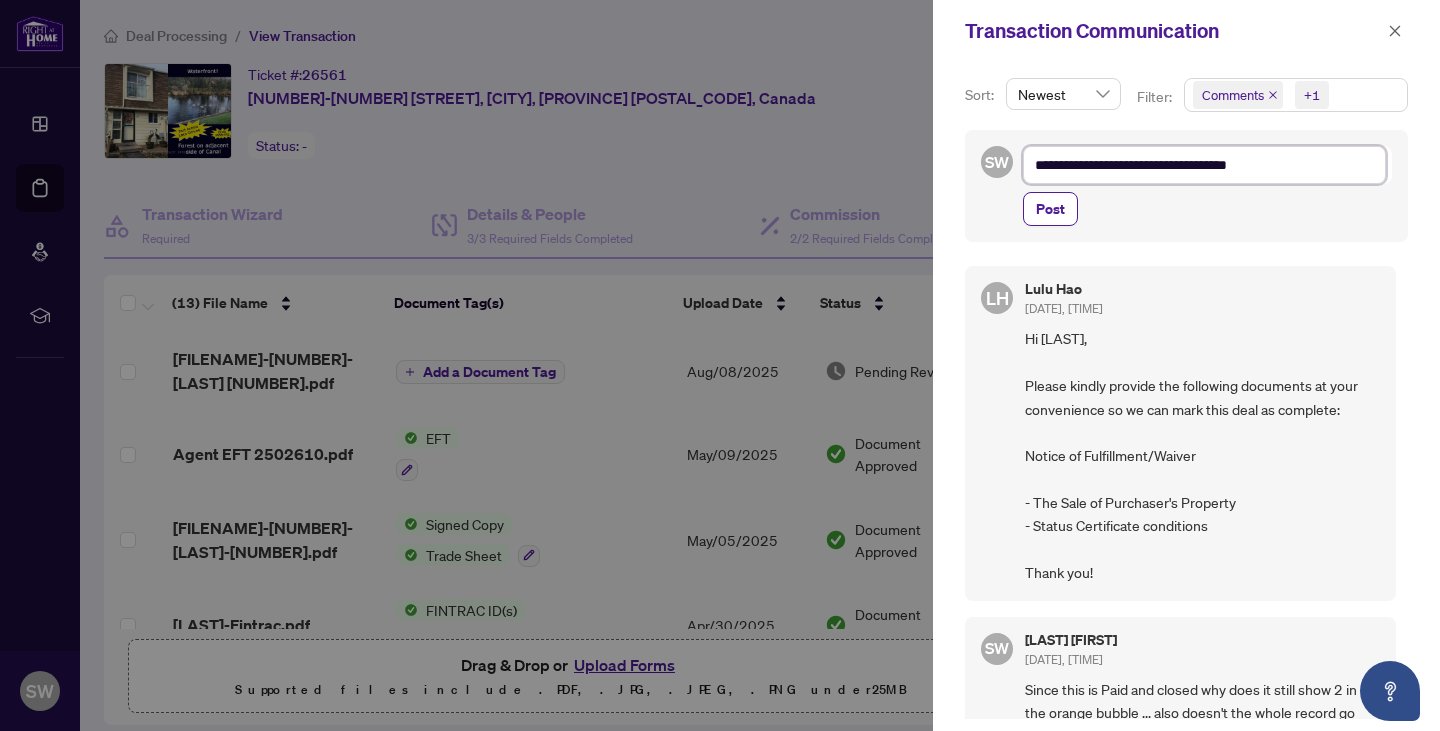 type on "**********" 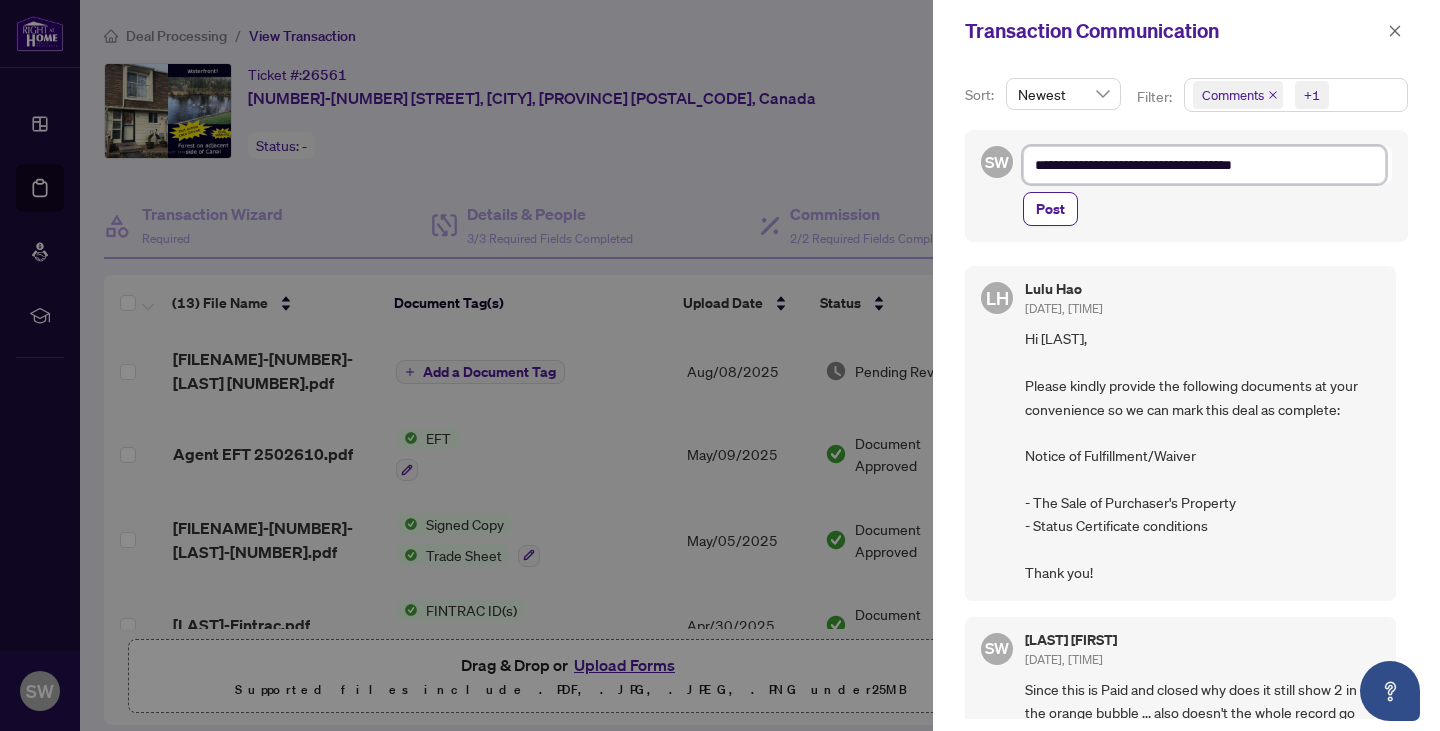 type on "**********" 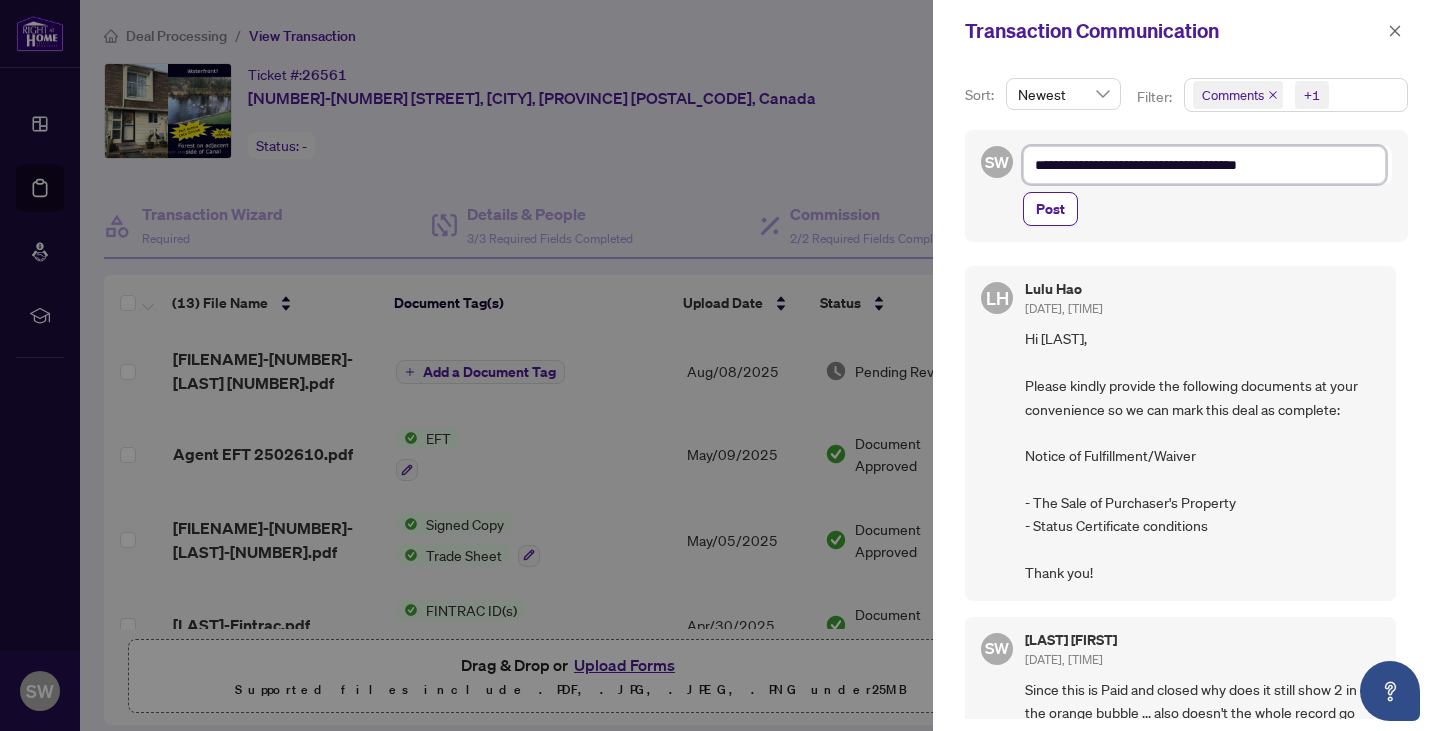 type on "**********" 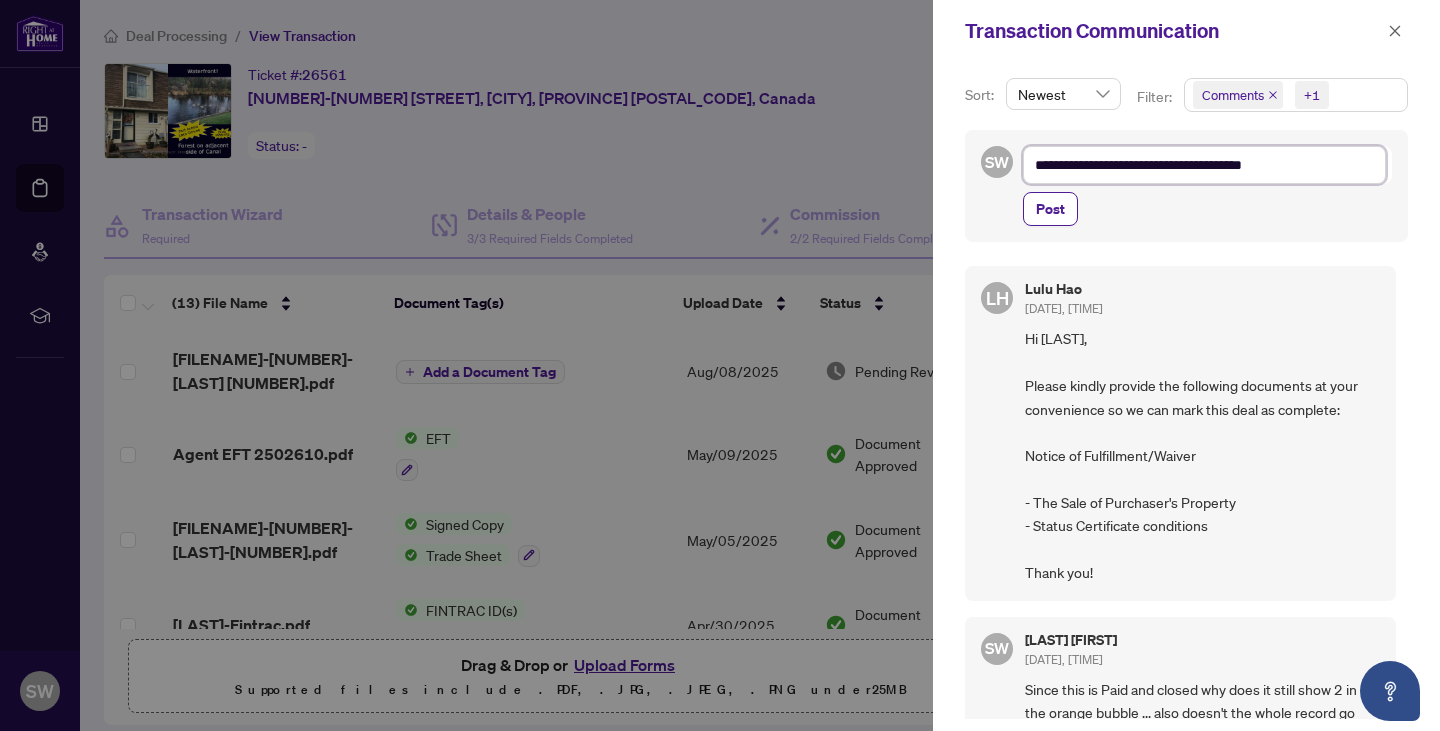 type on "**********" 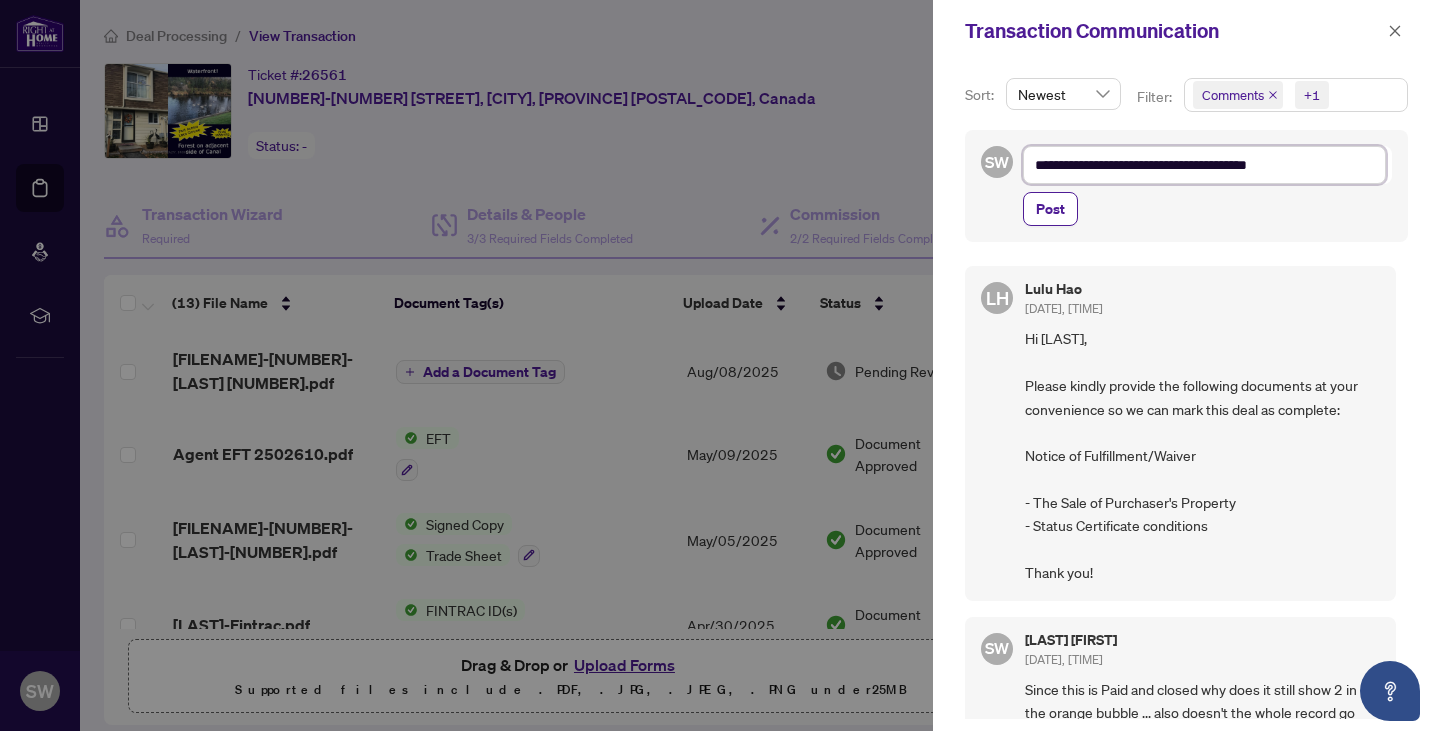 type on "**********" 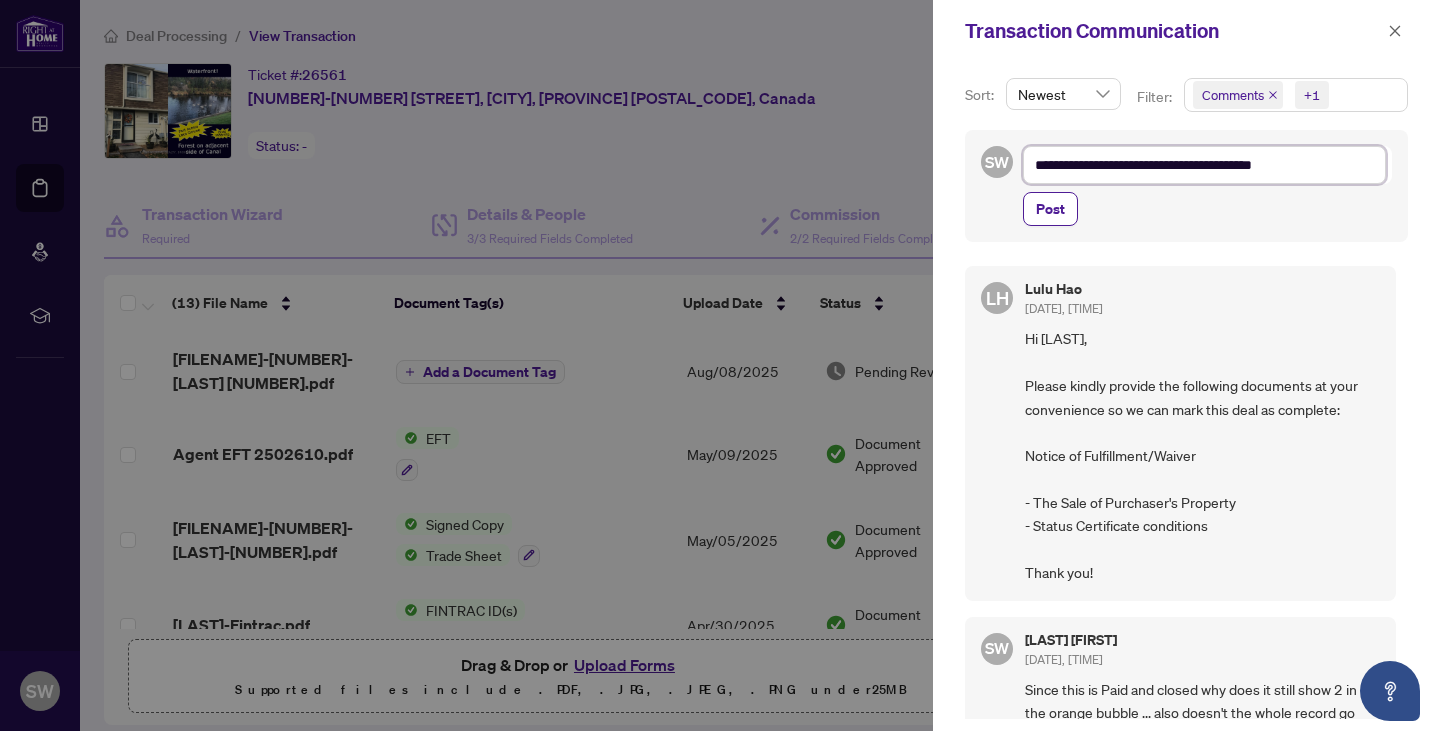 type on "**********" 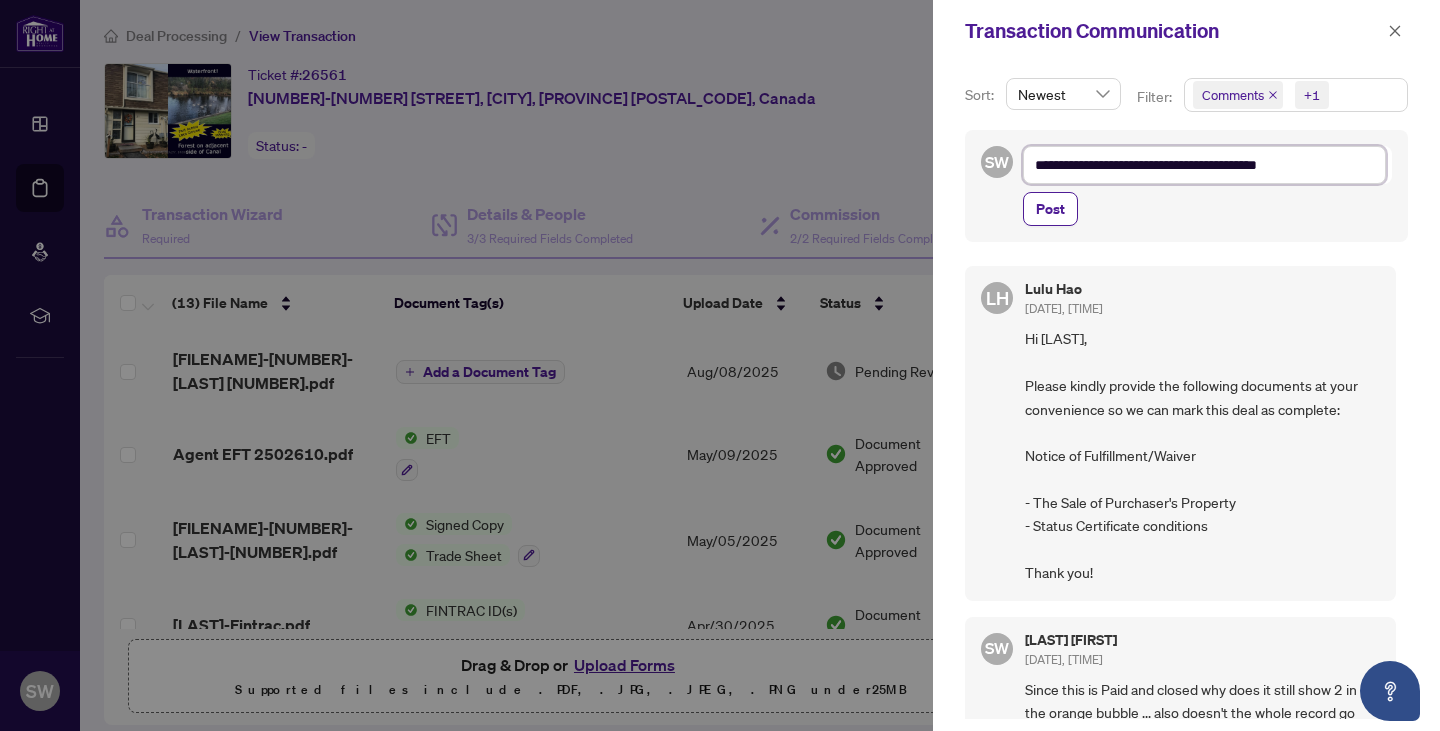type on "**********" 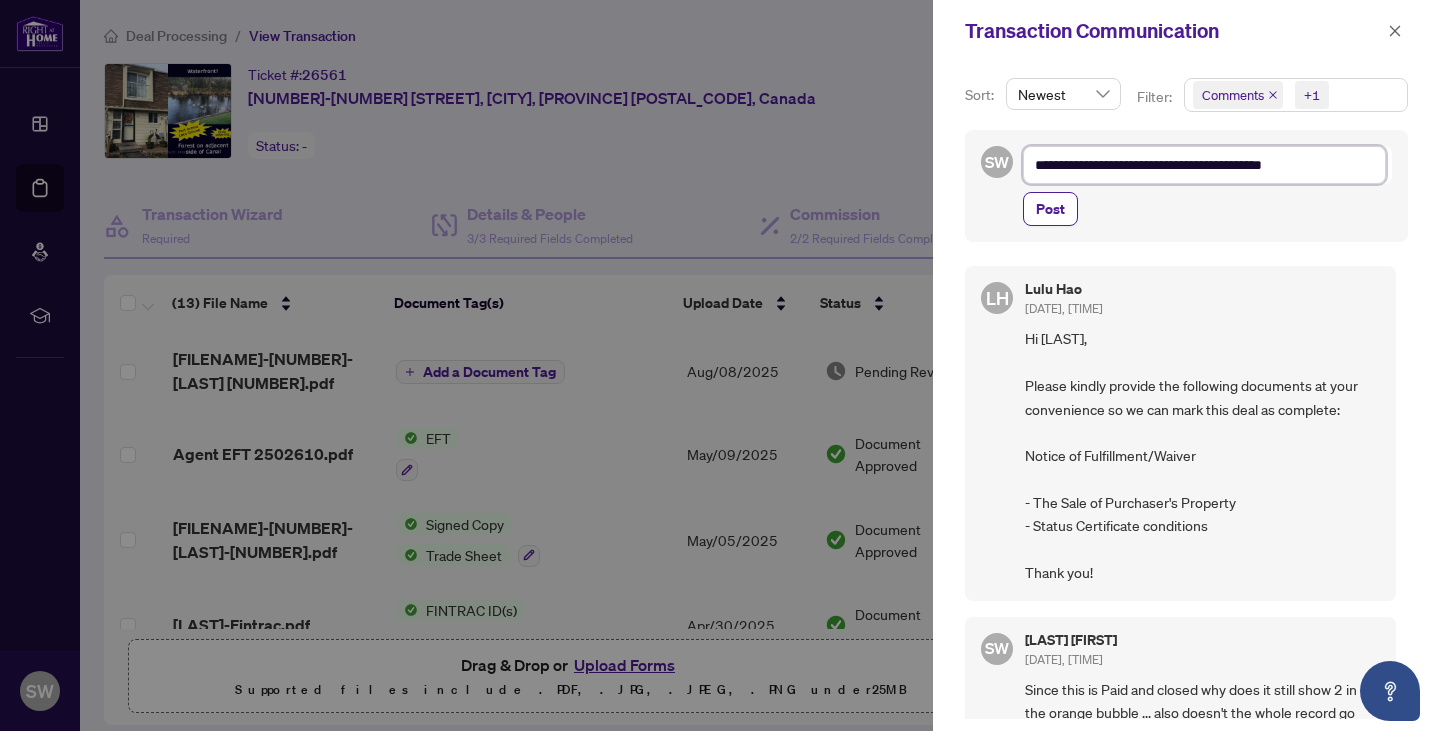 type on "**********" 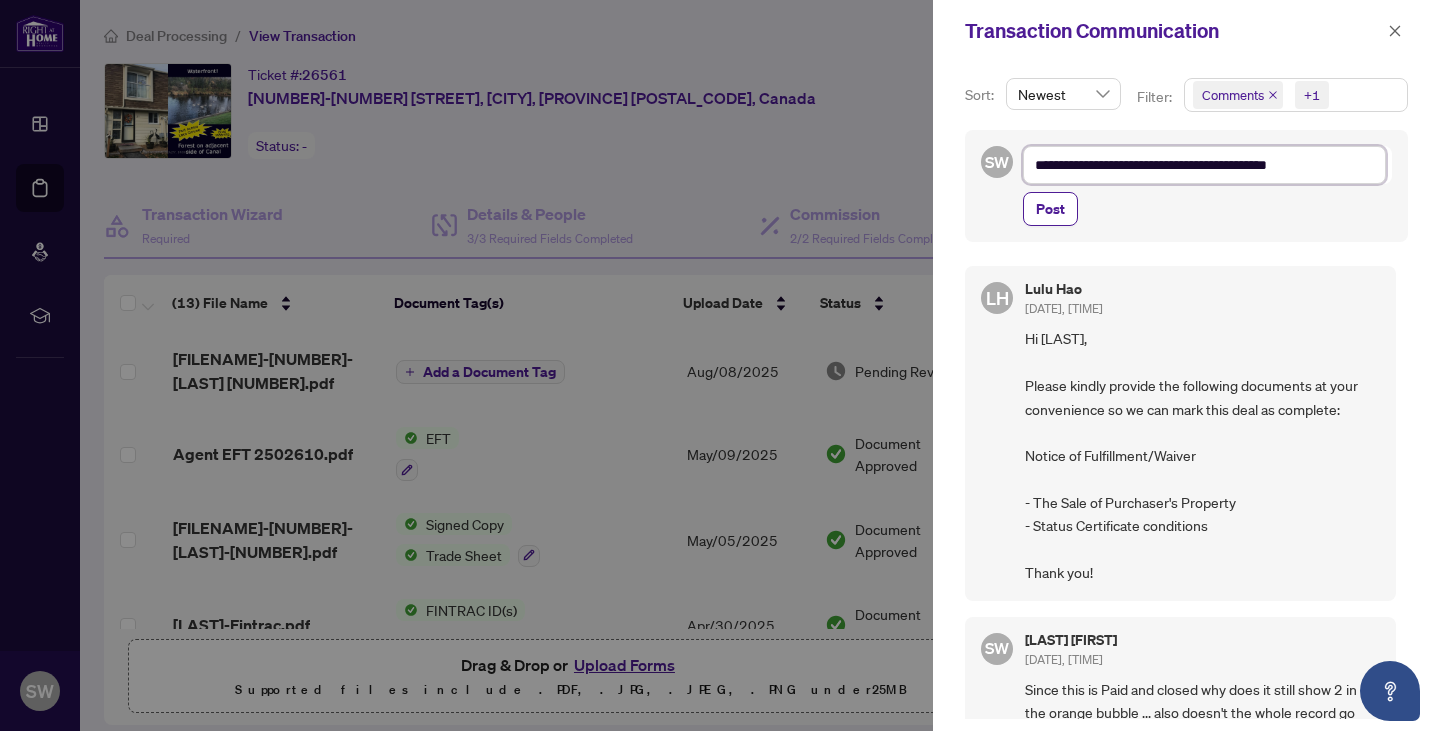 type on "**********" 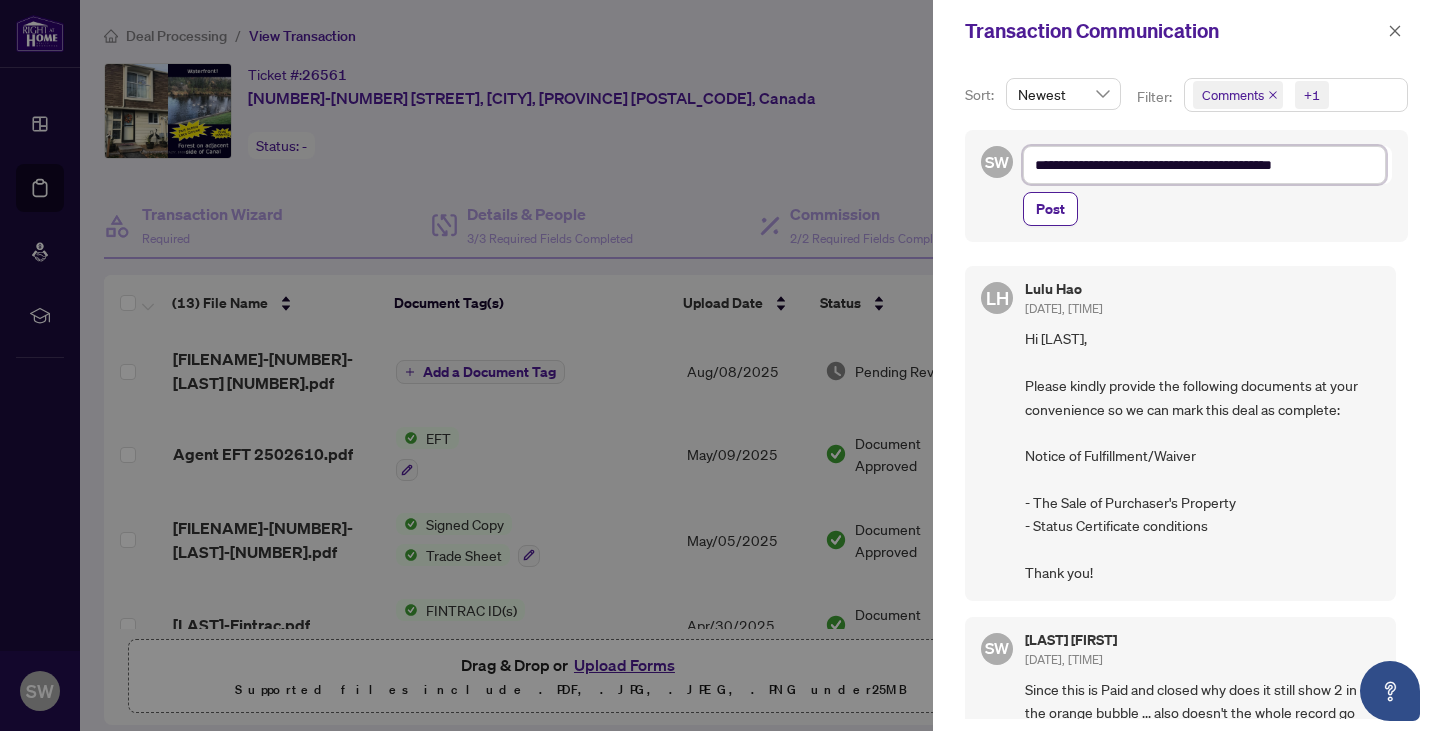 type on "**********" 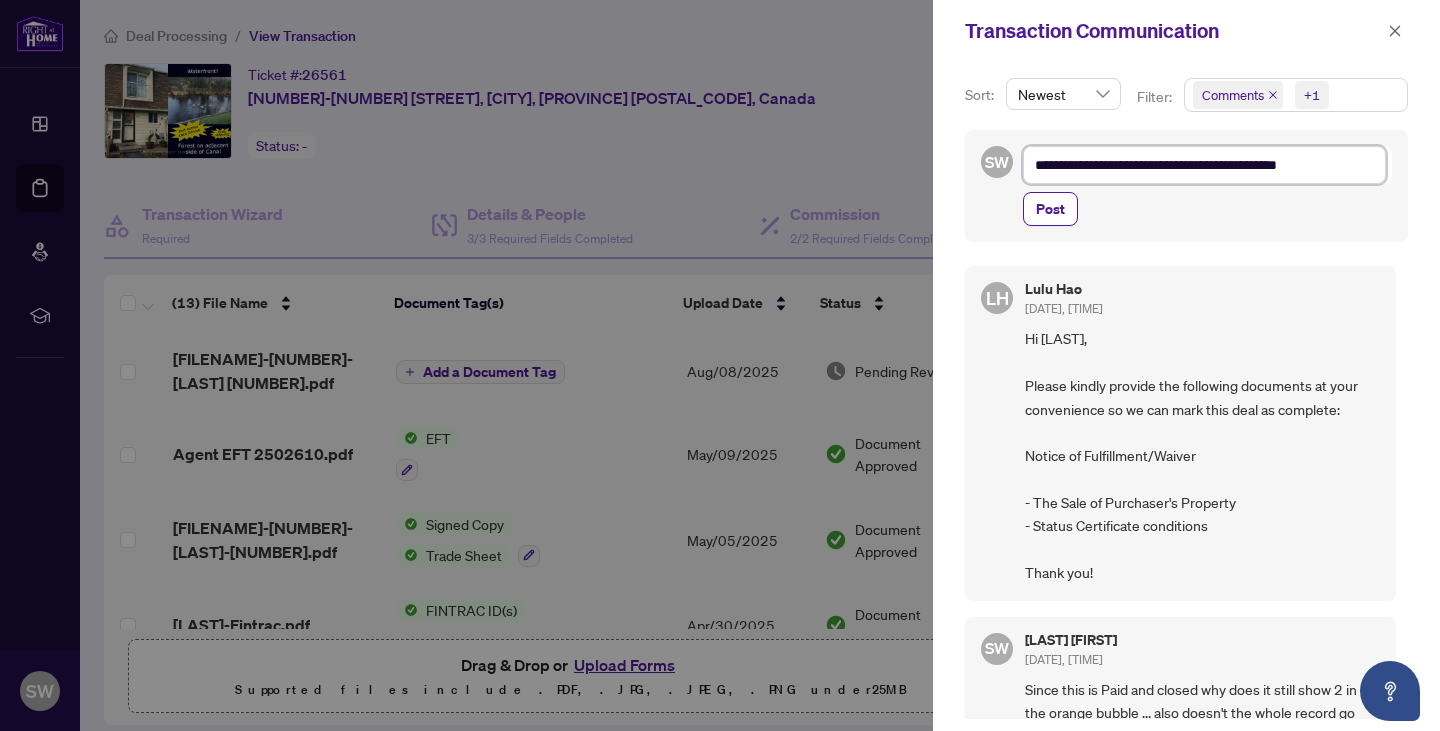 type on "**********" 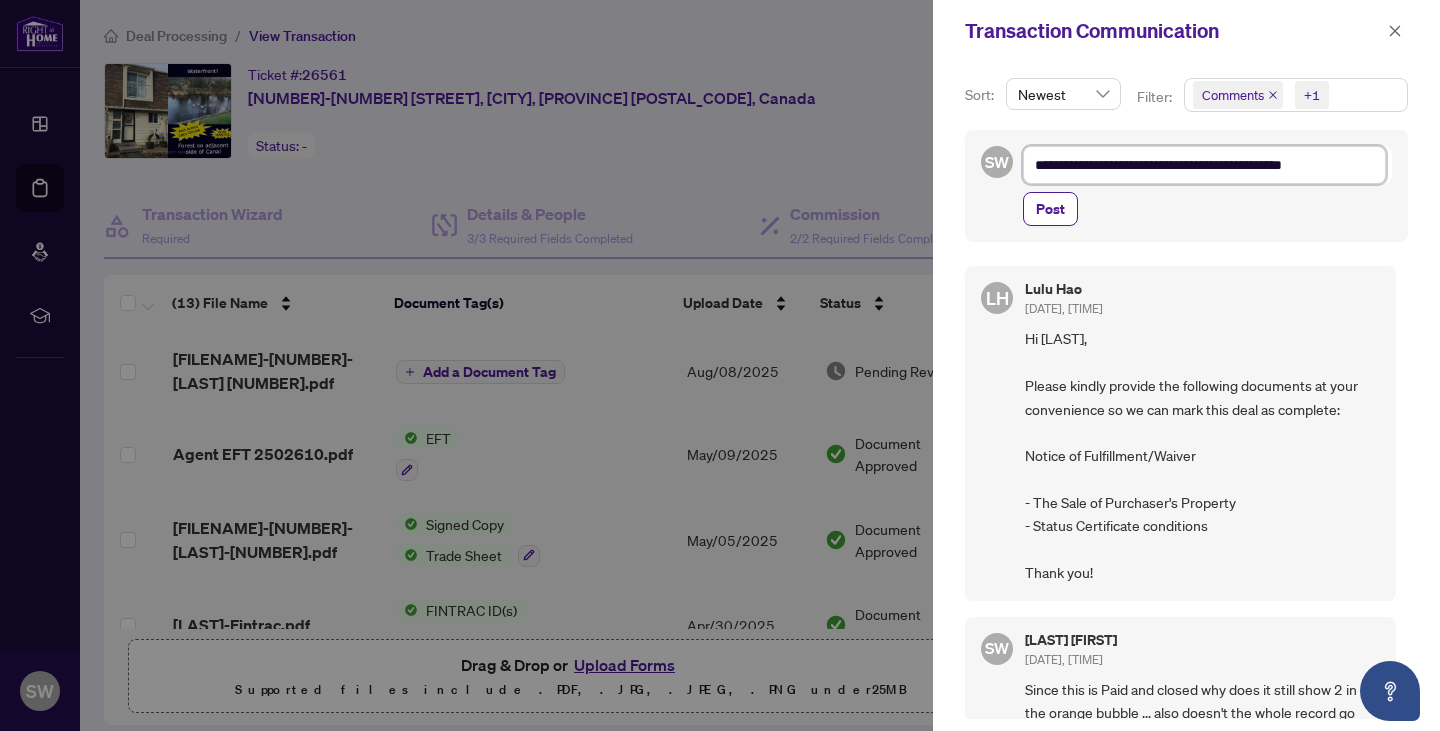 type on "**********" 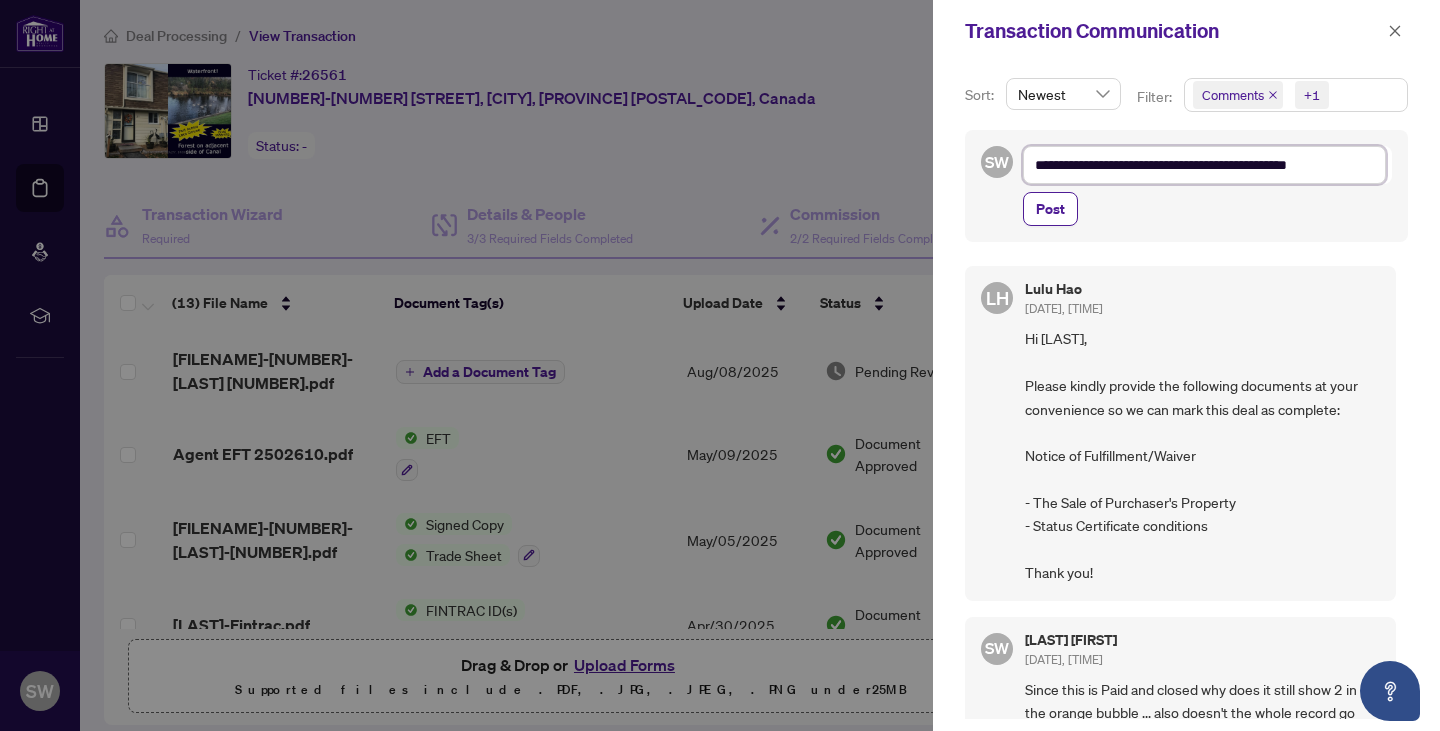 type on "**********" 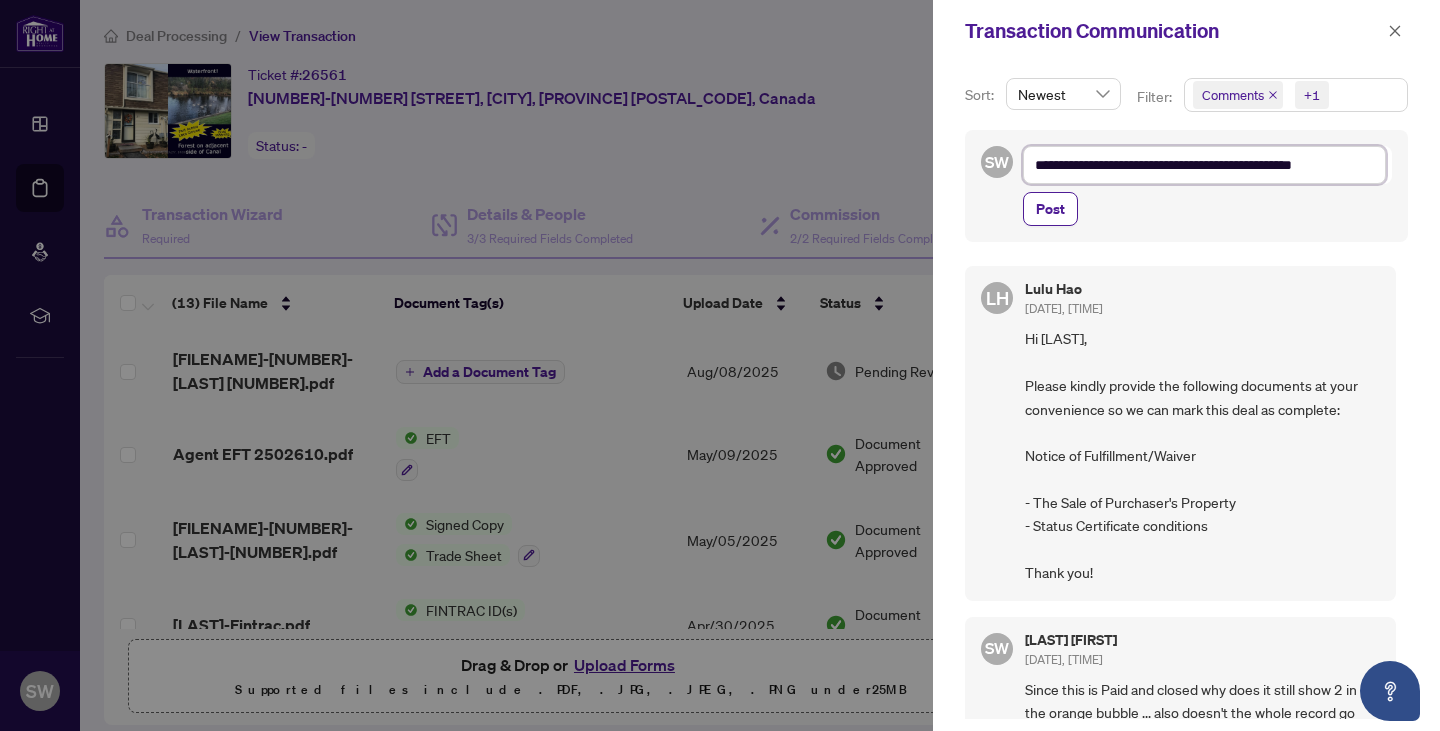 type on "**********" 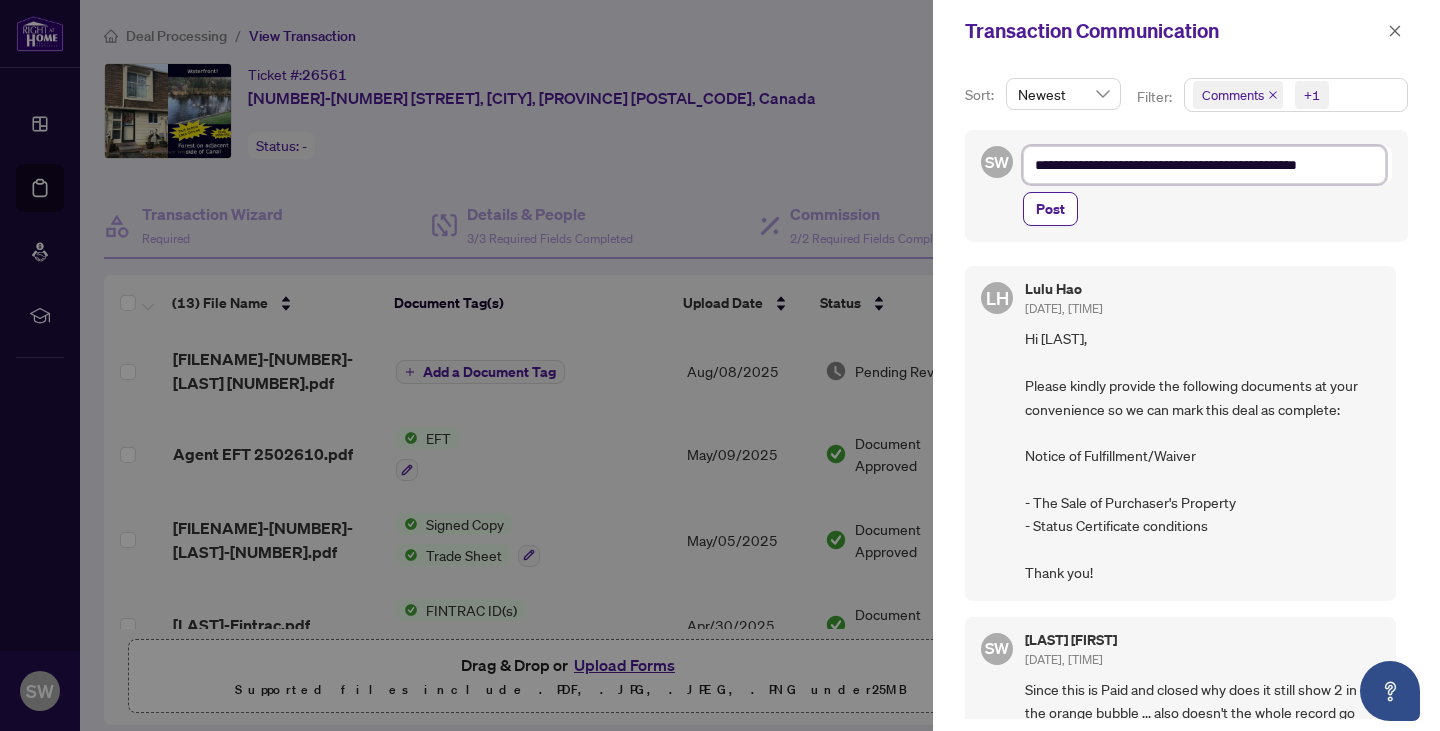 type on "**********" 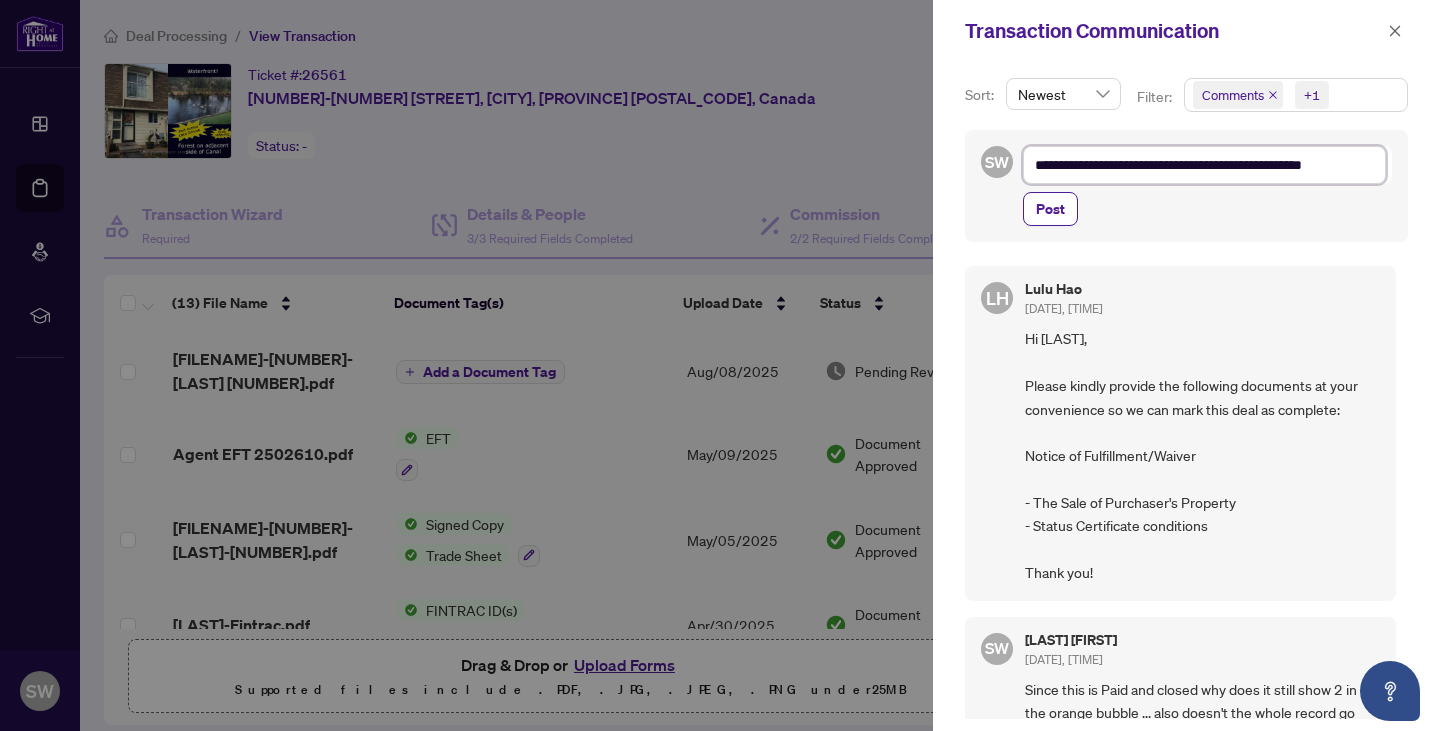 type on "**********" 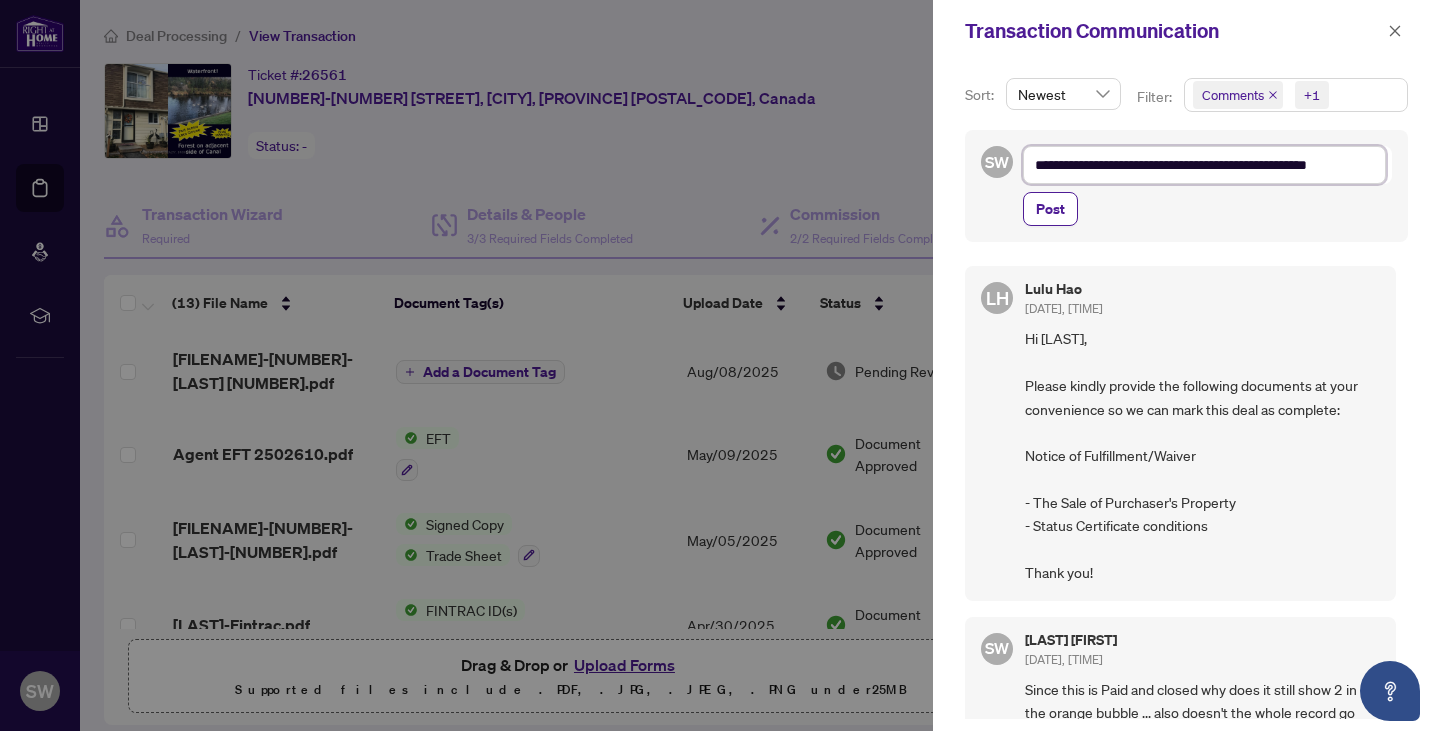 type on "**********" 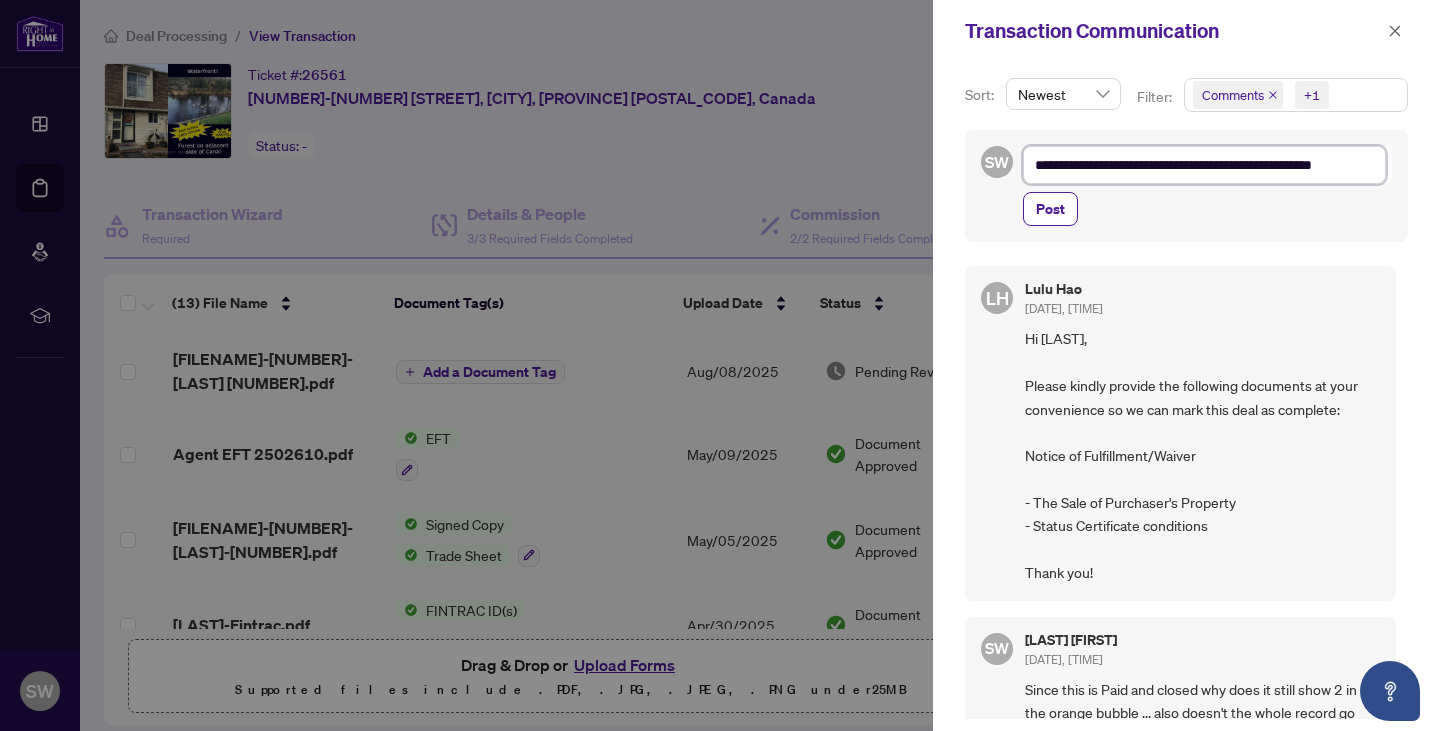 type on "**********" 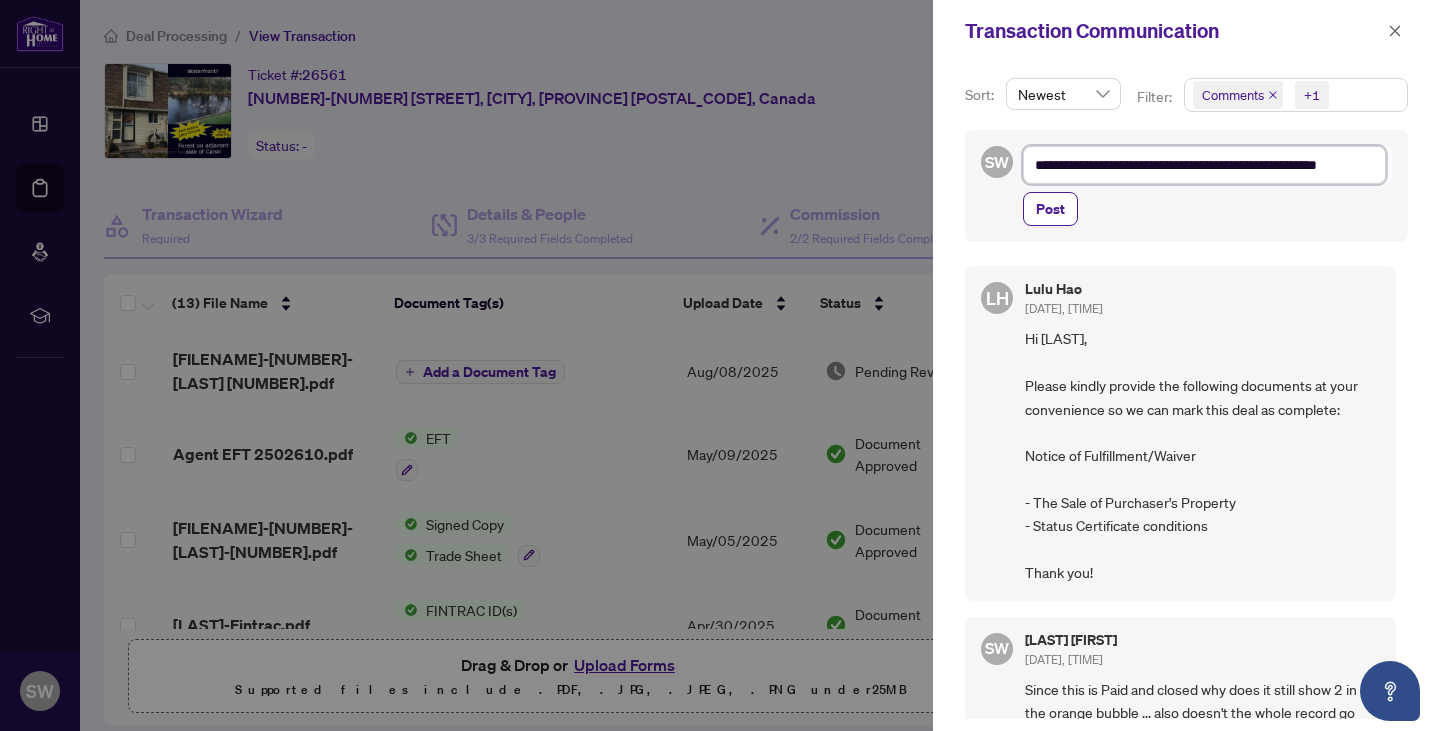 type on "**********" 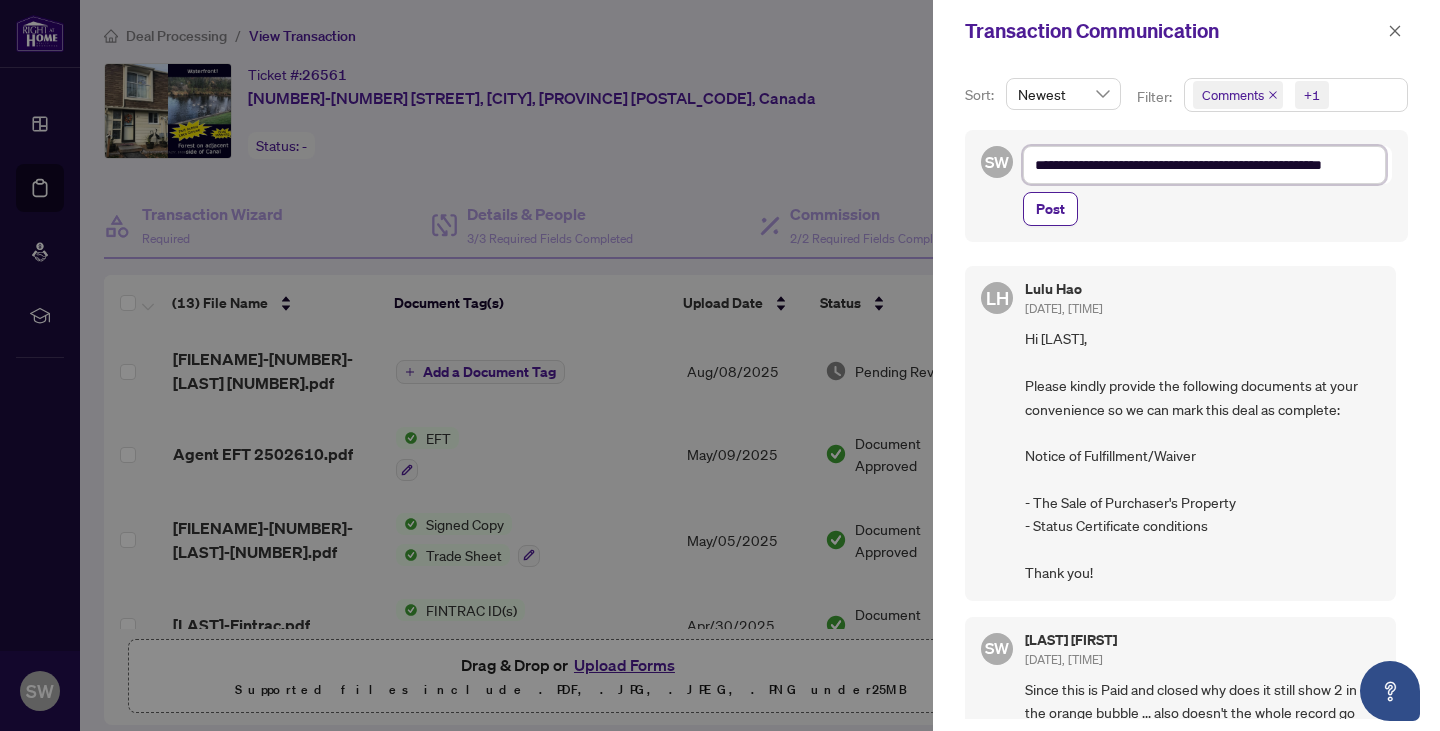 type on "**********" 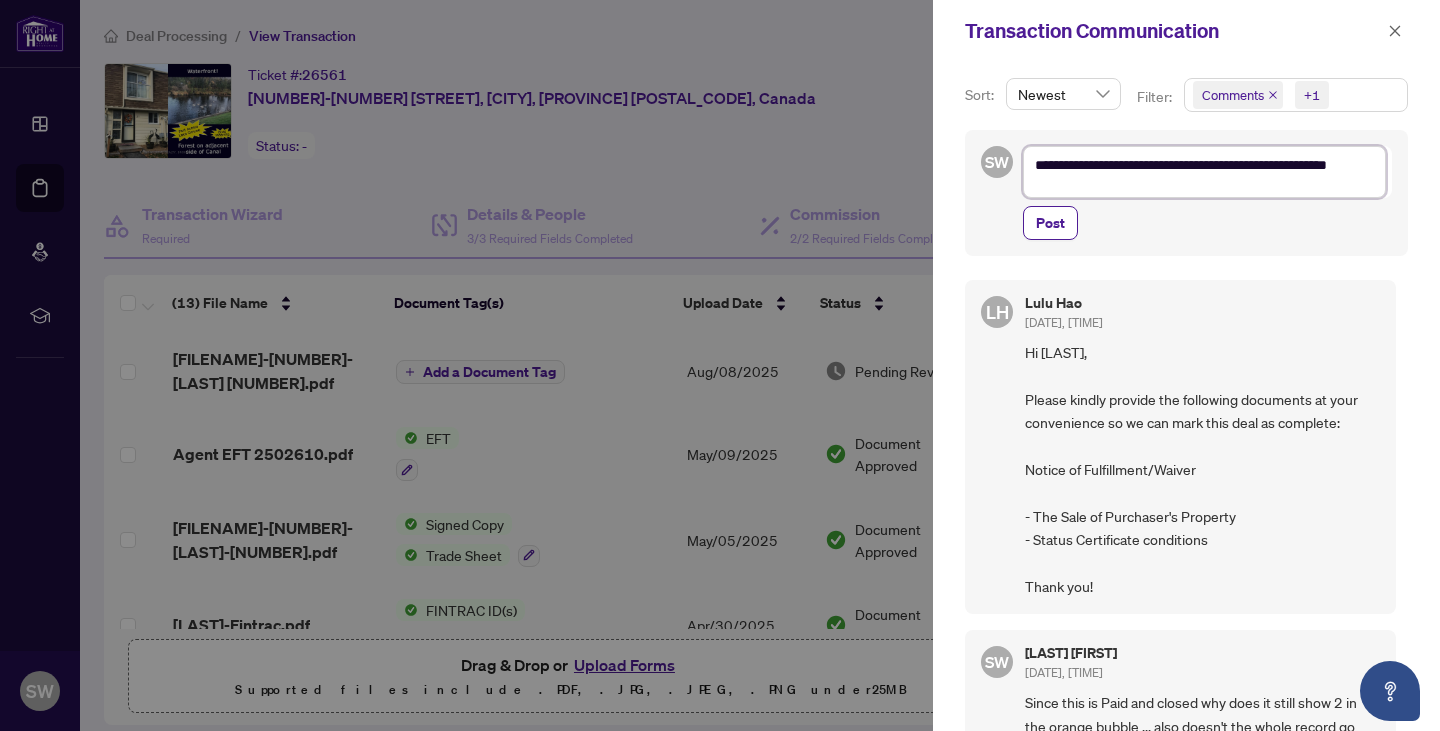 type on "**********" 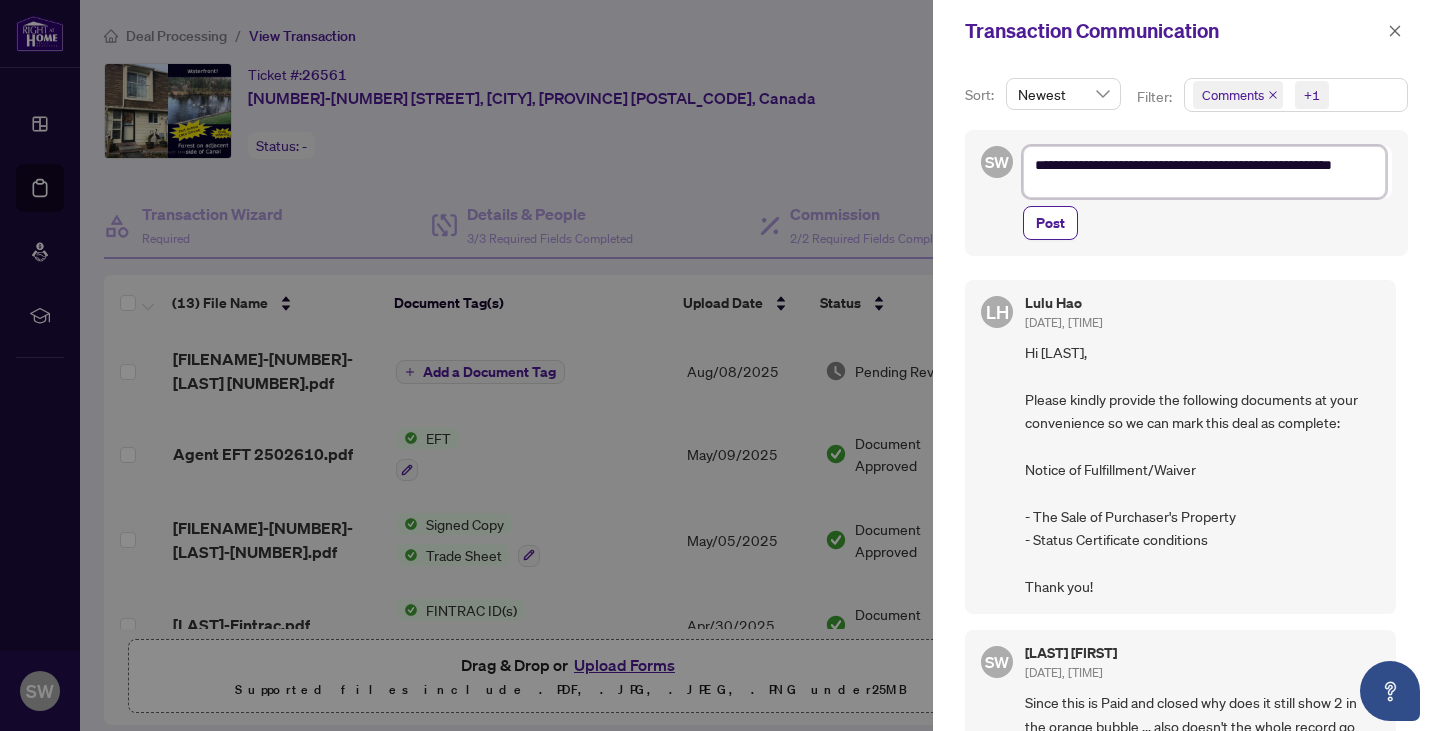 scroll, scrollTop: 2, scrollLeft: 0, axis: vertical 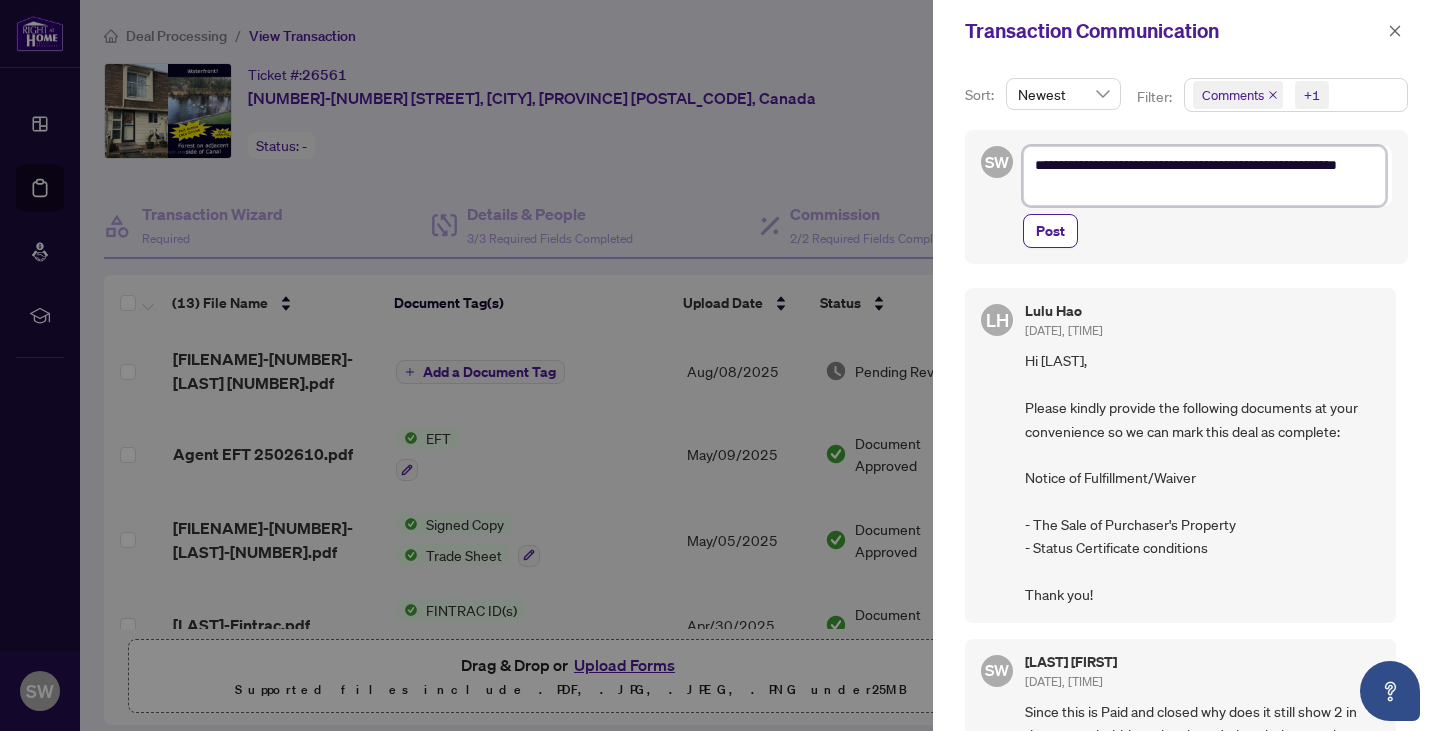 type on "**********" 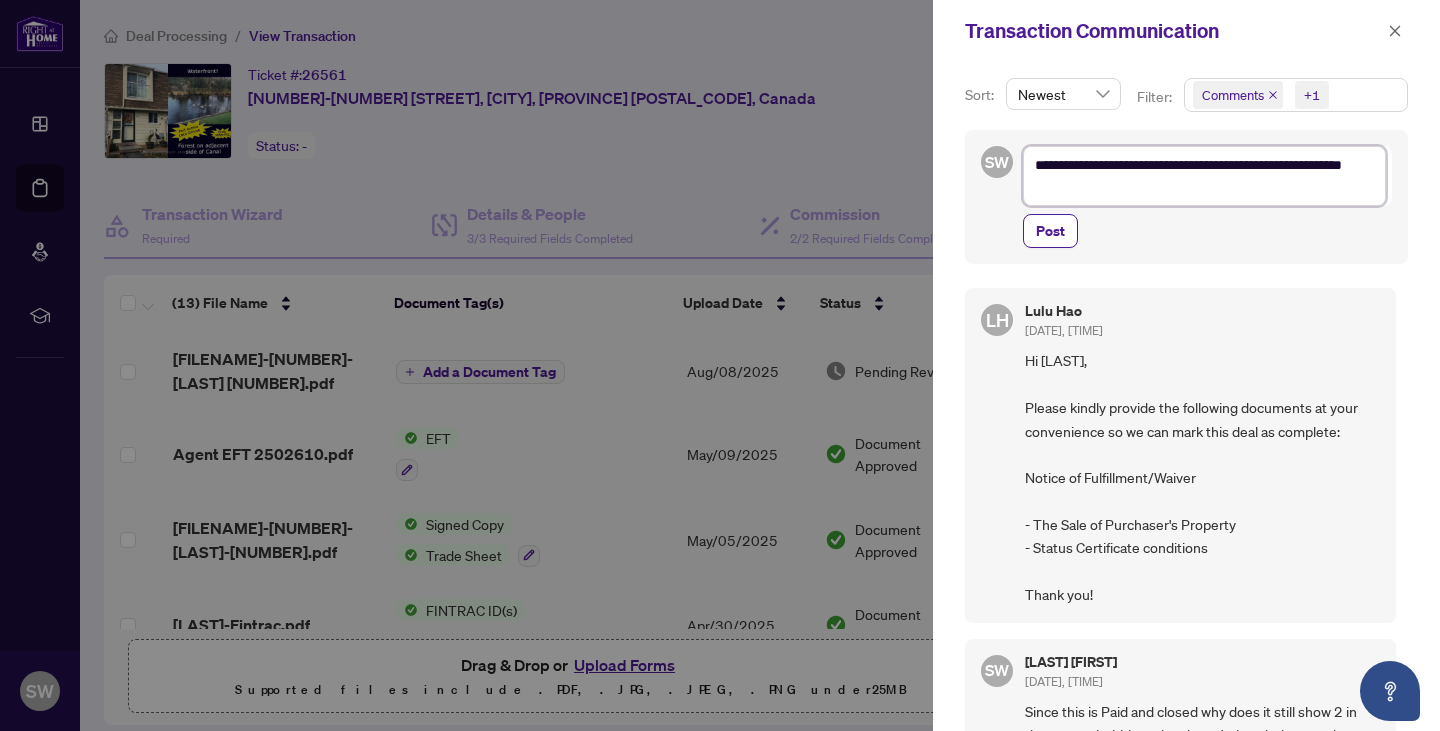 type on "**********" 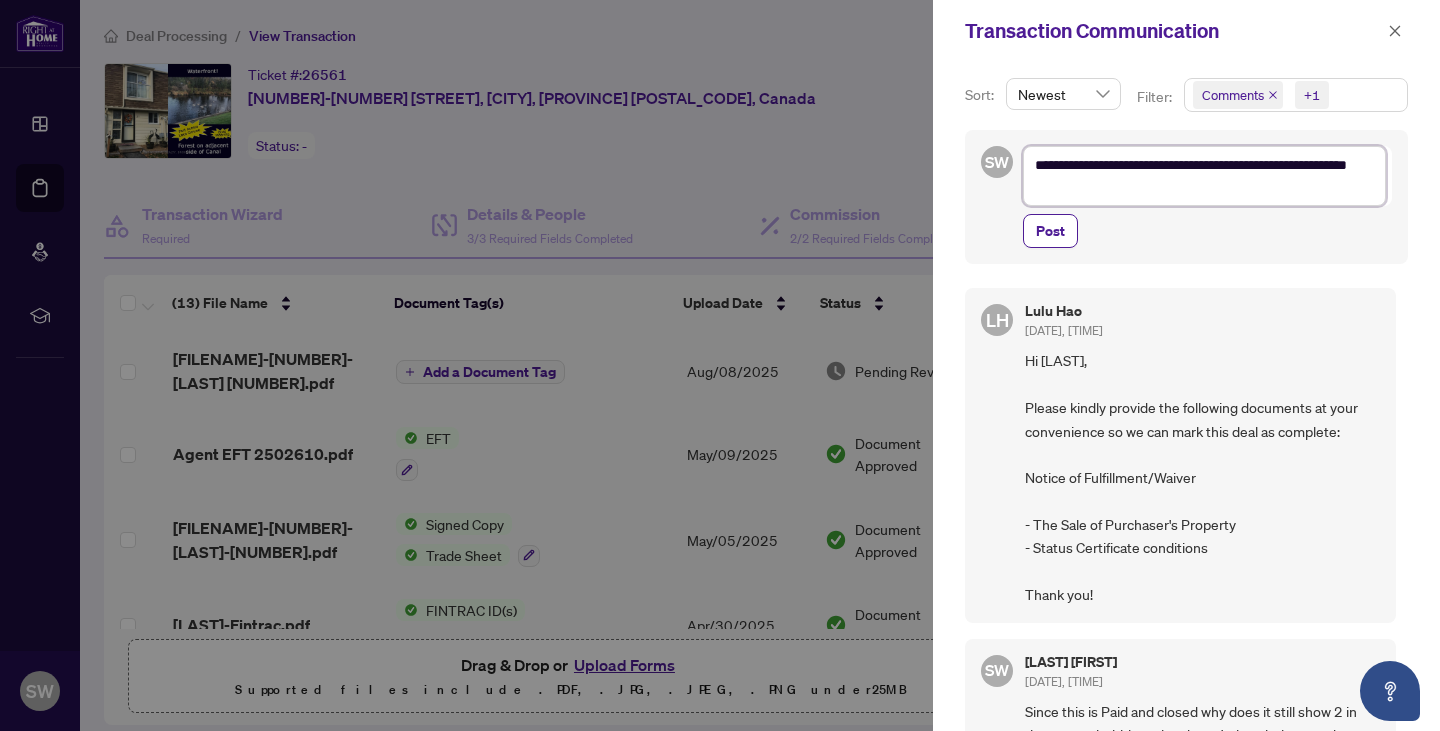 type on "**********" 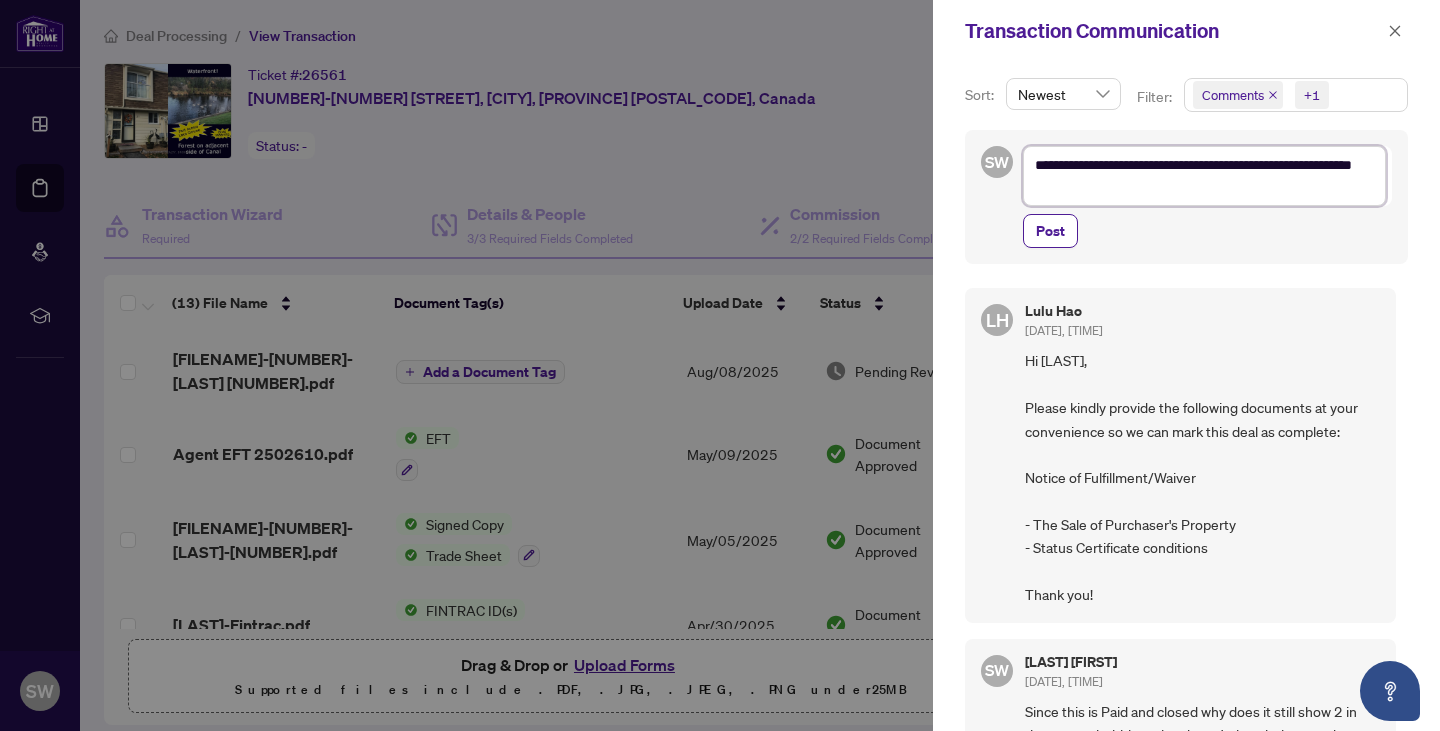 type on "**********" 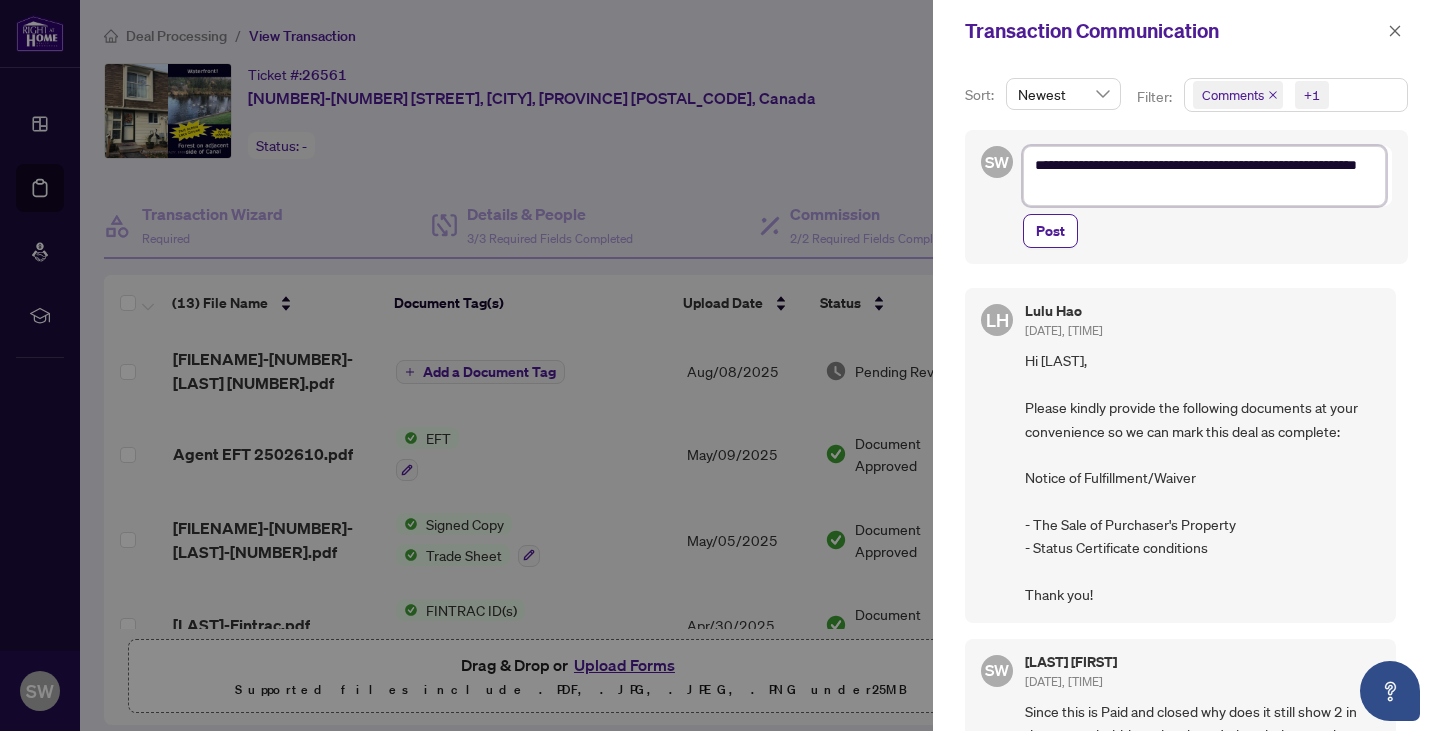 type on "**********" 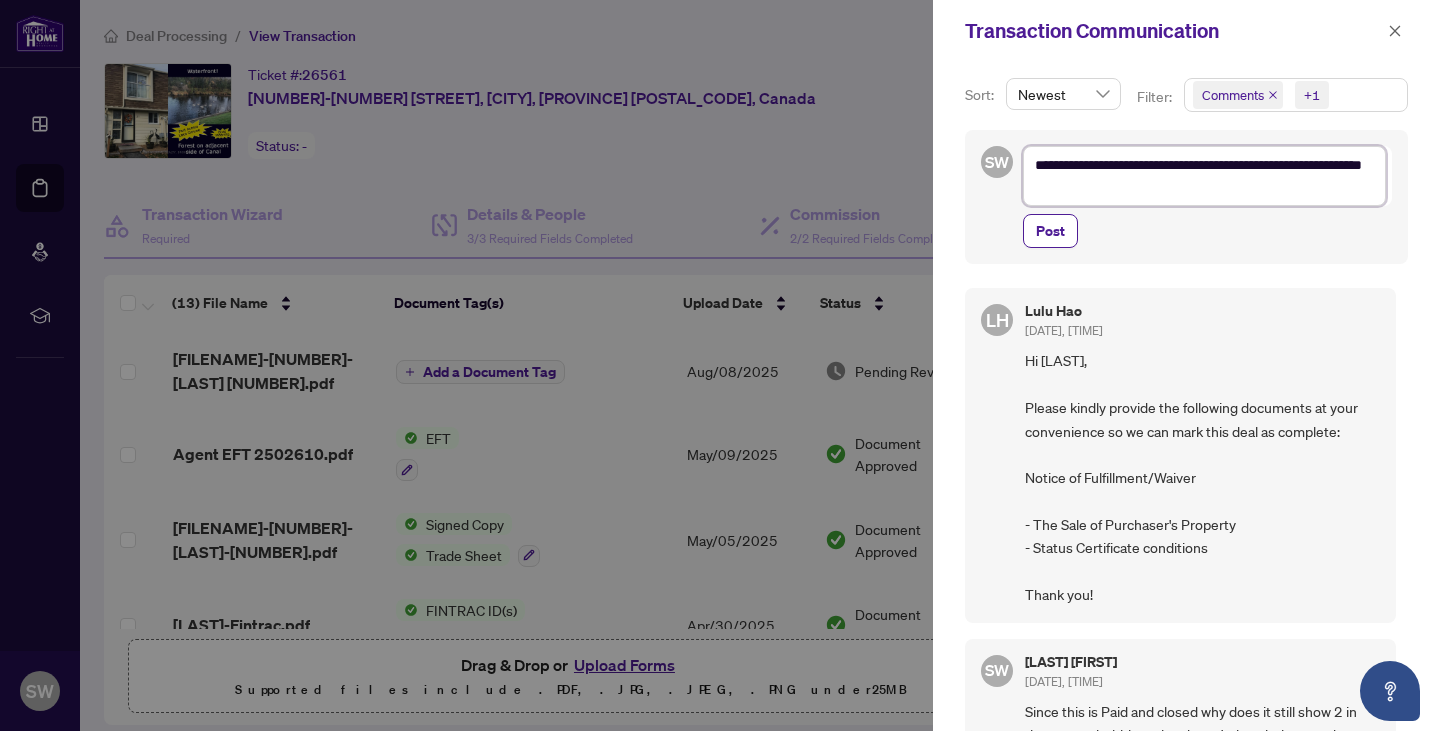 type on "**********" 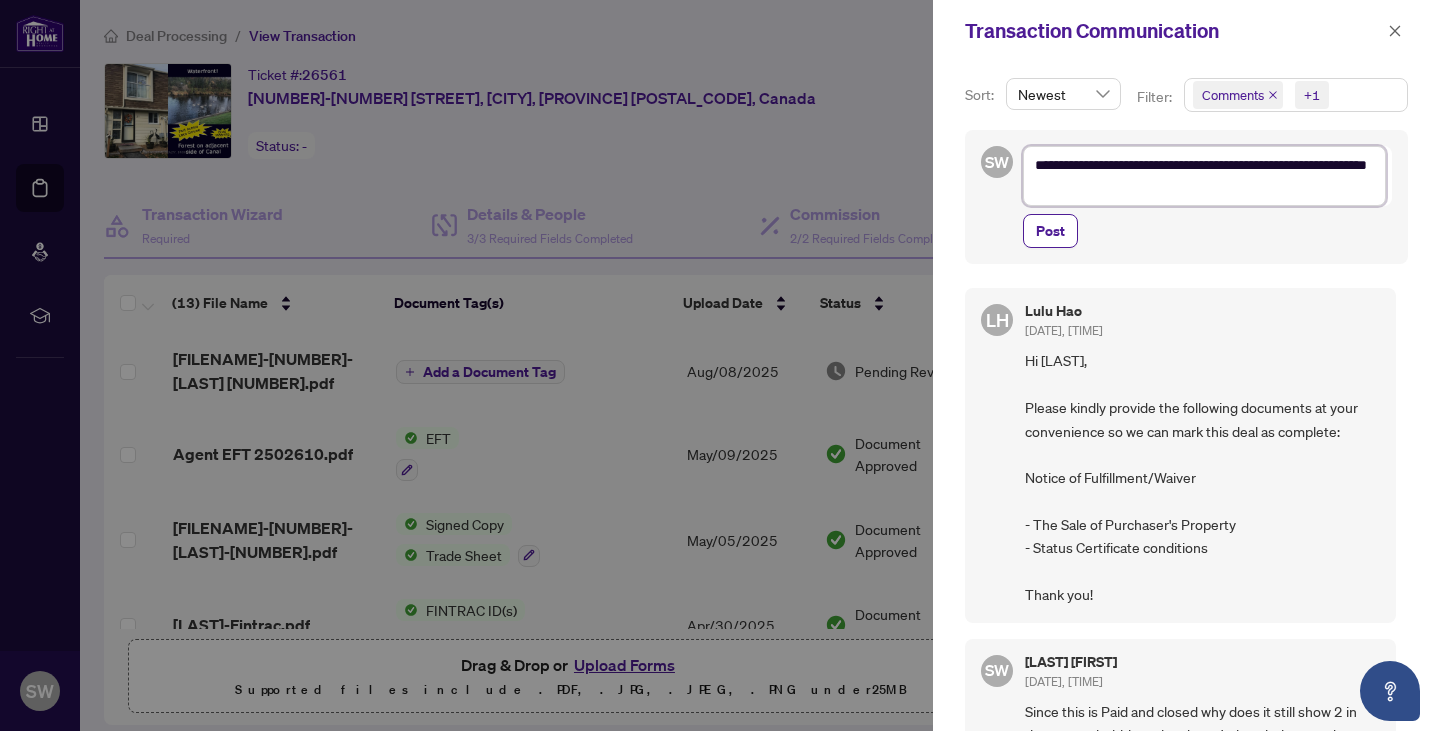 type on "**********" 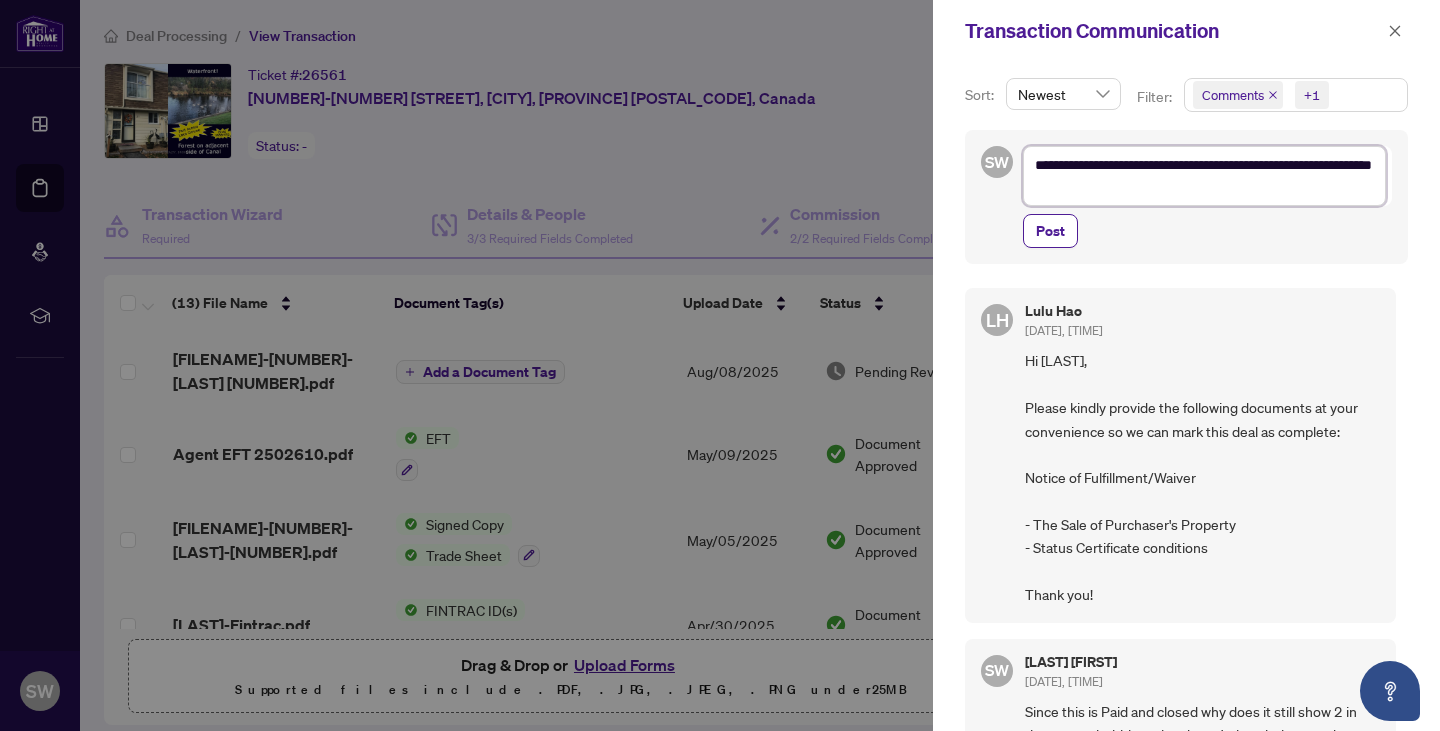 type on "**********" 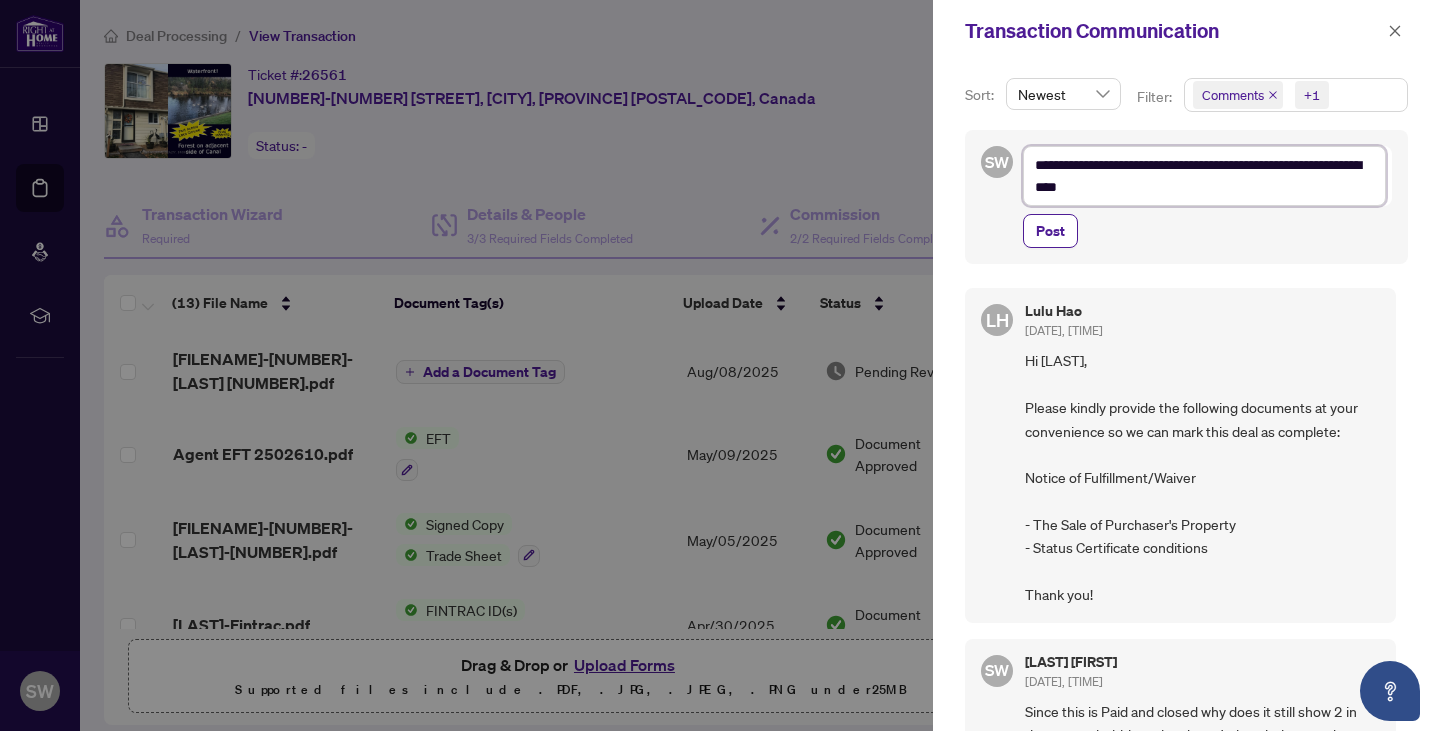 type on "**********" 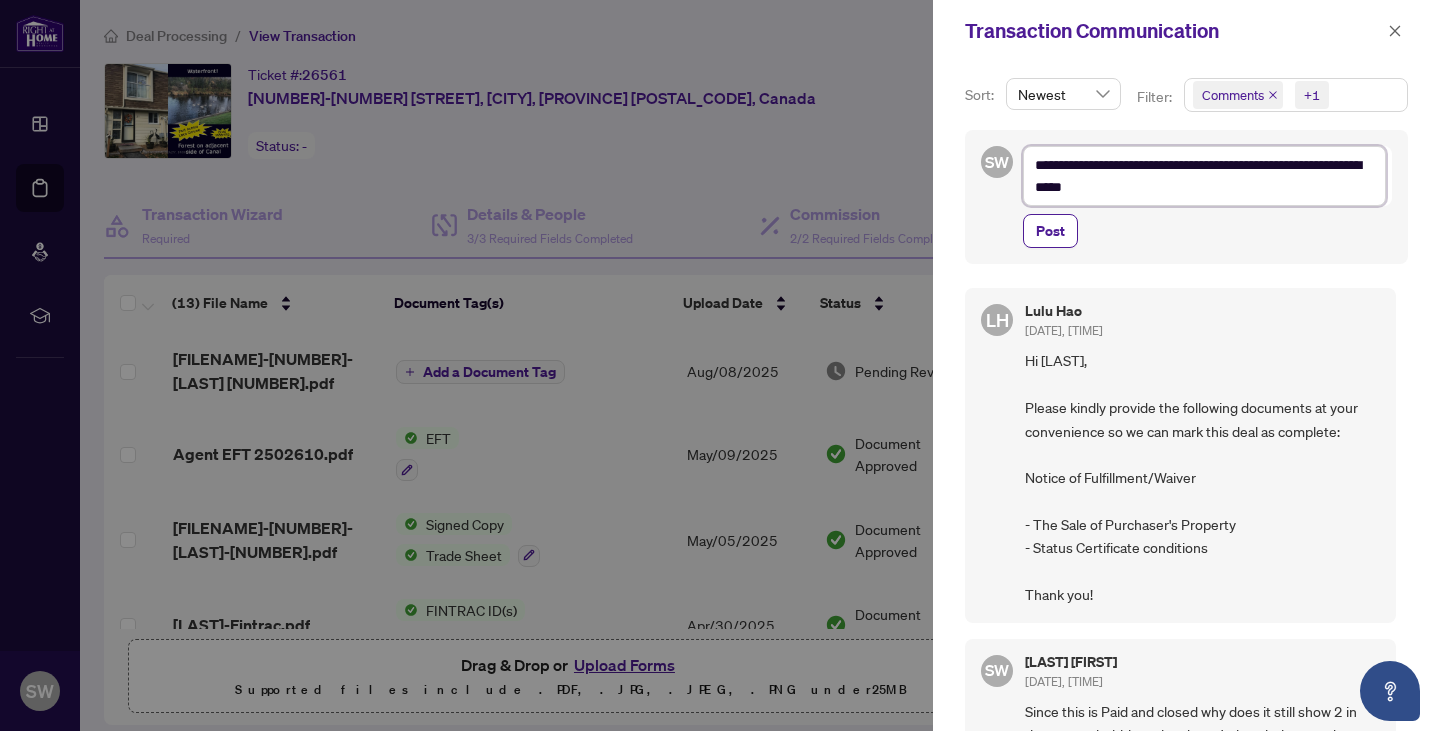 type on "**********" 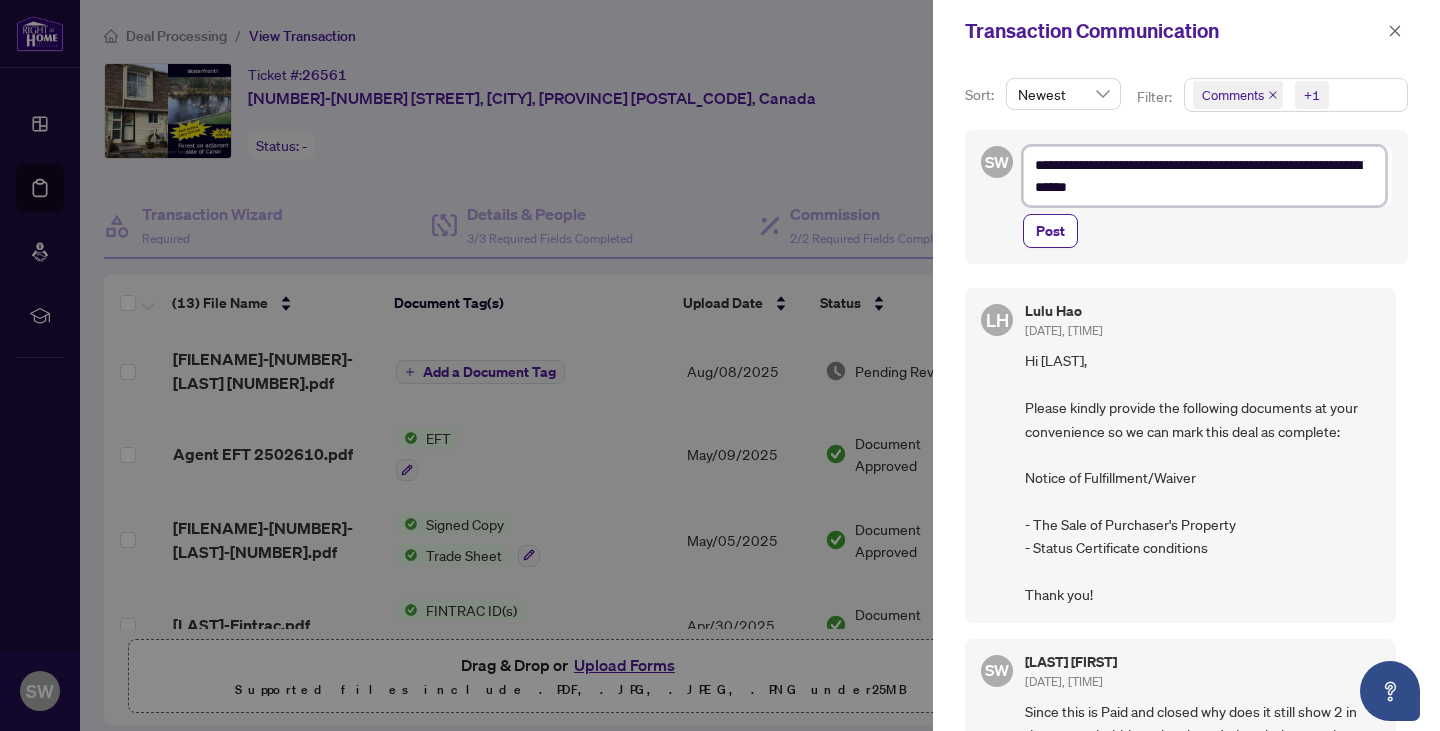 type on "**********" 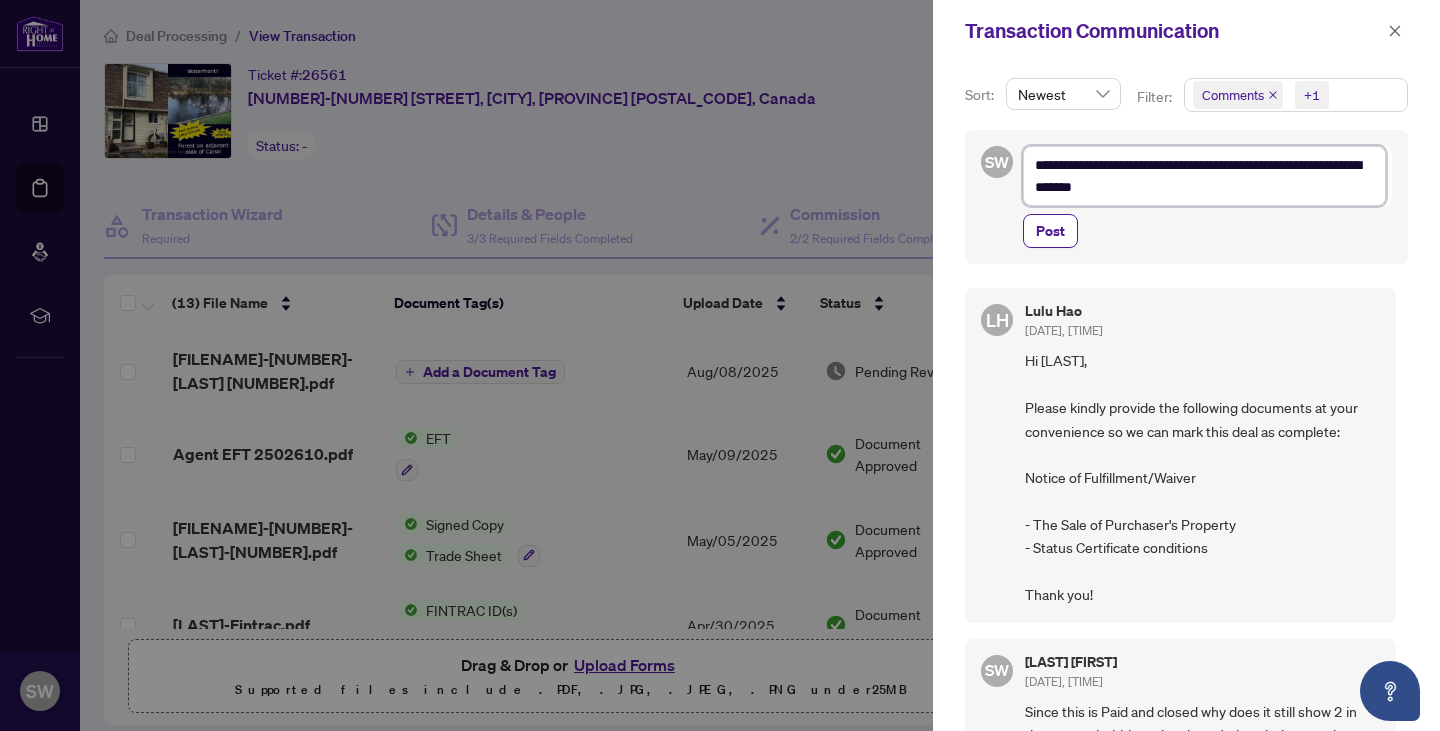 type on "**********" 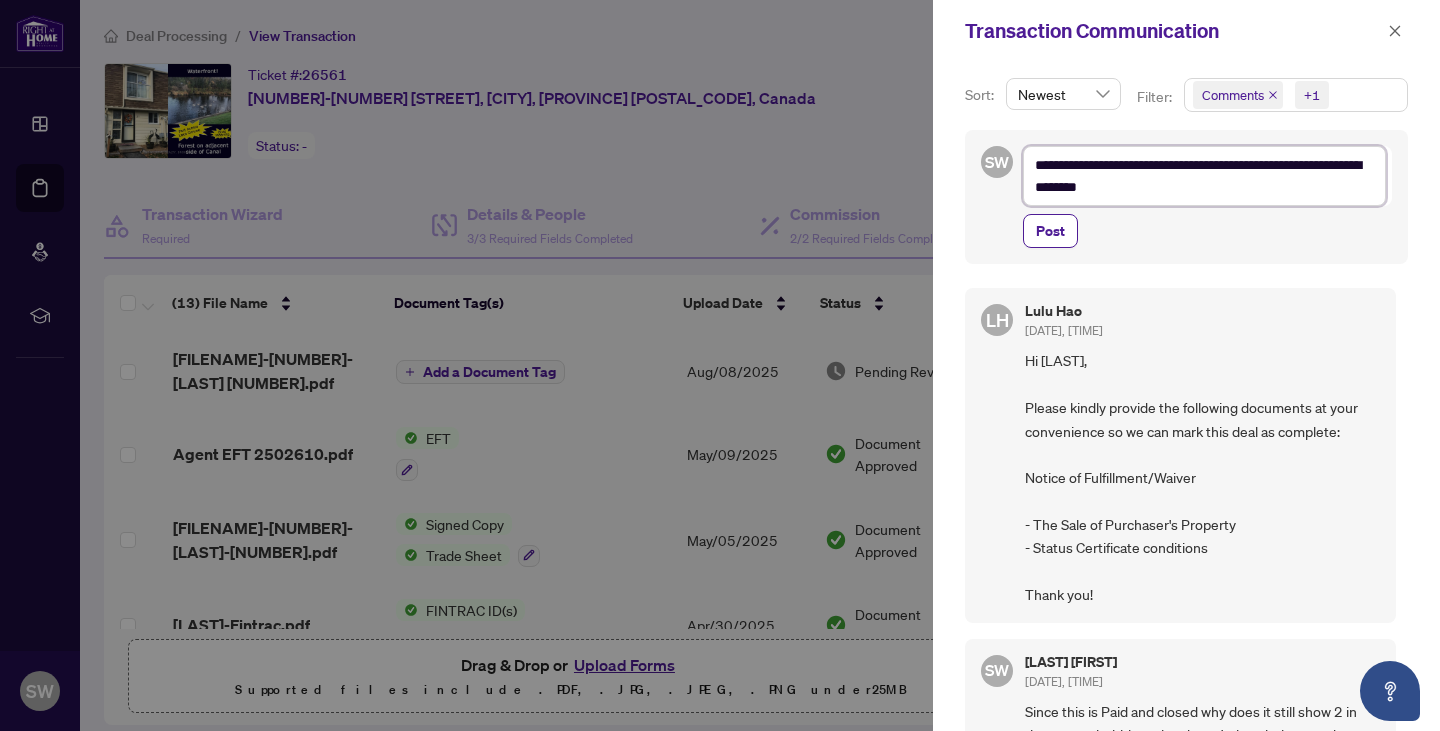 type on "**********" 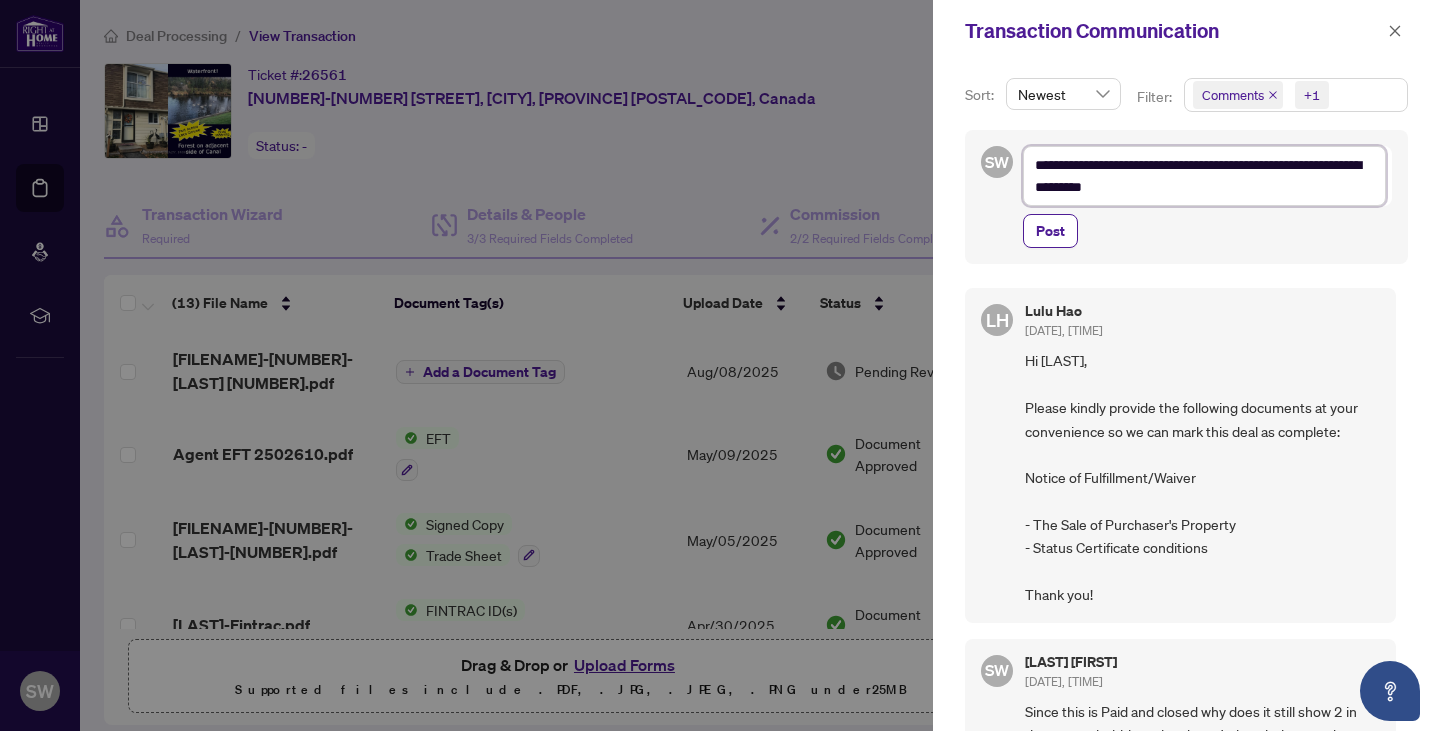 type 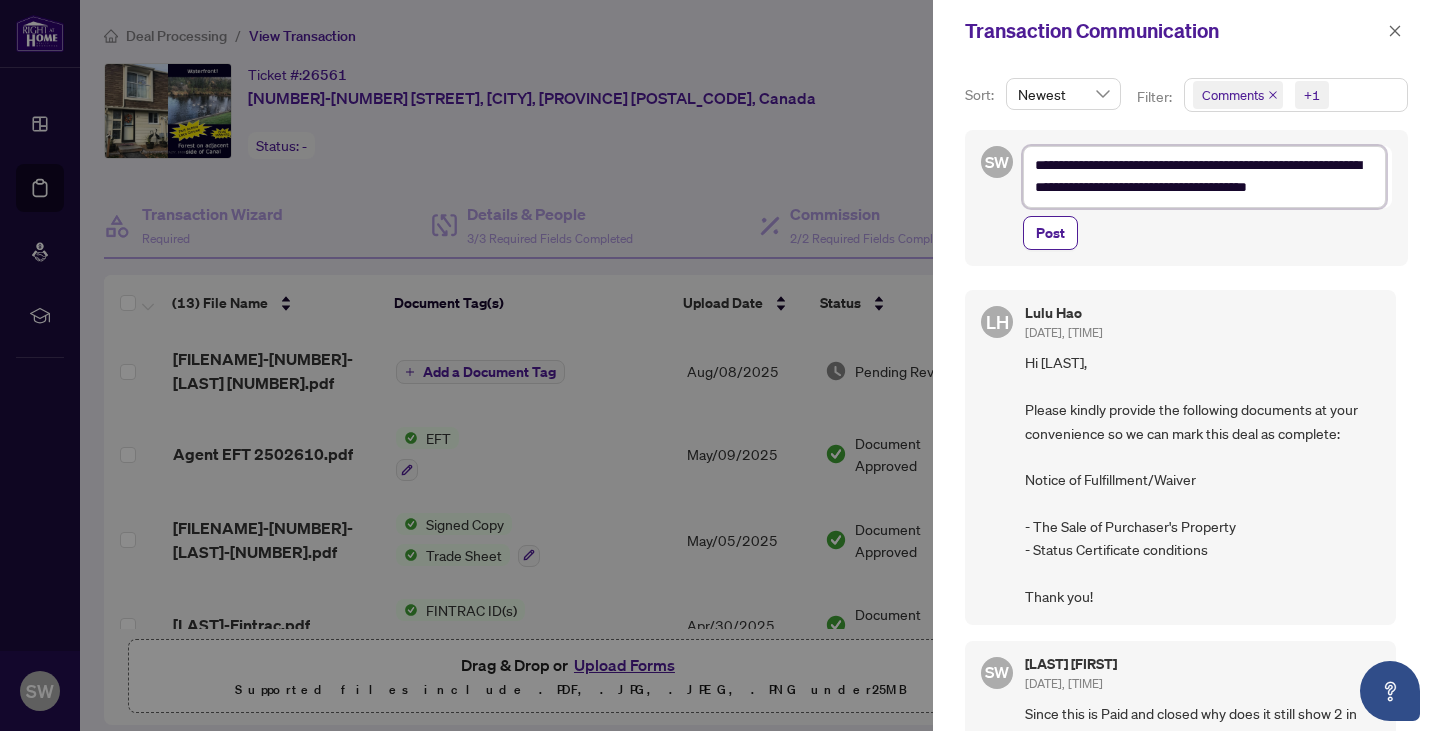 scroll, scrollTop: 0, scrollLeft: 0, axis: both 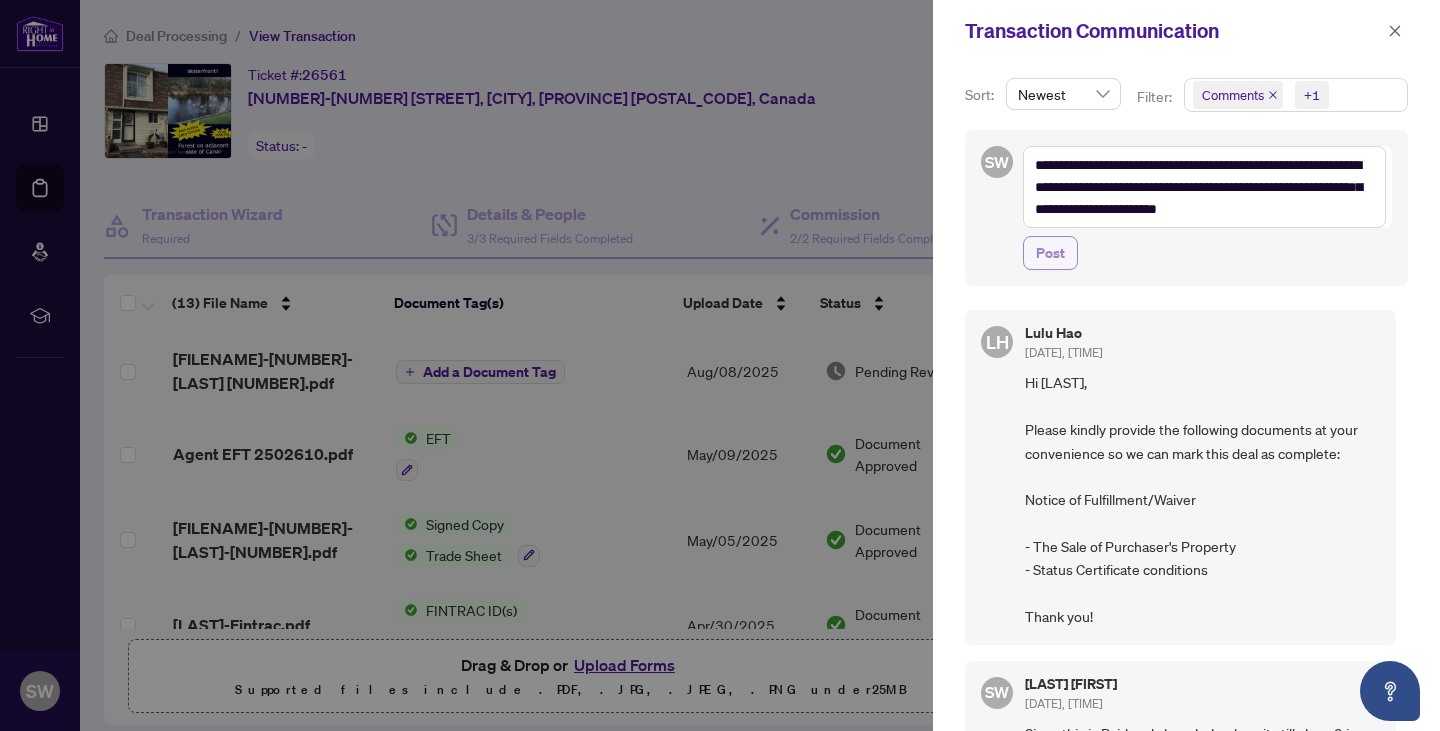 click on "Post" at bounding box center (1050, 253) 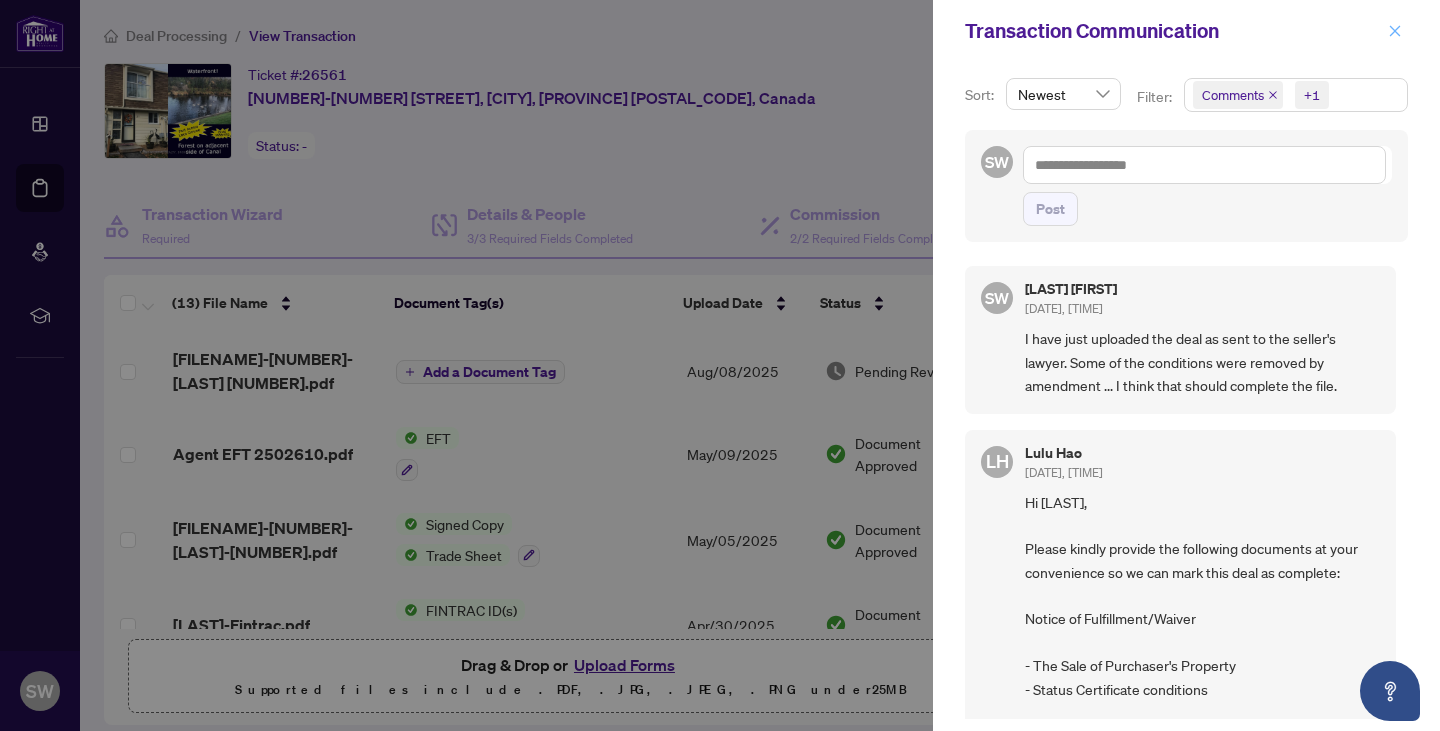 click 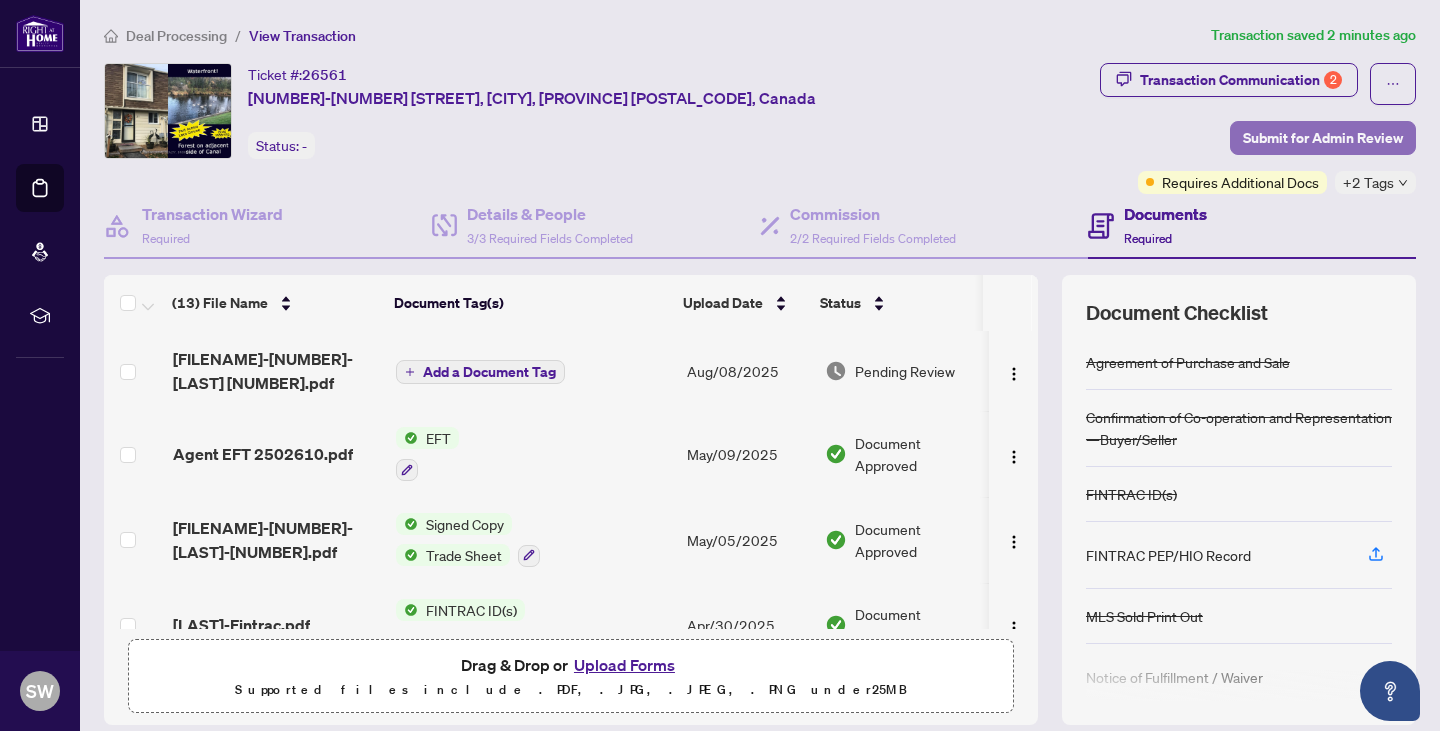 click on "Submit for Admin Review" at bounding box center [1323, 138] 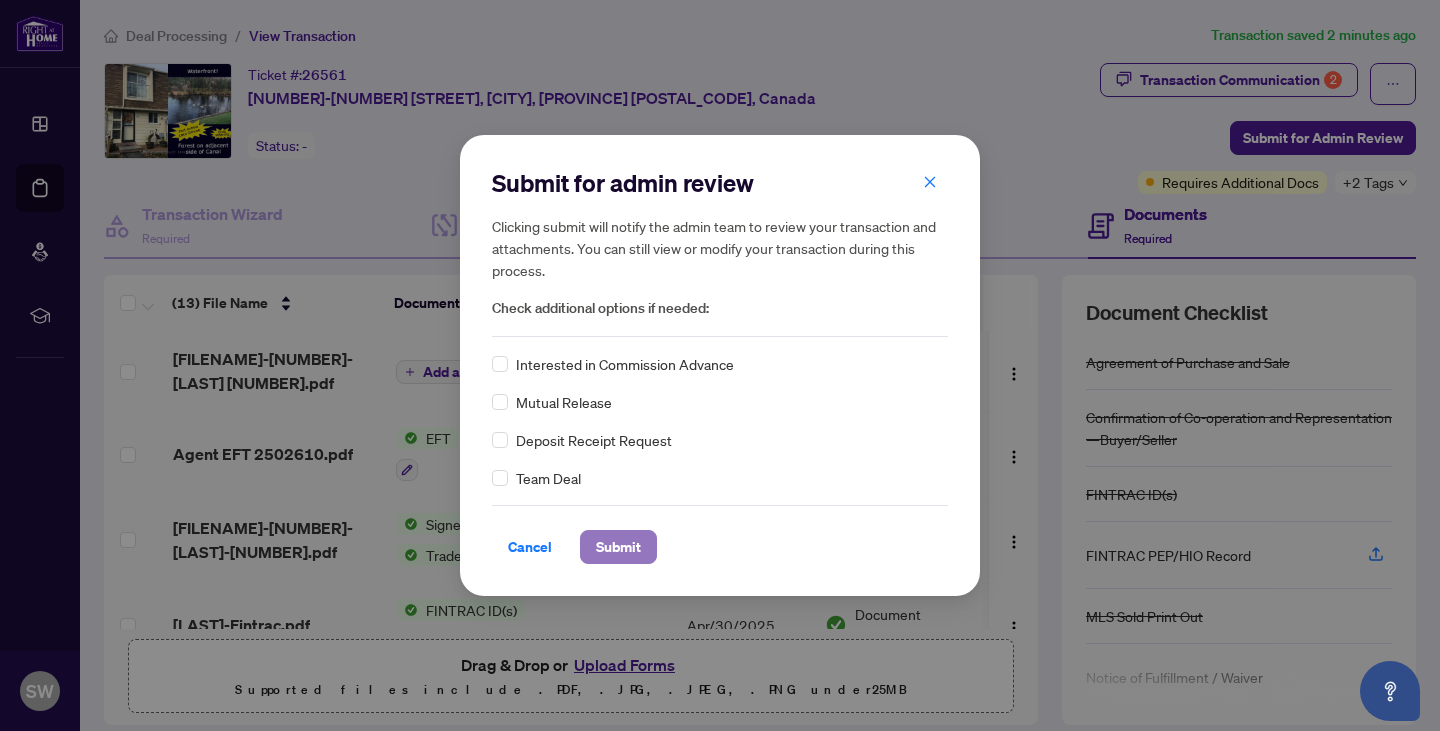 click on "Submit" at bounding box center (618, 547) 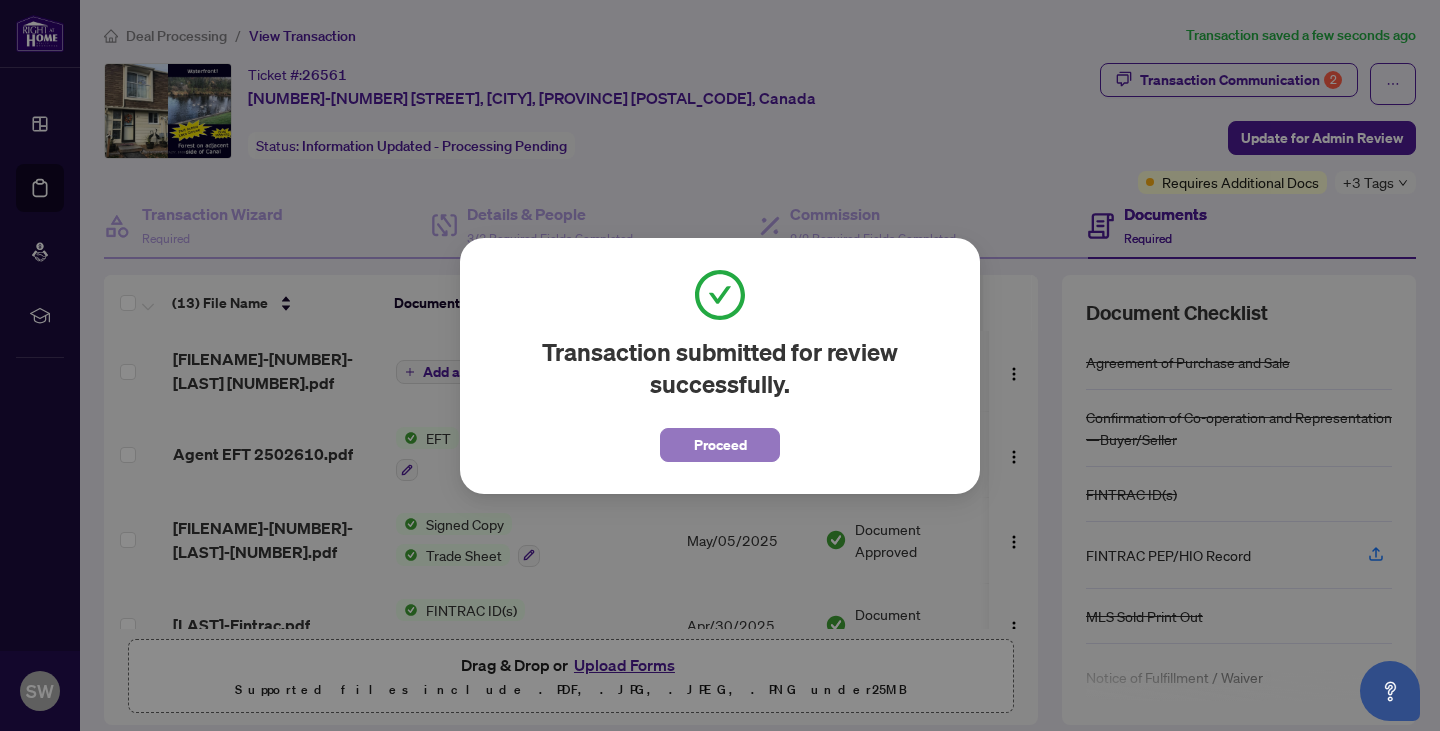 click on "Proceed" at bounding box center (720, 445) 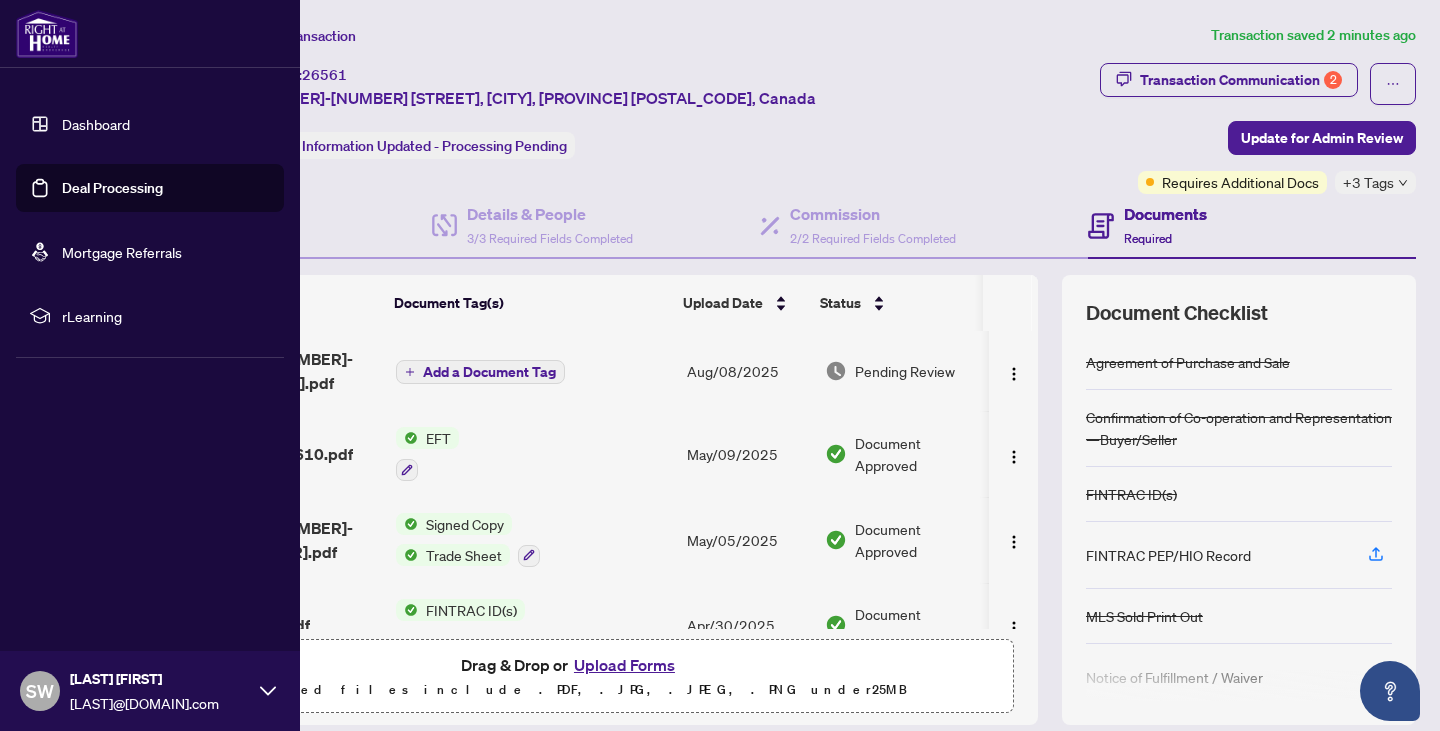 click on "Dashboard" at bounding box center (96, 124) 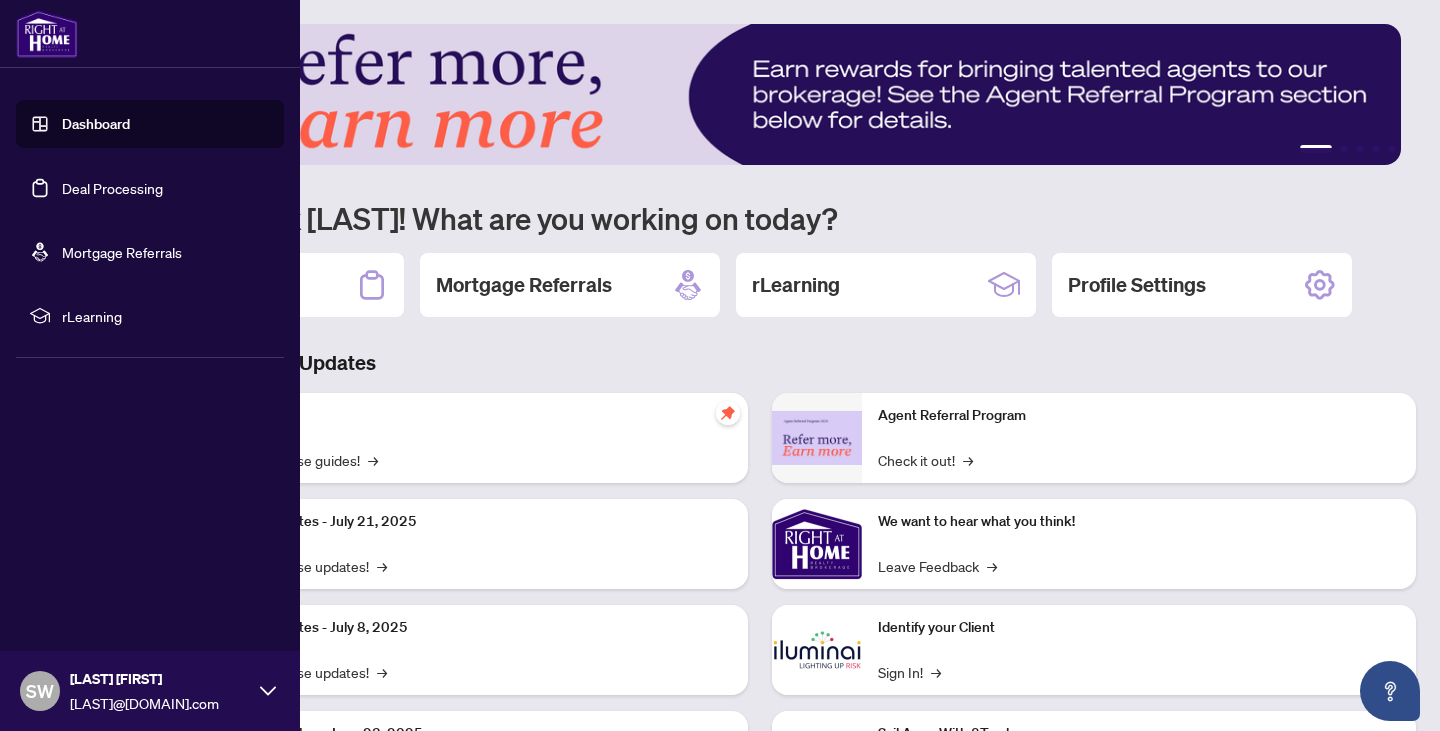click on "Deal Processing" at bounding box center [112, 188] 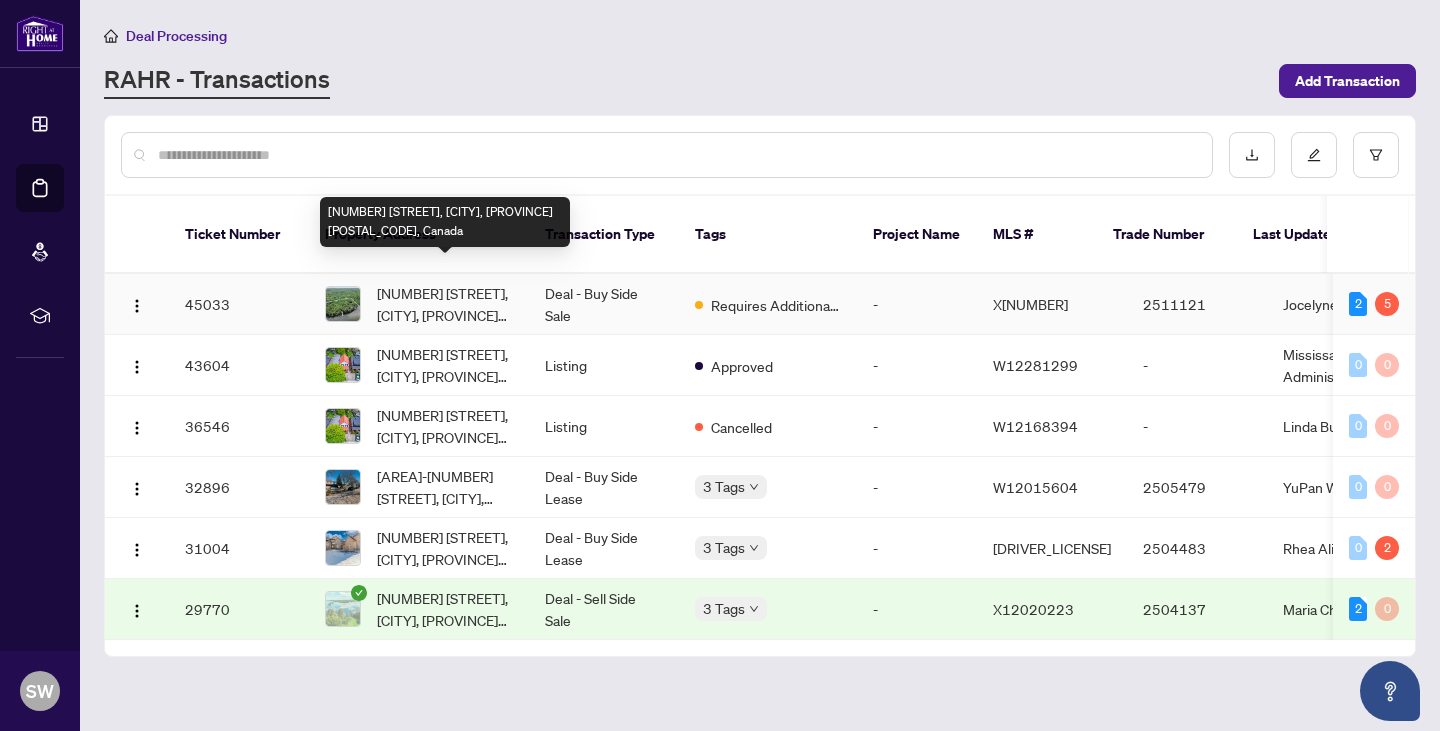 click on "[NUMBER] [STREET], [CITY], [PROVINCE] [POSTAL_CODE], Canada" at bounding box center (445, 304) 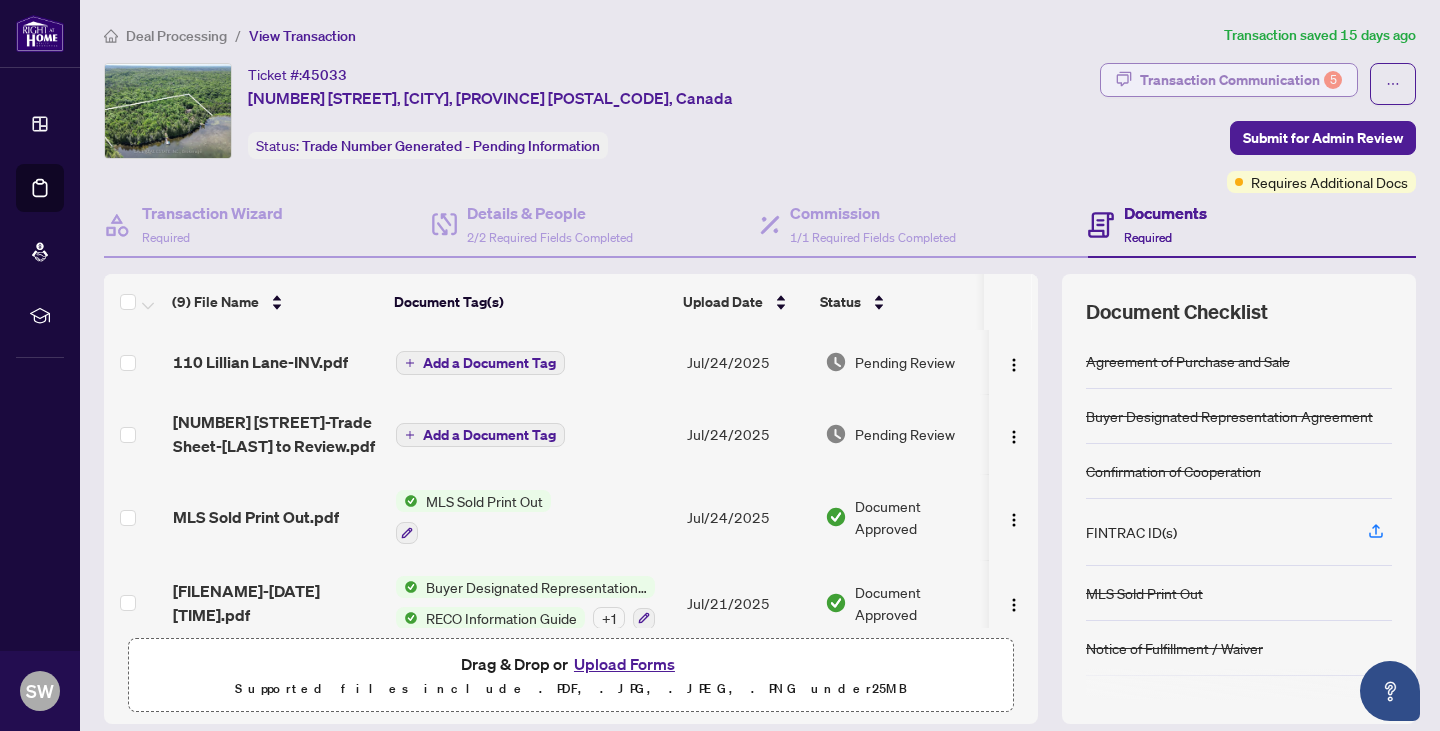 click on "Transaction Communication 5" at bounding box center (1241, 80) 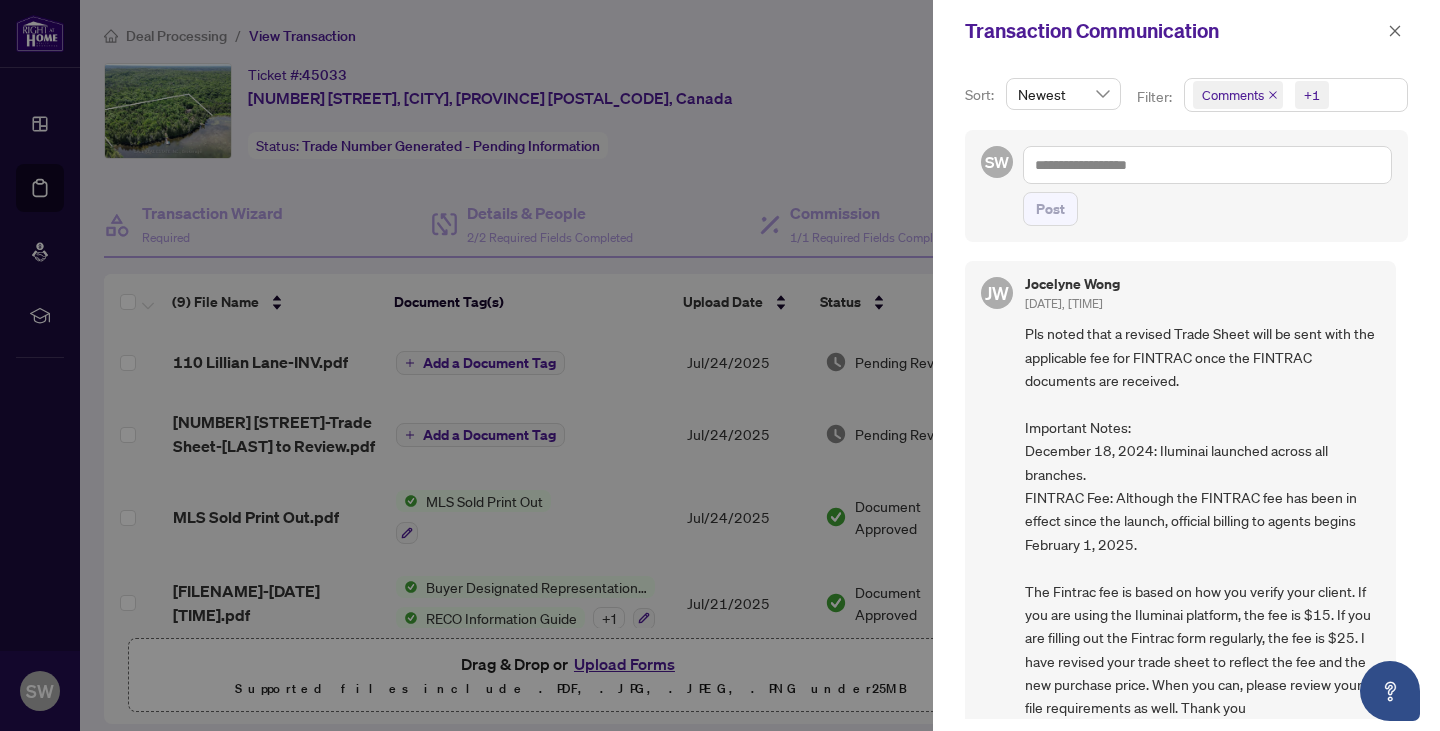 scroll, scrollTop: 0, scrollLeft: 0, axis: both 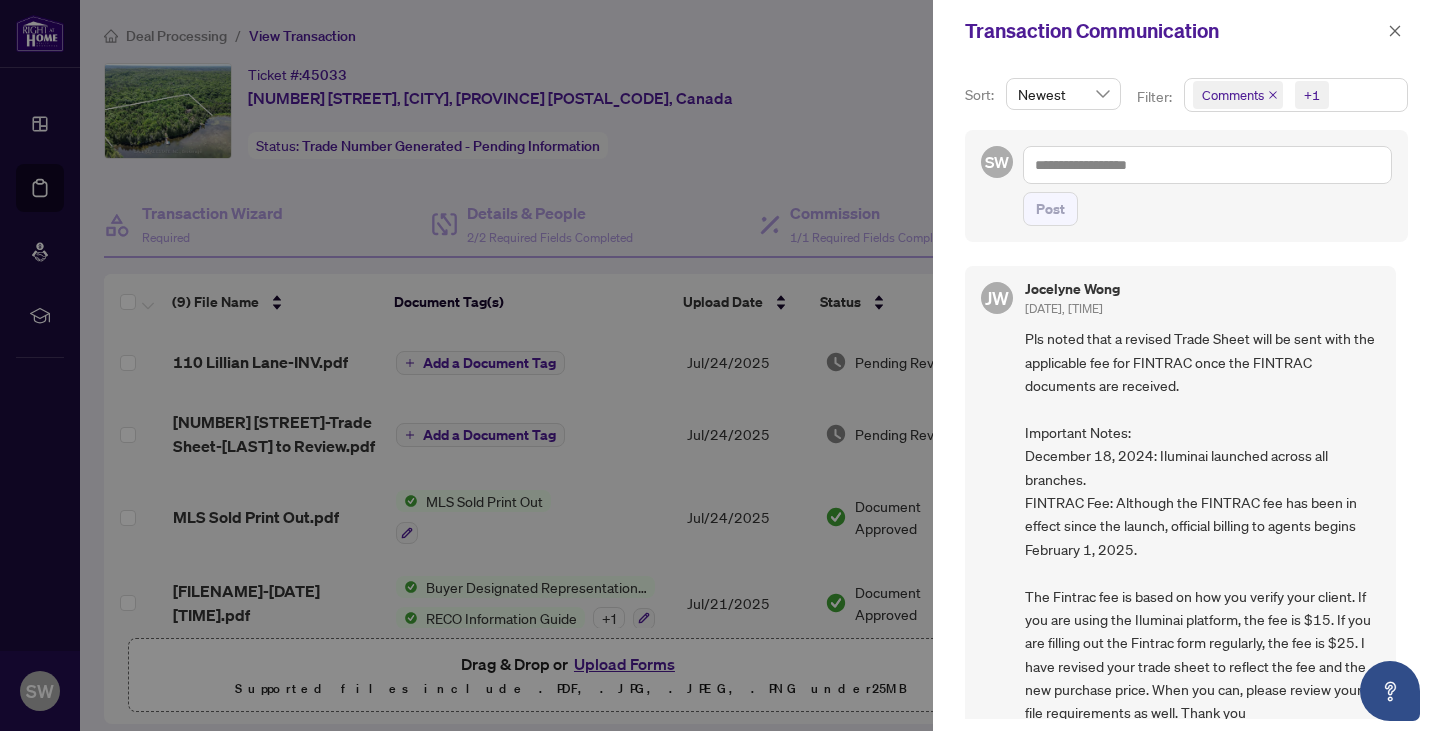 click at bounding box center (720, 365) 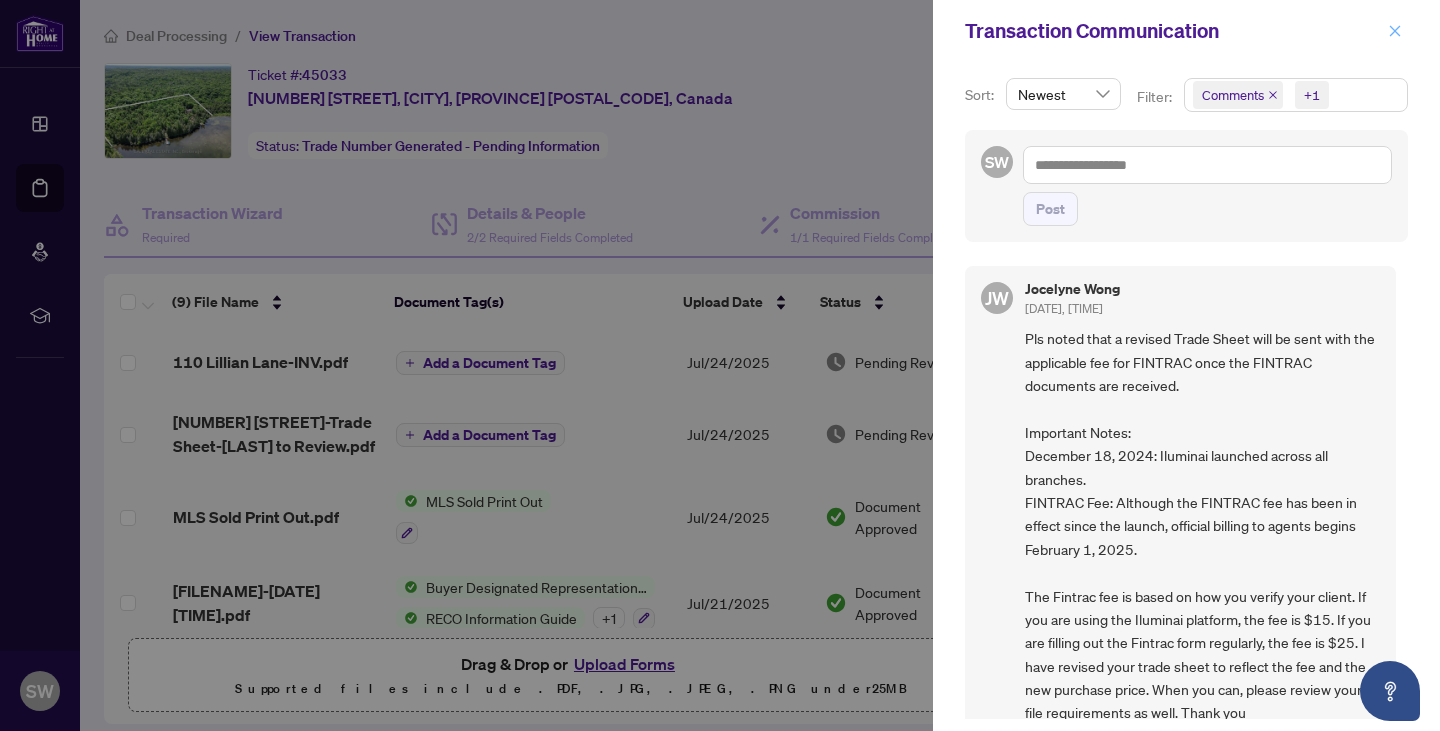 click 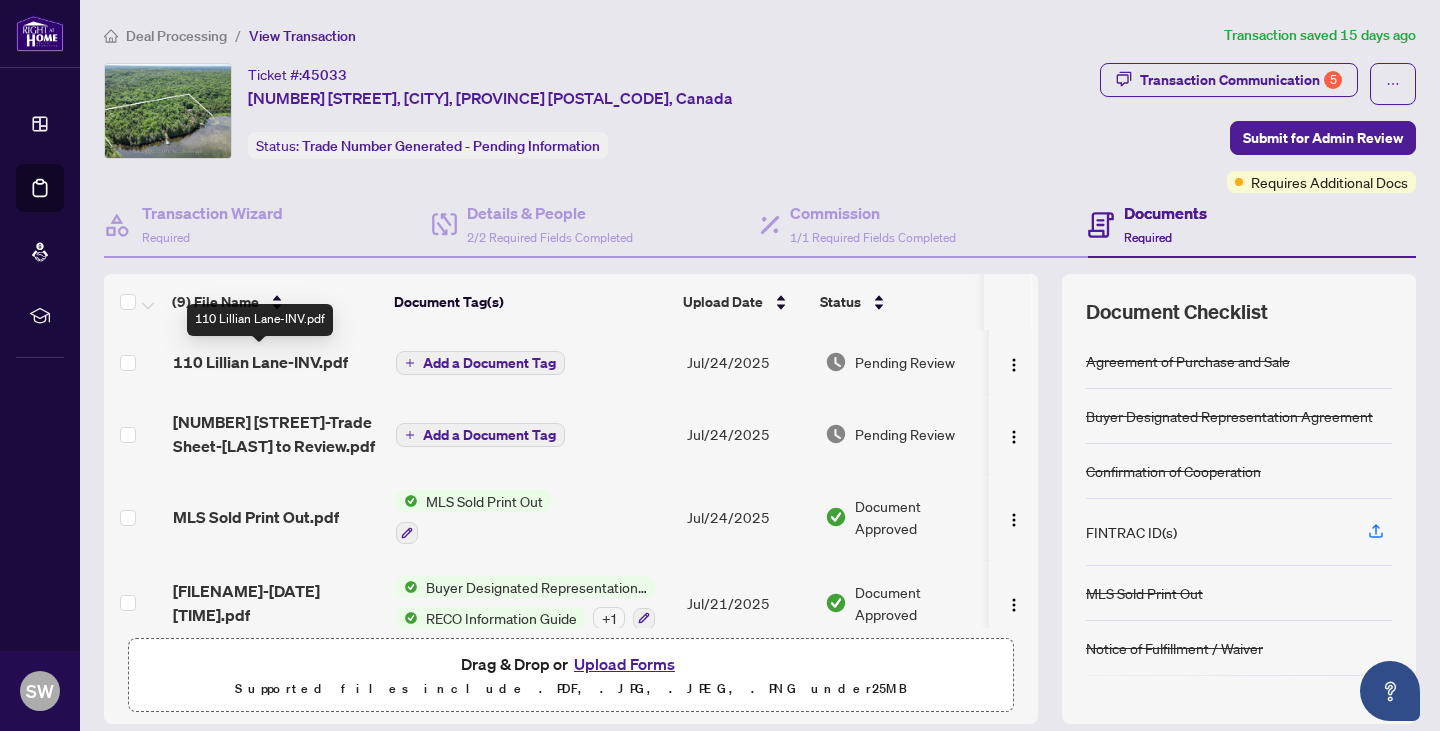 click on "110 Lillian Lane-INV.pdf" at bounding box center (260, 362) 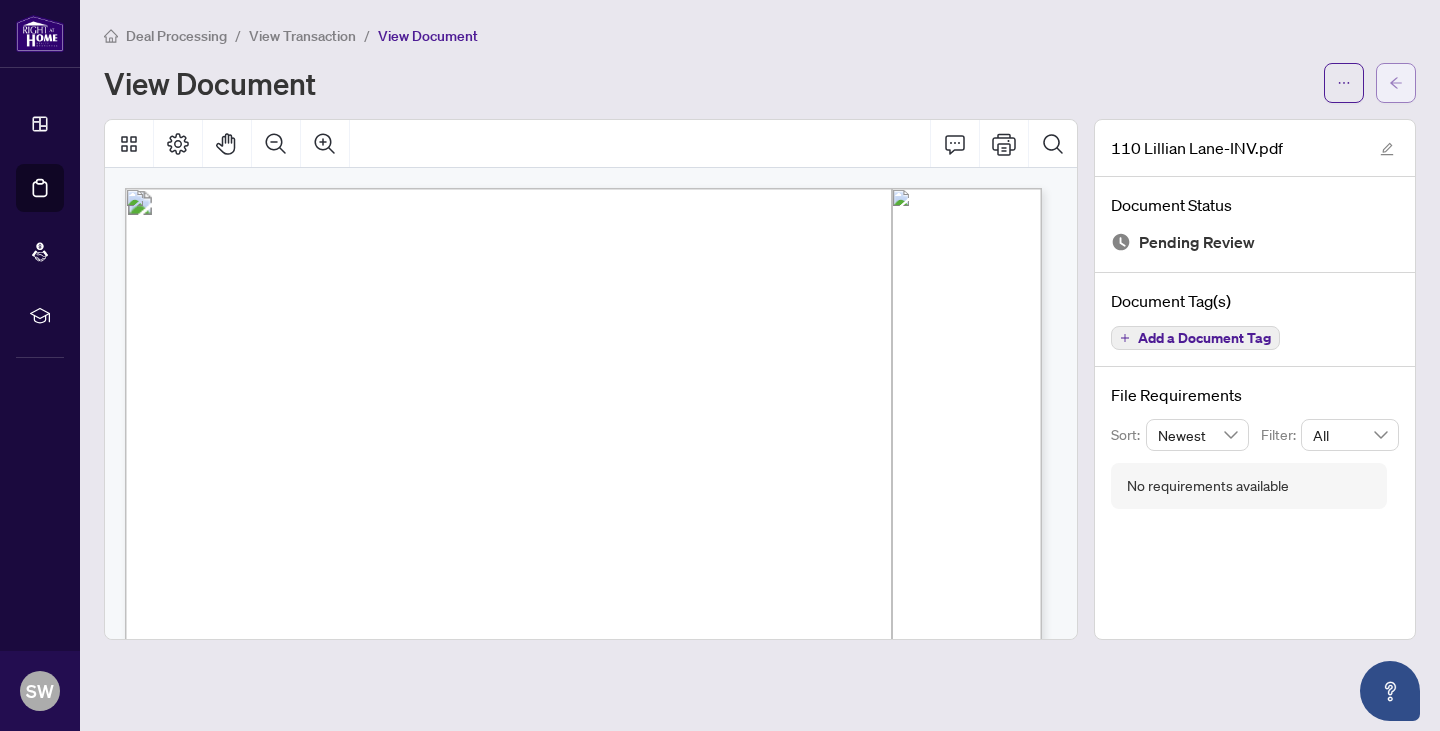 click 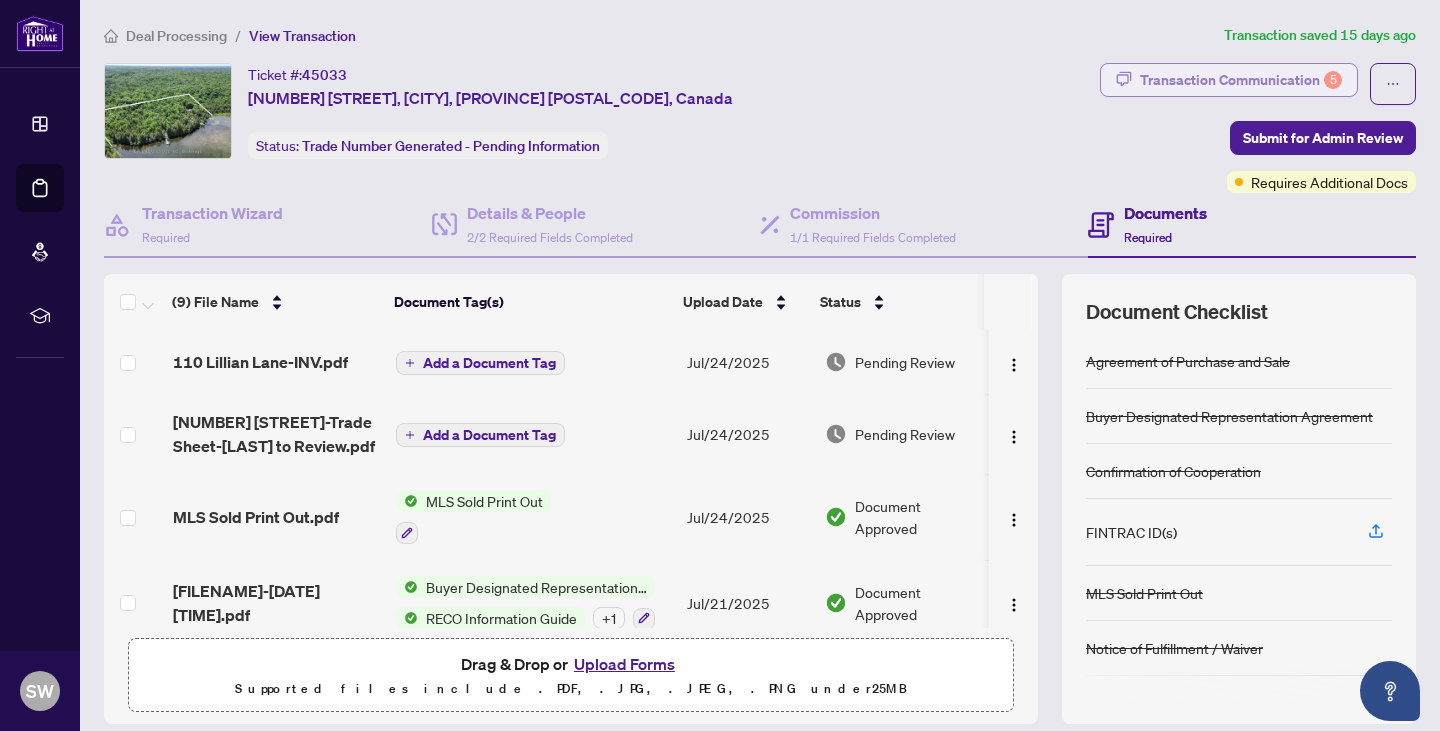 click on "Transaction Communication 5" at bounding box center [1241, 80] 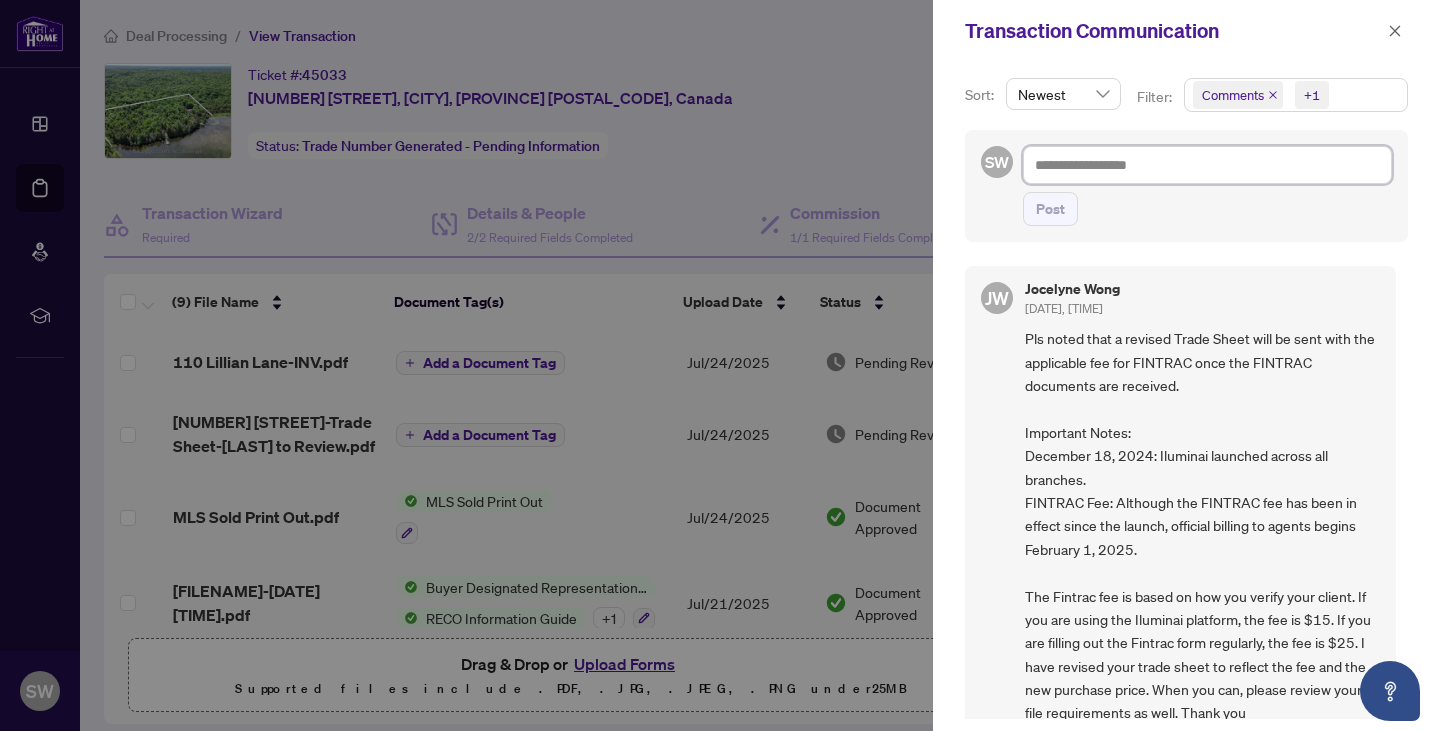 click at bounding box center (1207, 165) 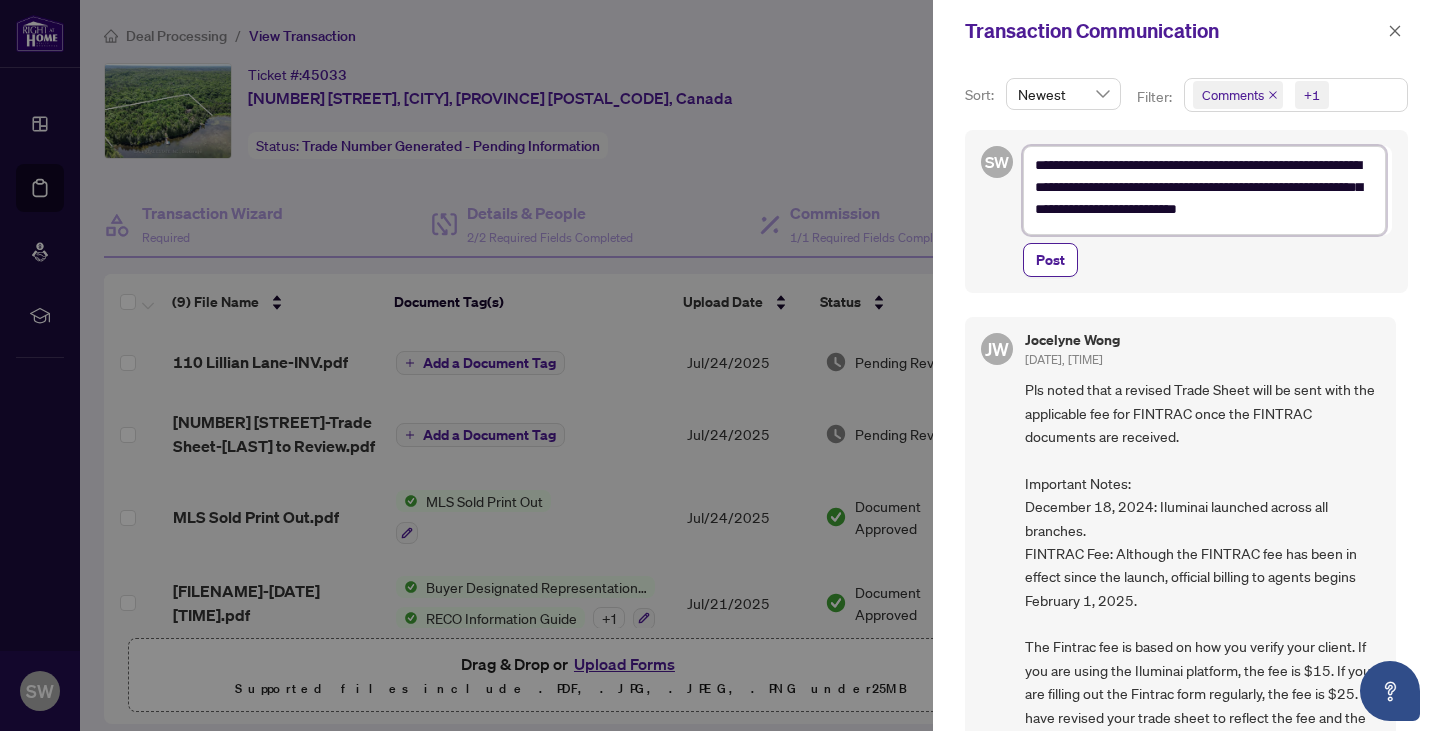 scroll, scrollTop: 0, scrollLeft: 0, axis: both 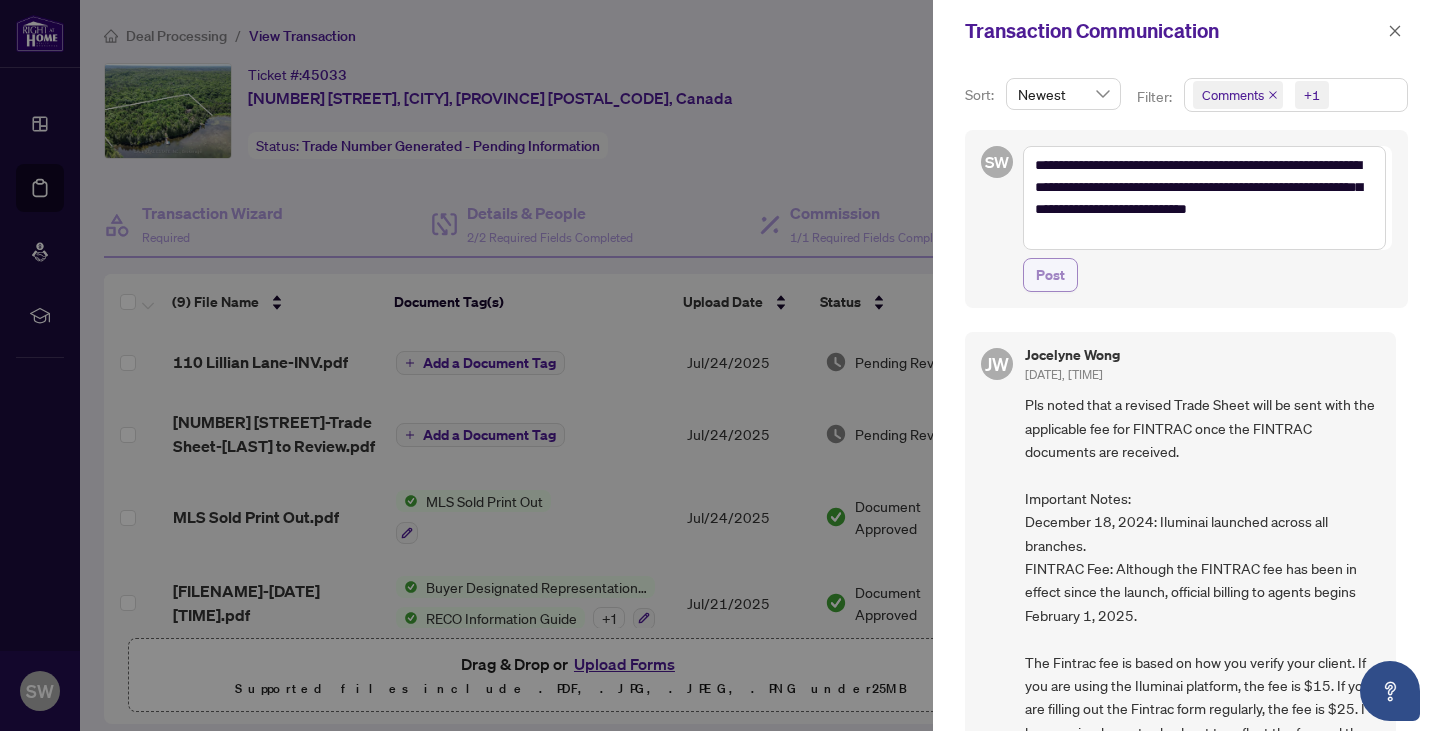 click on "Post" at bounding box center (1050, 275) 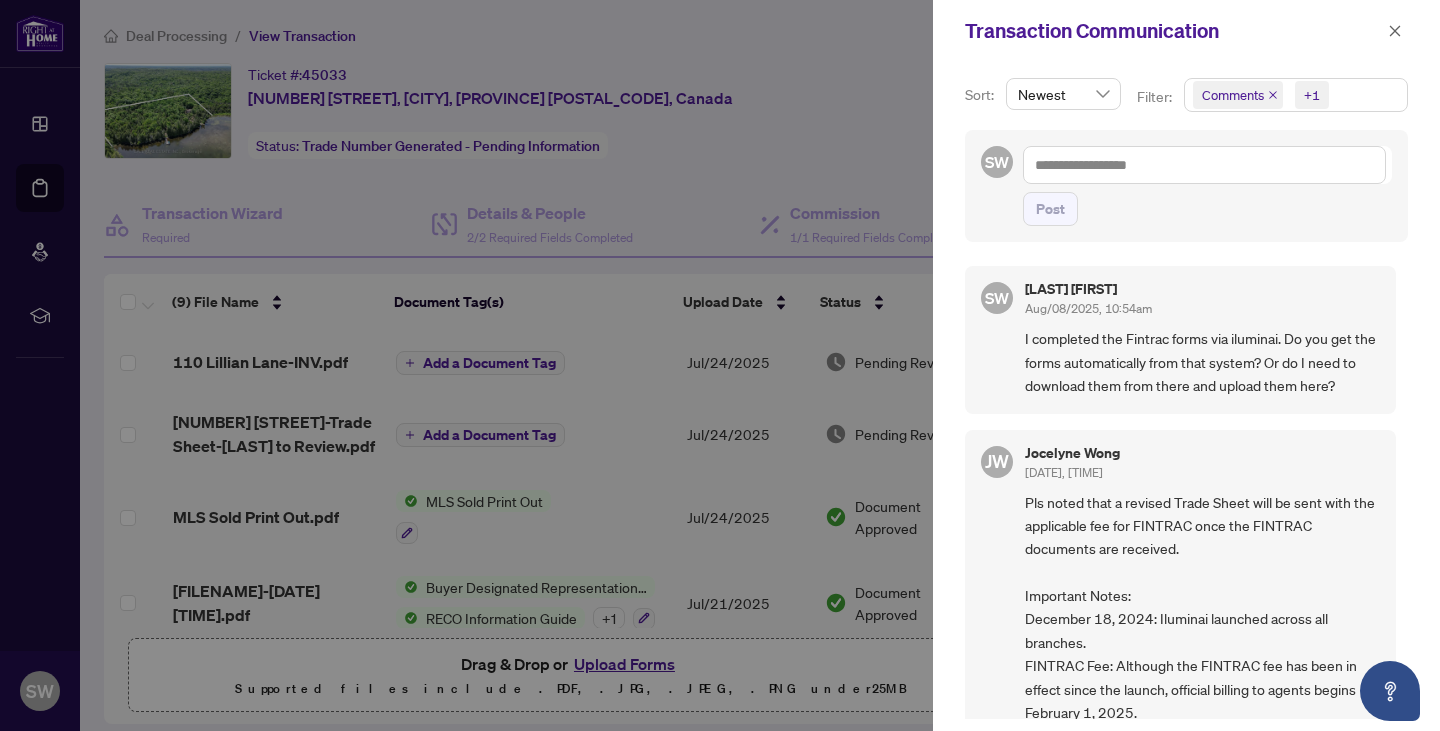 click 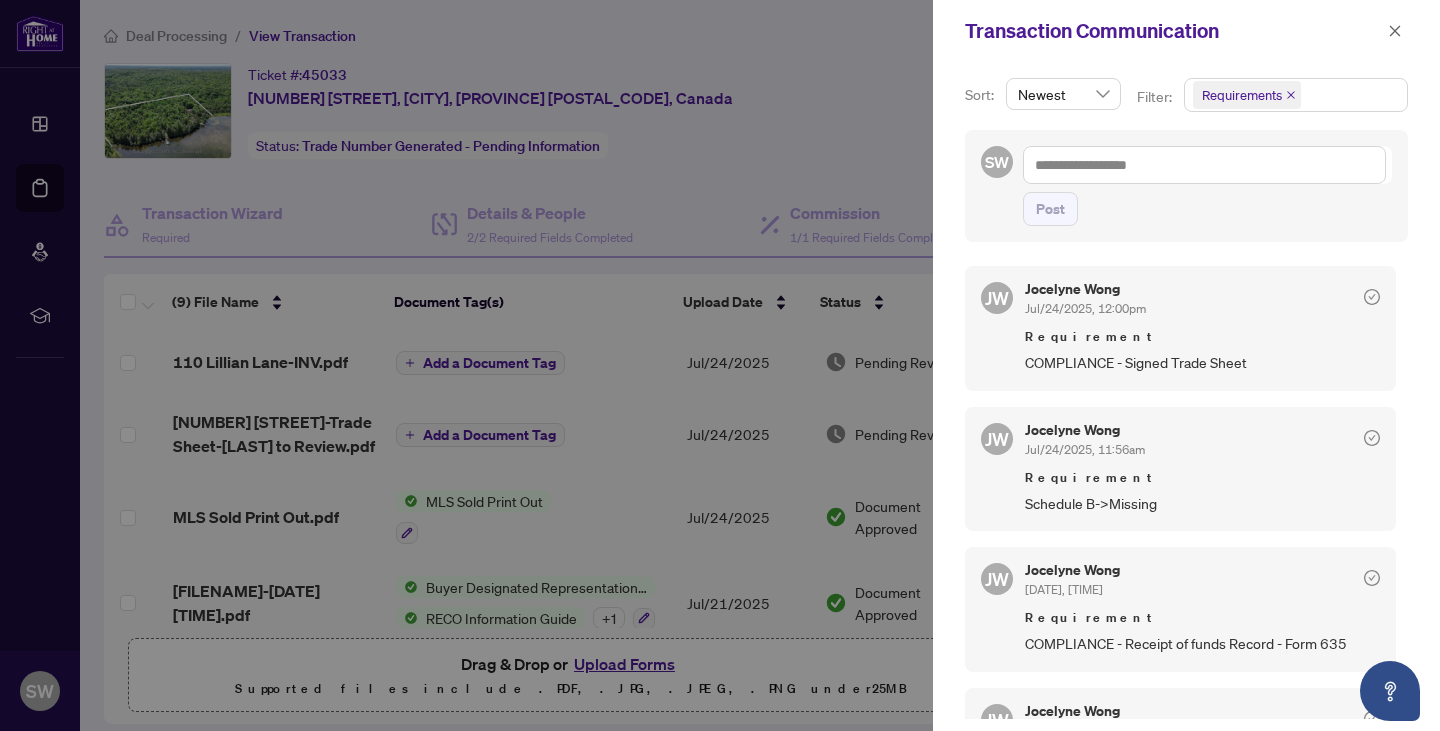 click 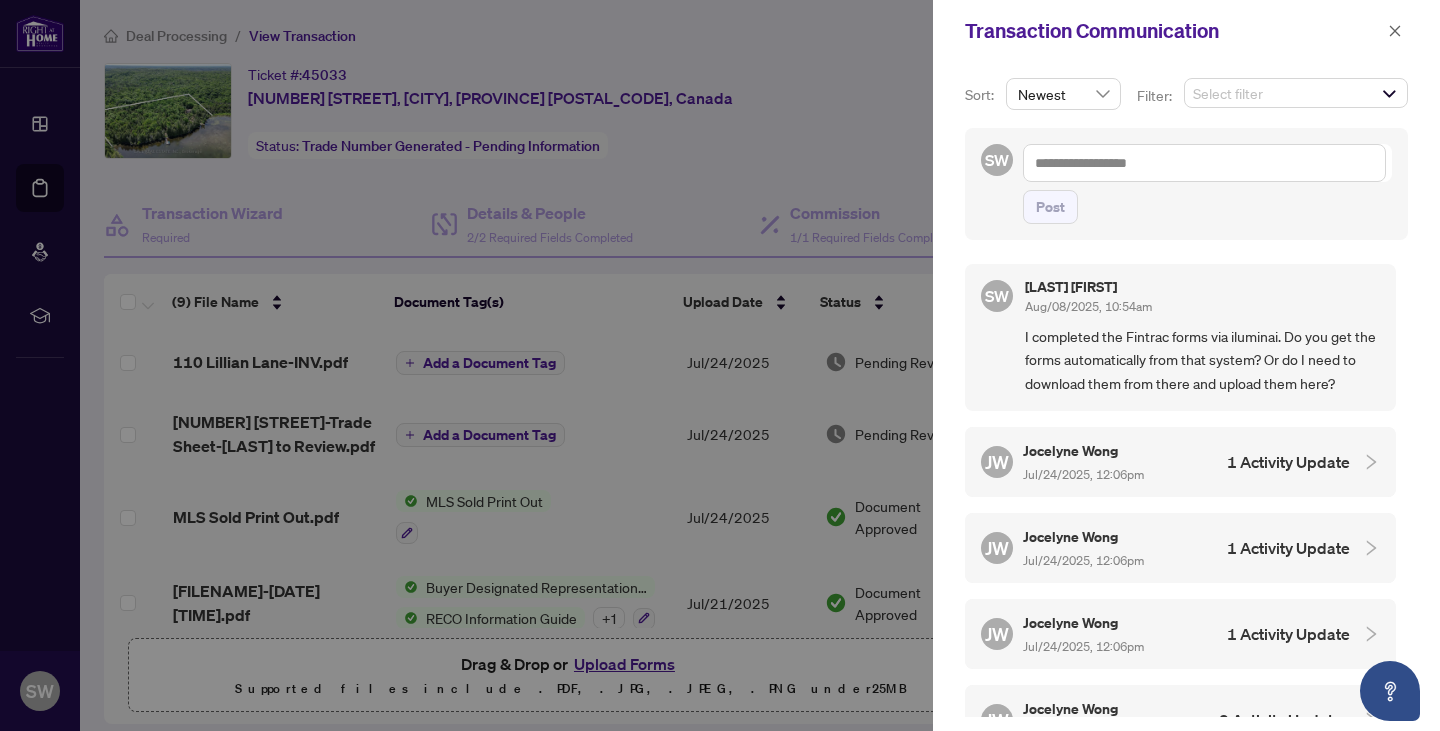 scroll, scrollTop: 2, scrollLeft: 0, axis: vertical 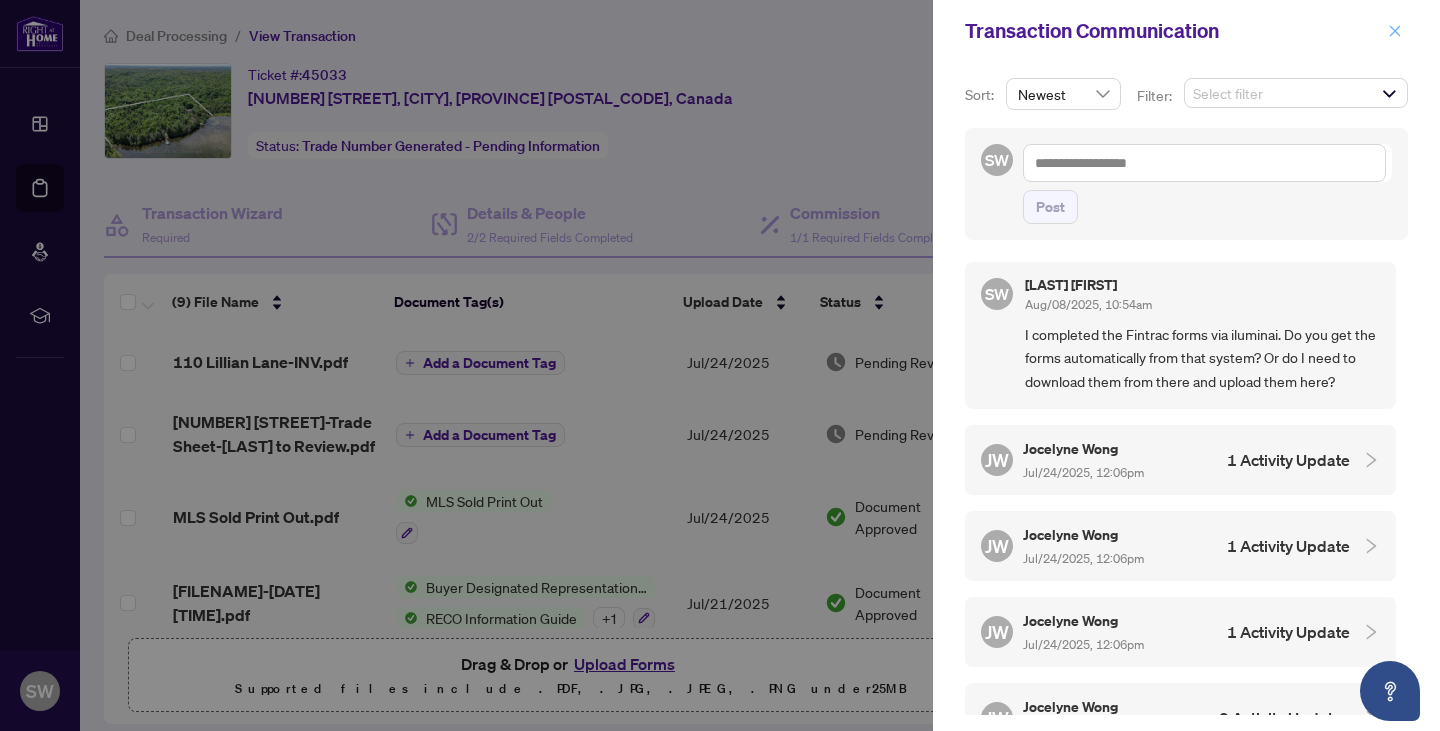 click 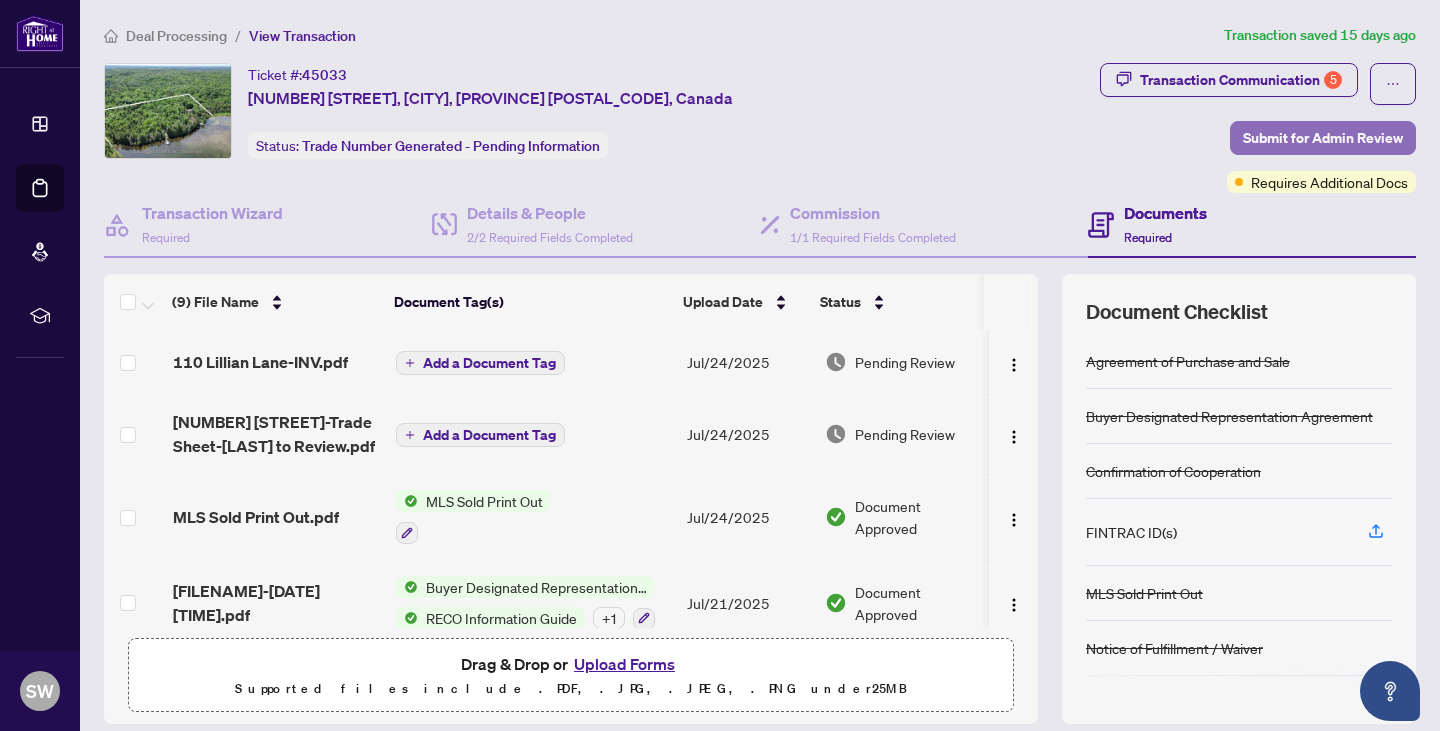 click on "Submit for Admin Review" at bounding box center [1323, 138] 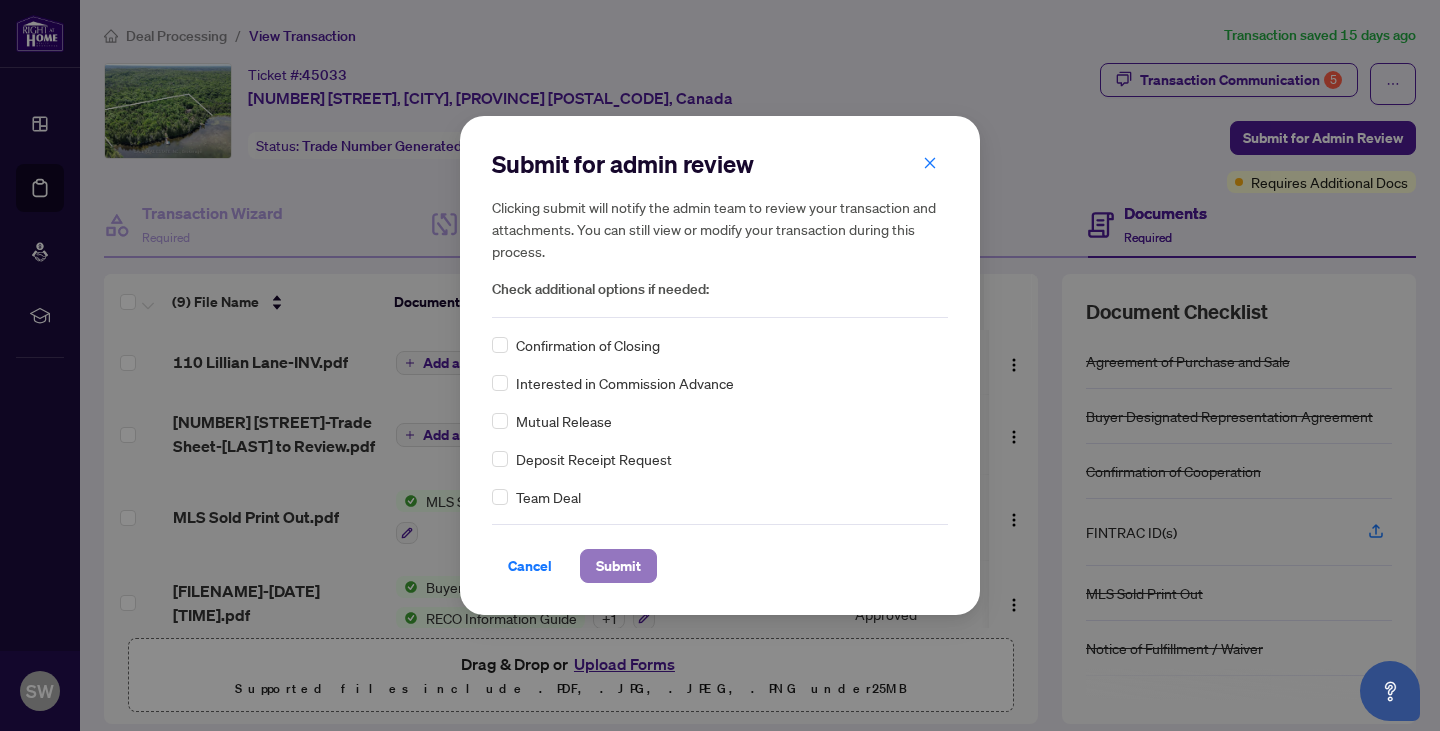 click on "Submit" at bounding box center (618, 566) 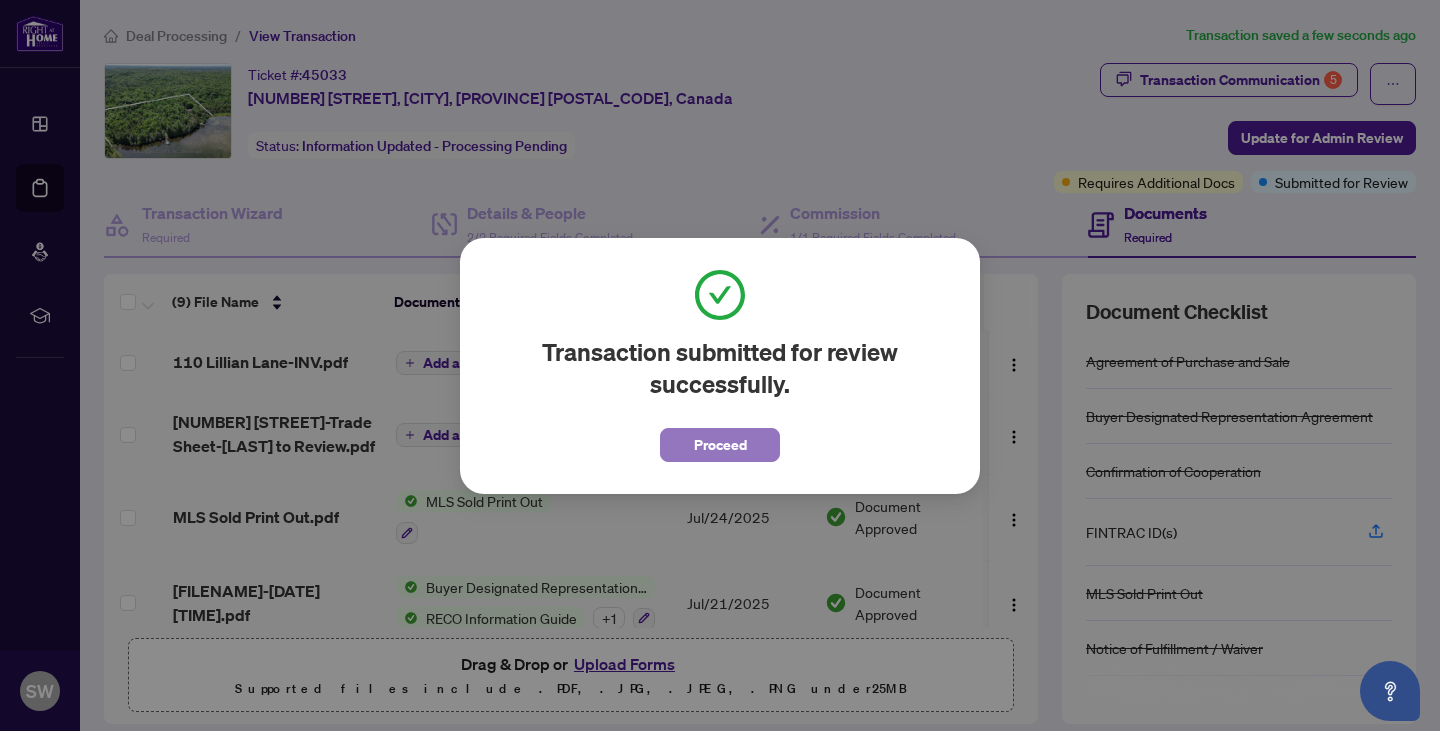 click on "Proceed" at bounding box center (720, 445) 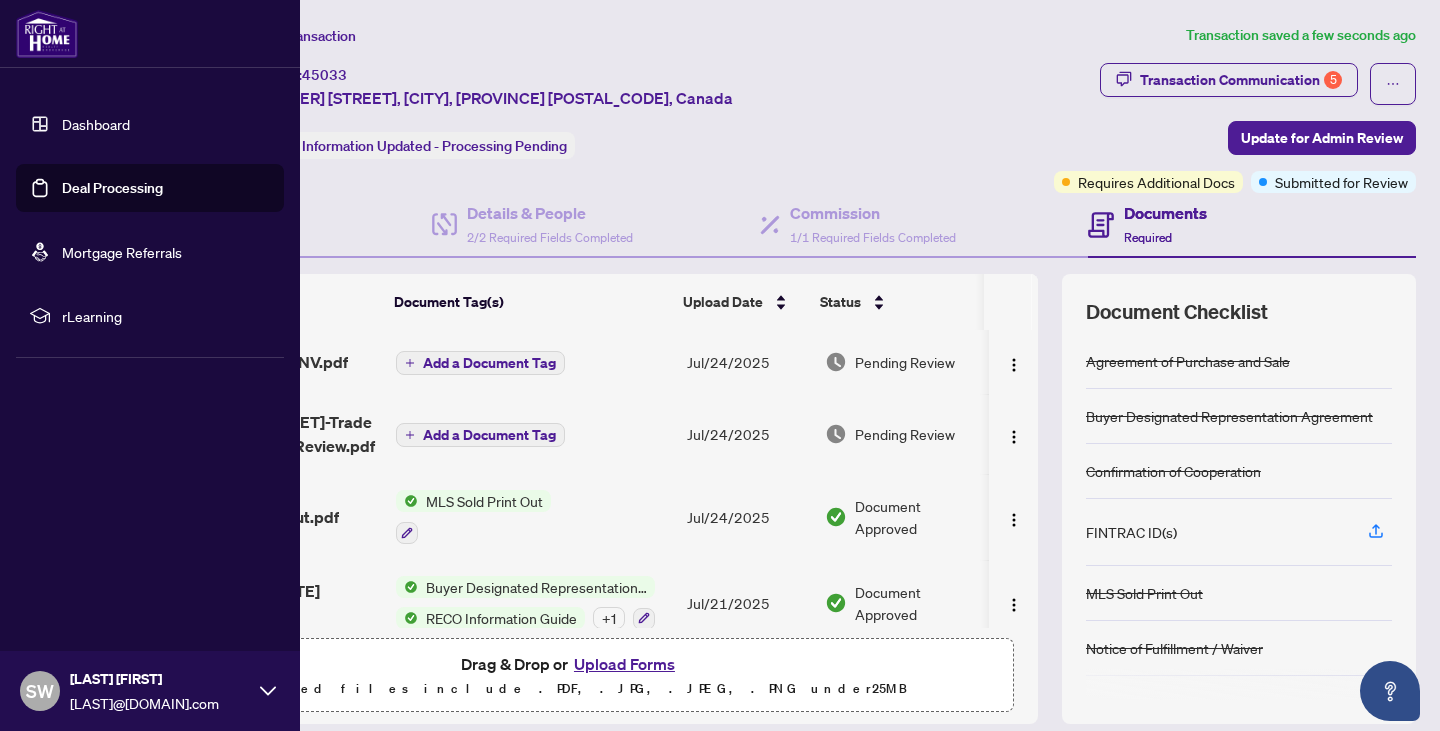 click on "Deal Processing" at bounding box center (112, 188) 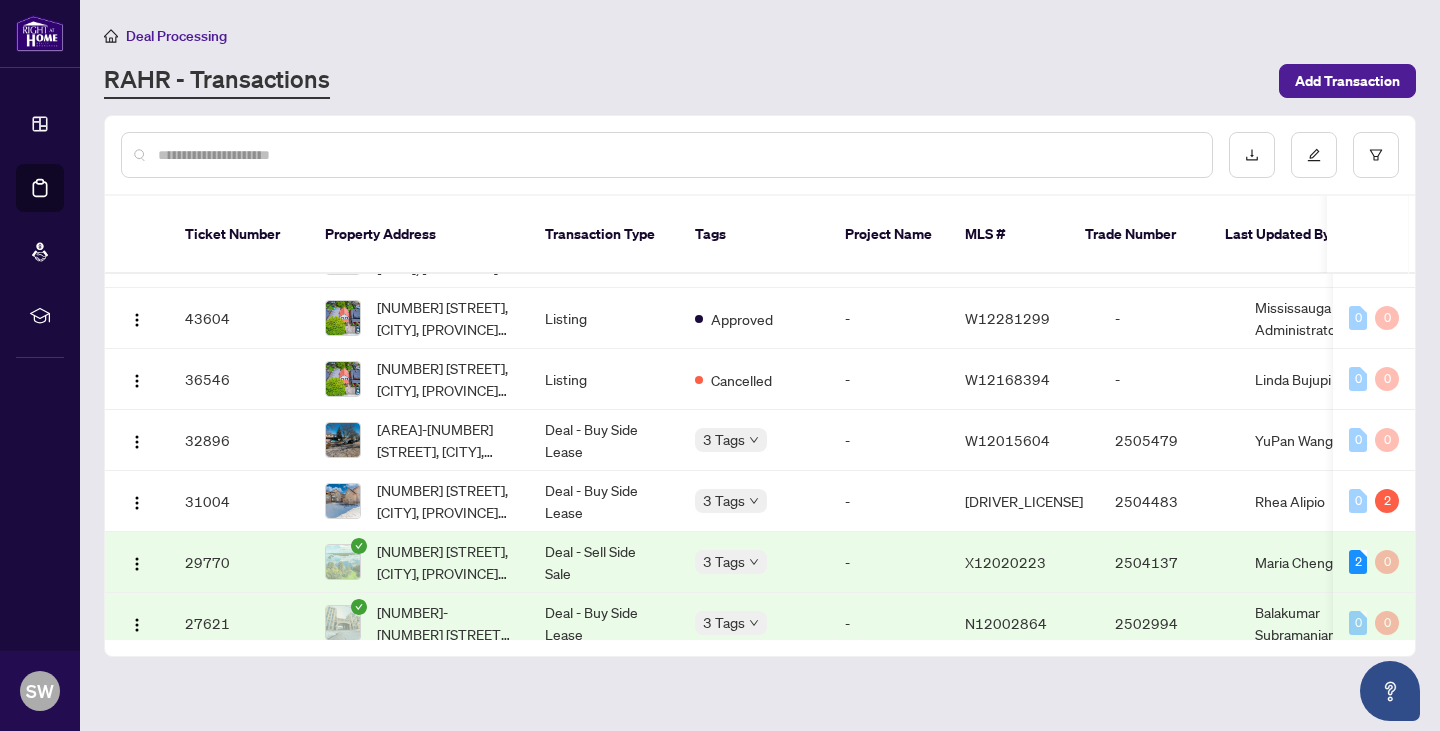 scroll, scrollTop: 0, scrollLeft: 0, axis: both 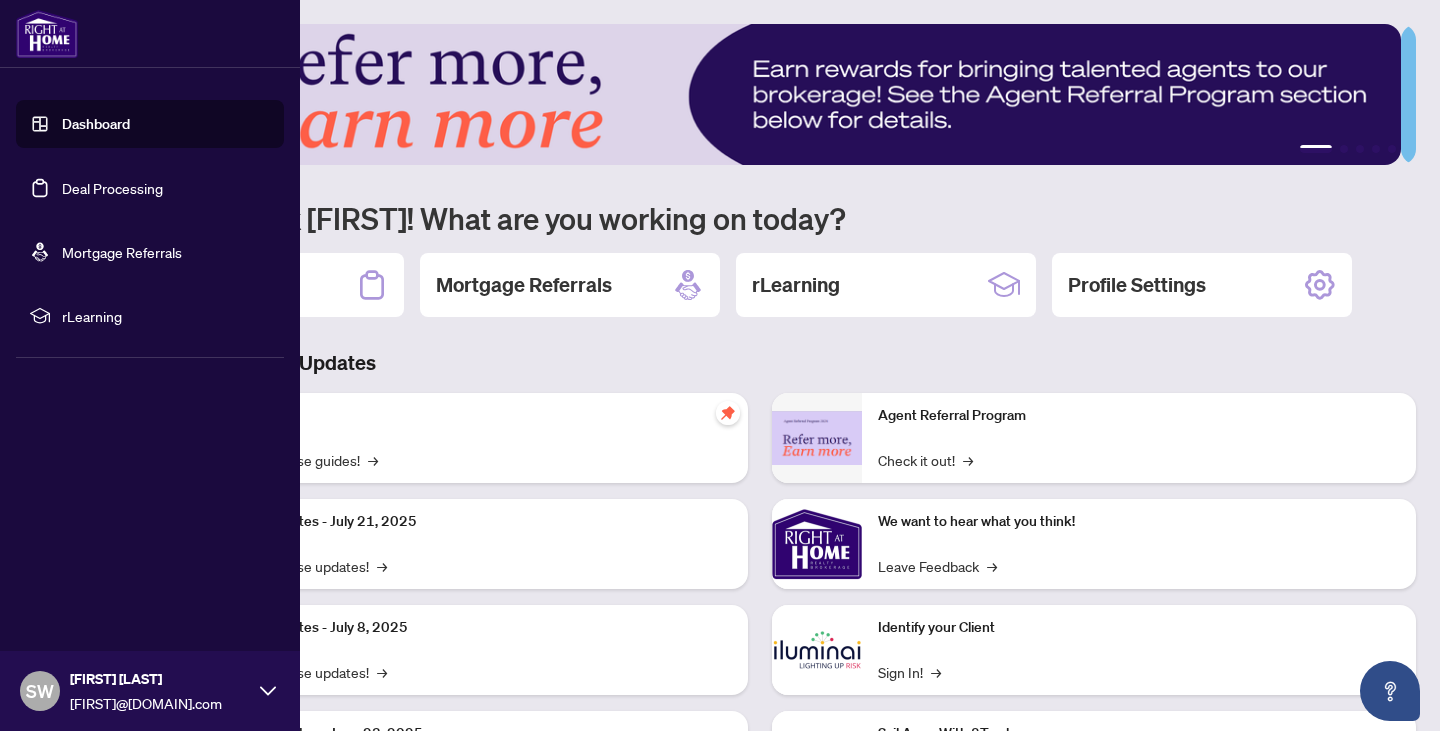 click on "Deal Processing" at bounding box center [112, 188] 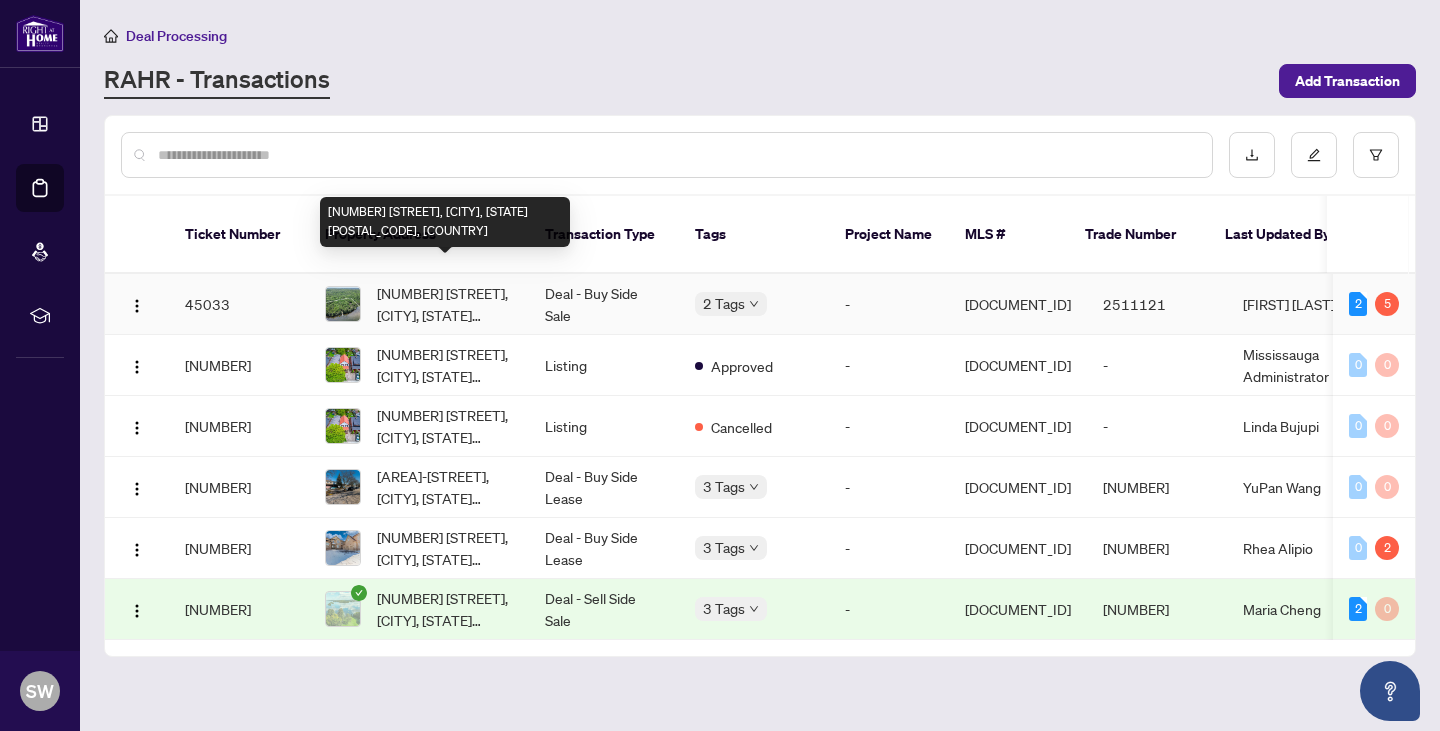 click on "[NUMBER] [STREET], [CITY], [STATE] [POSTAL_CODE], [COUNTRY]" at bounding box center [445, 304] 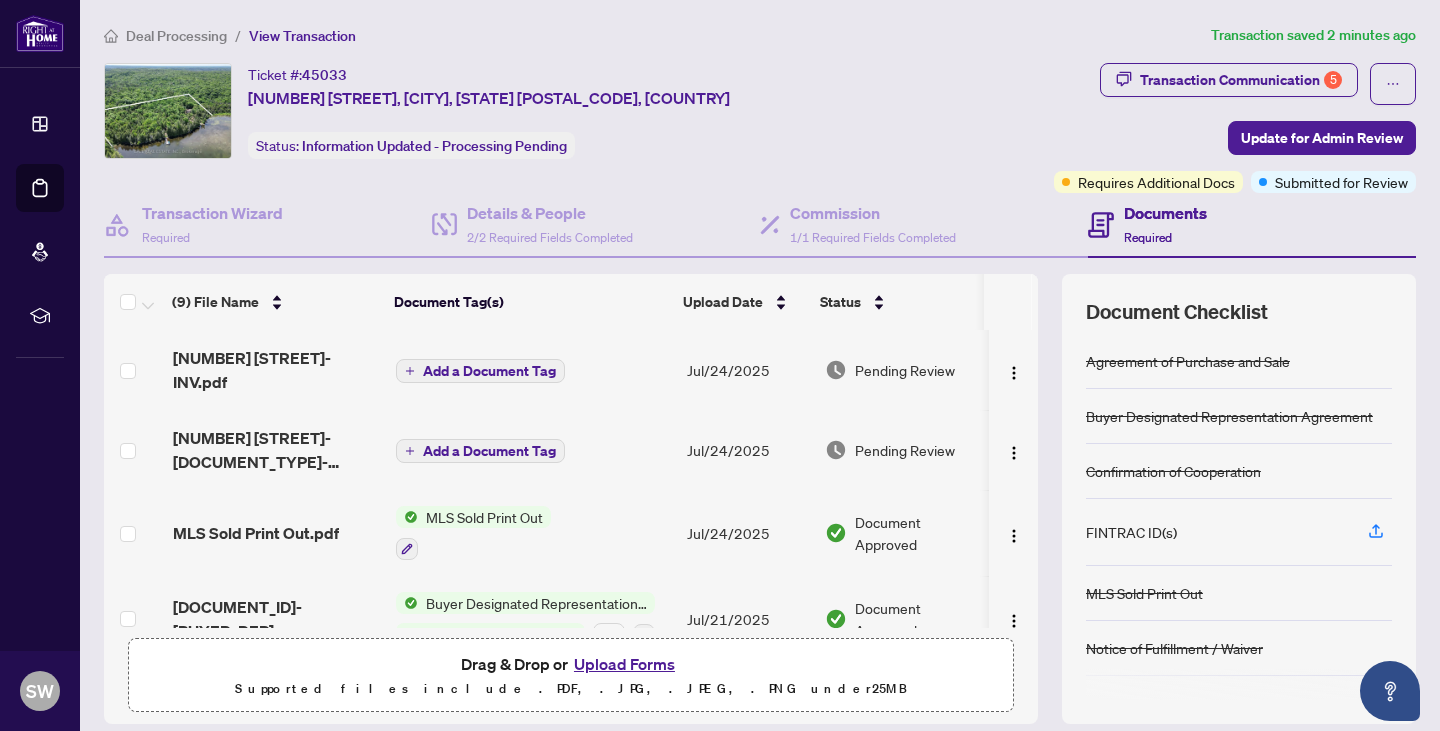 click on "Upload Forms" at bounding box center (624, 664) 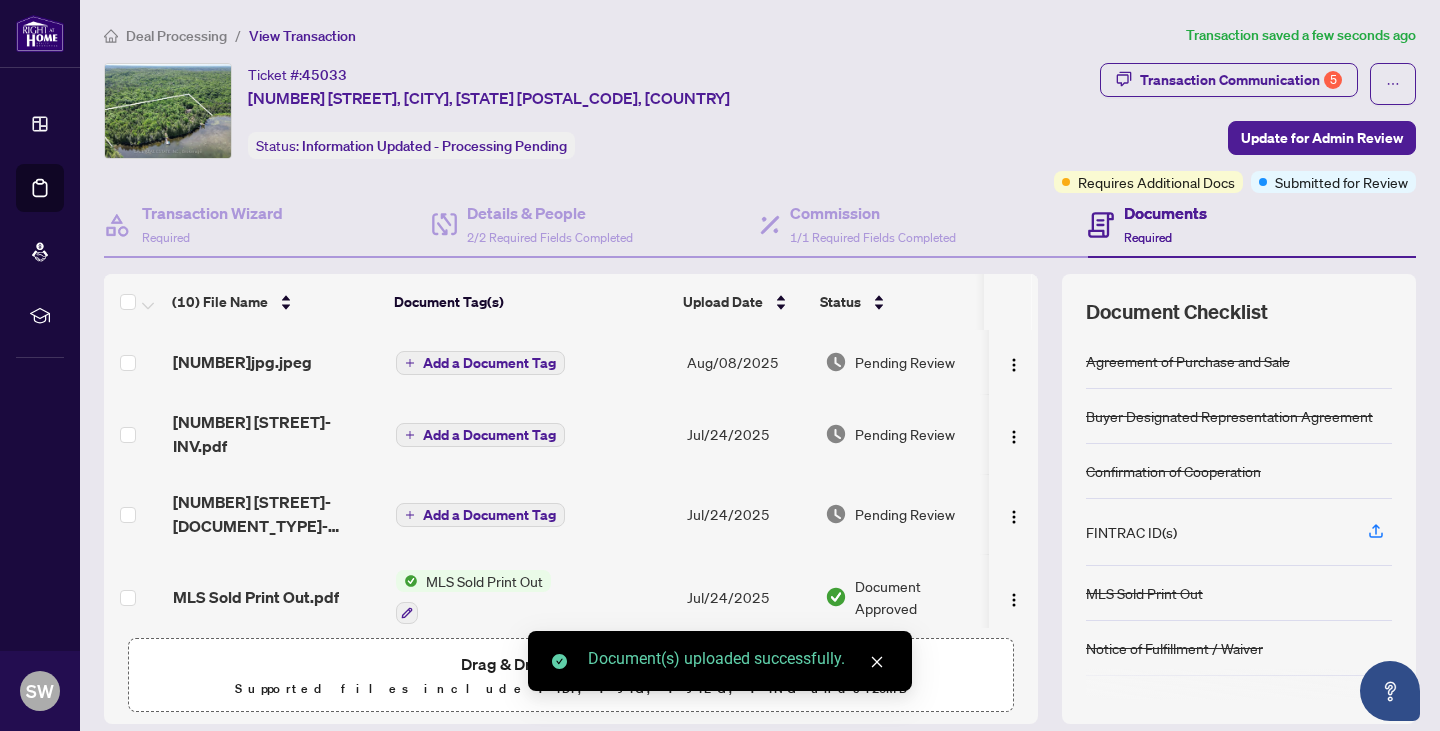 click on "Add a Document Tag" at bounding box center [489, 363] 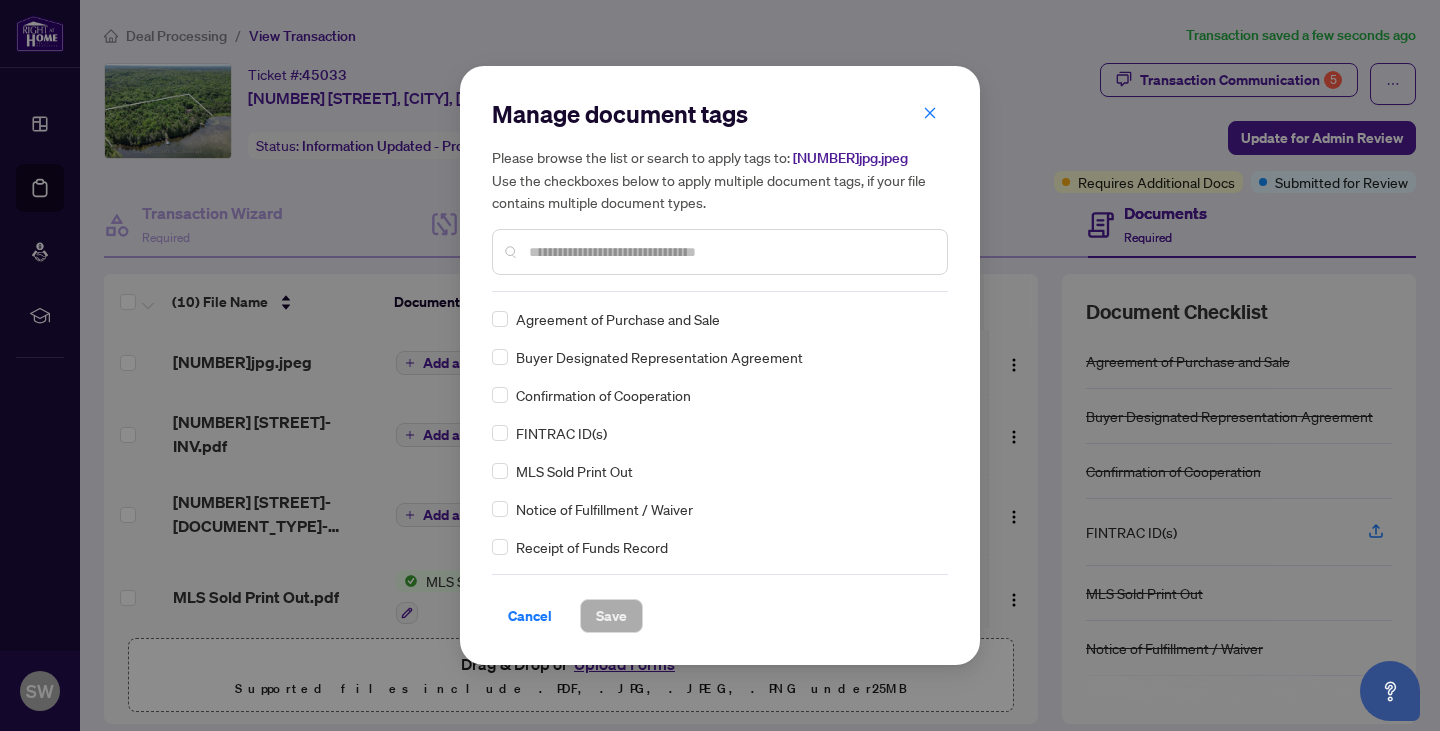 click at bounding box center [730, 252] 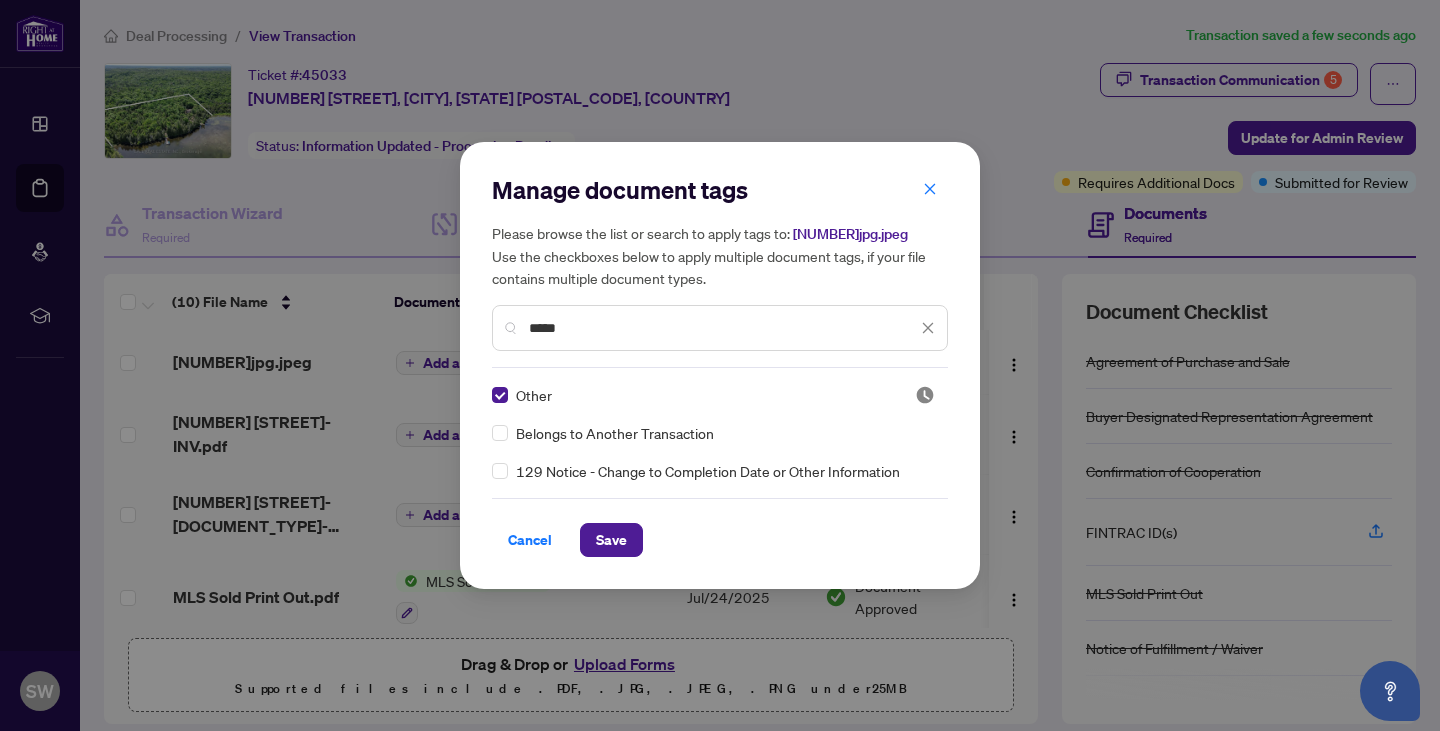 click on "*****" at bounding box center (723, 328) 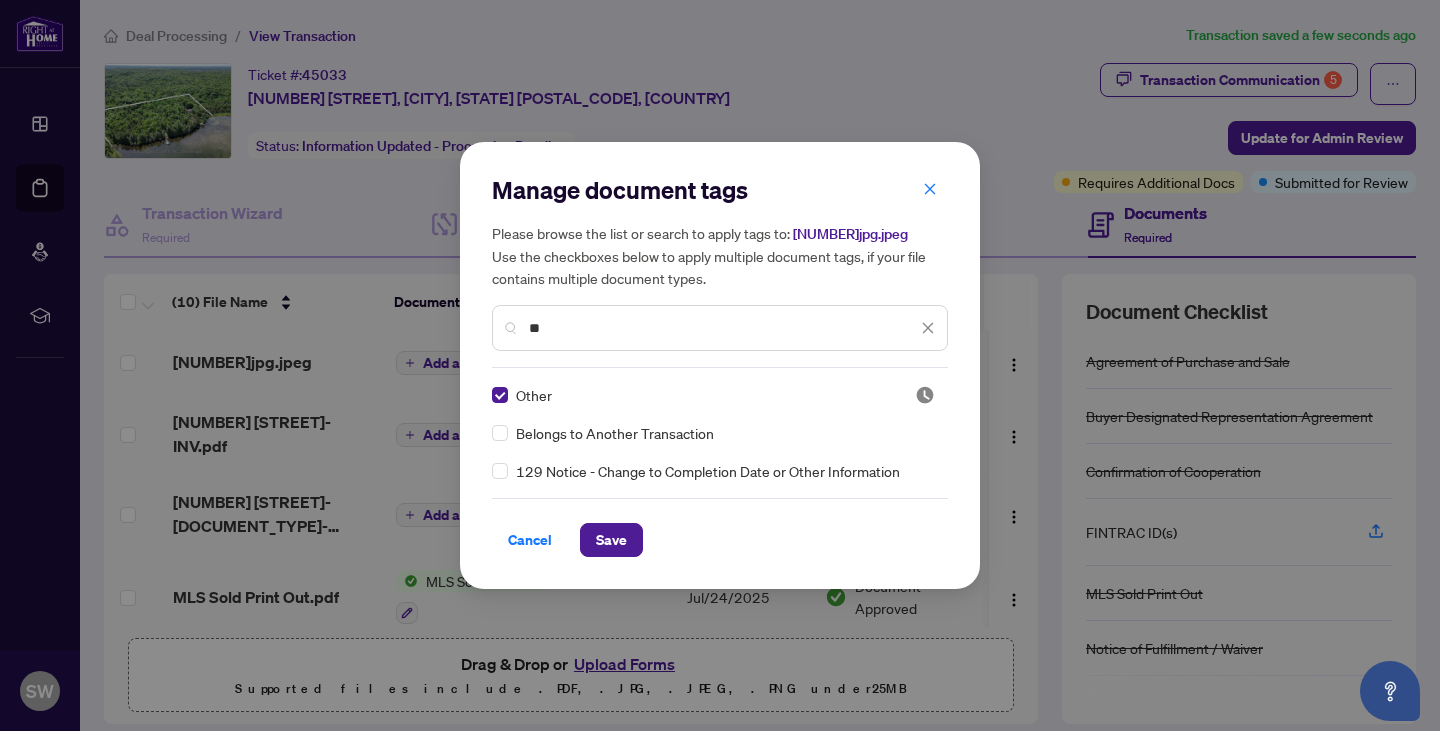 type on "*" 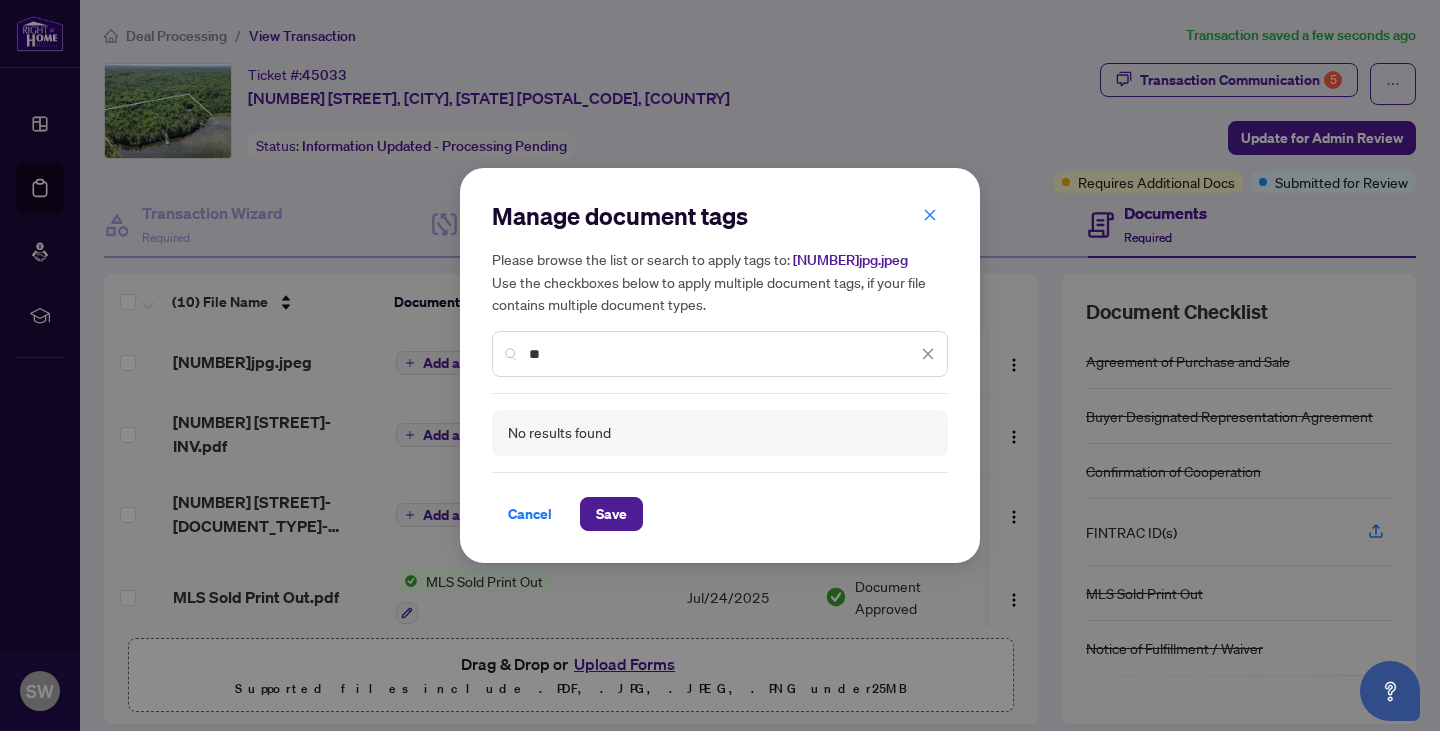 type on "*" 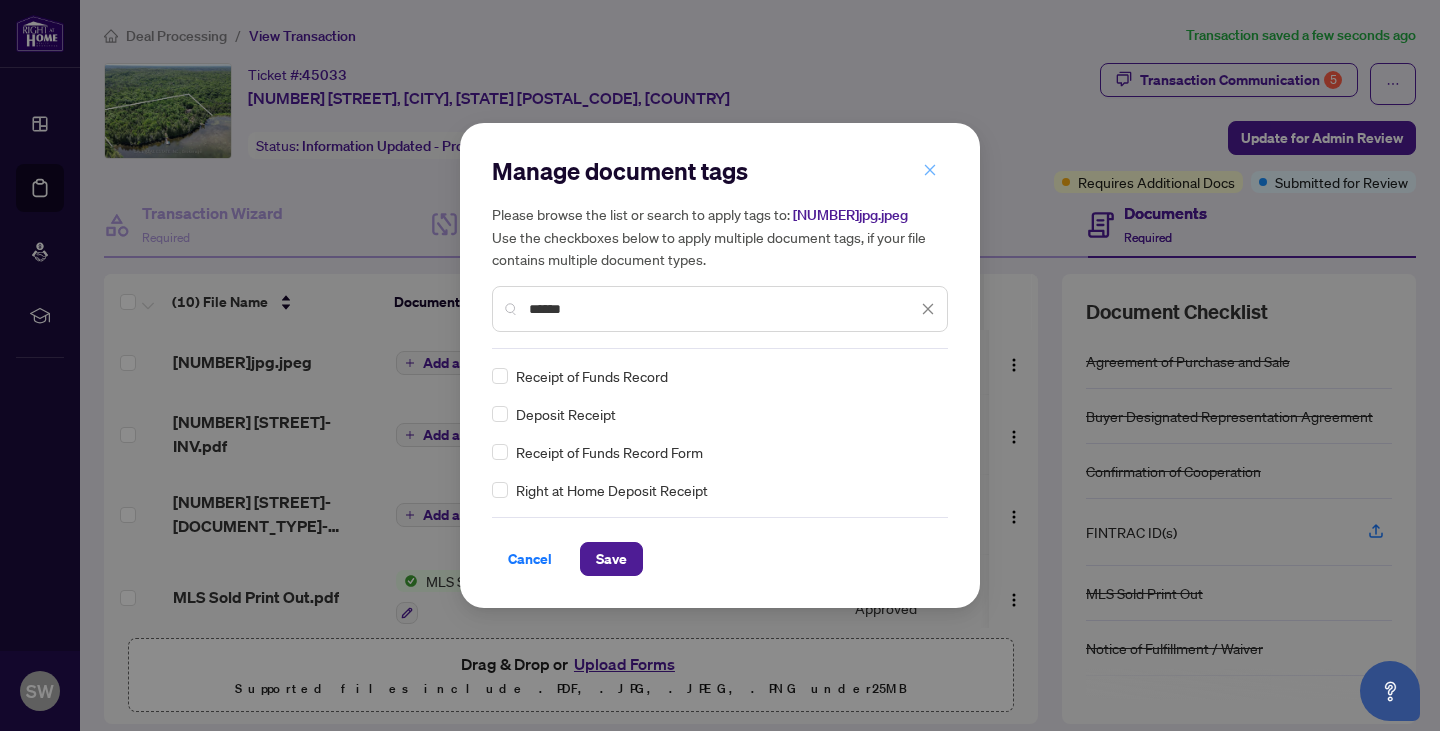 type on "******" 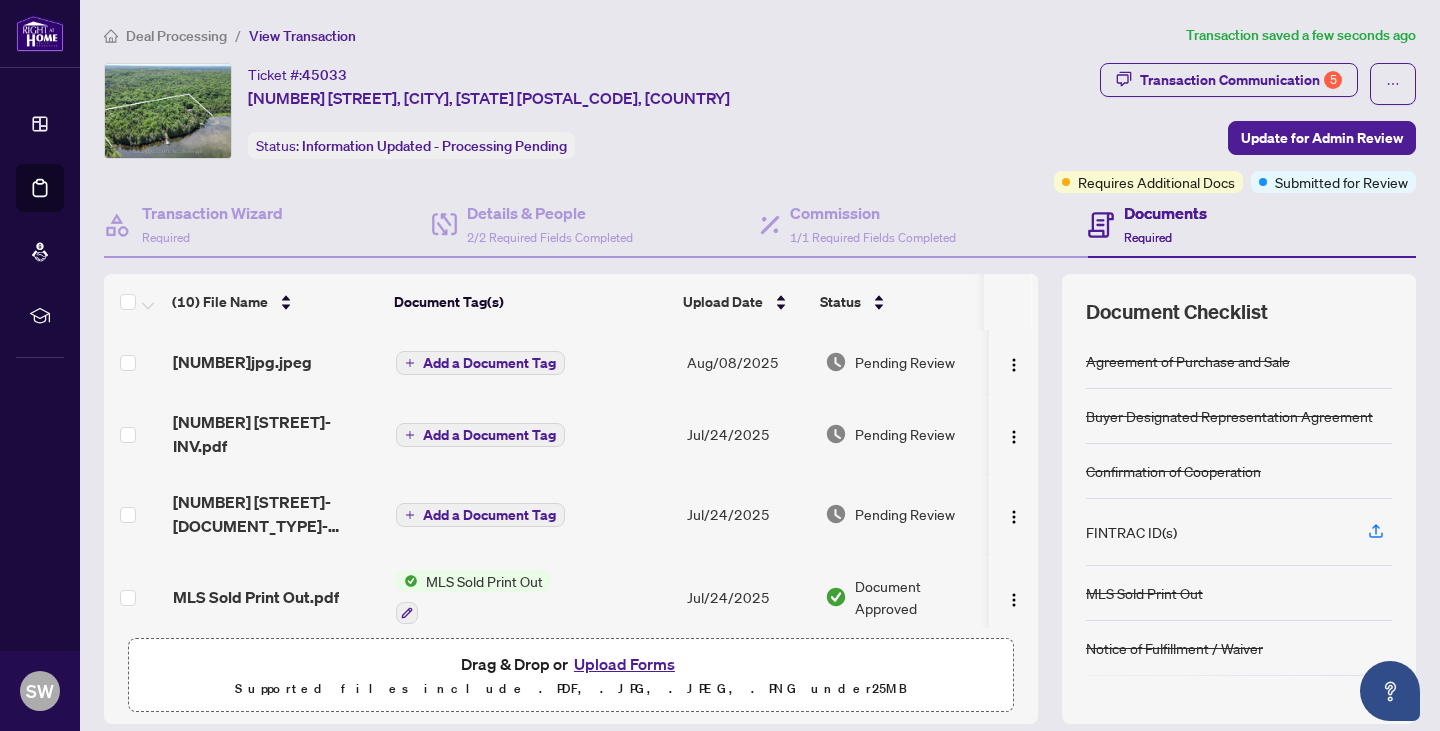 click on "Add a Document Tag" at bounding box center [489, 363] 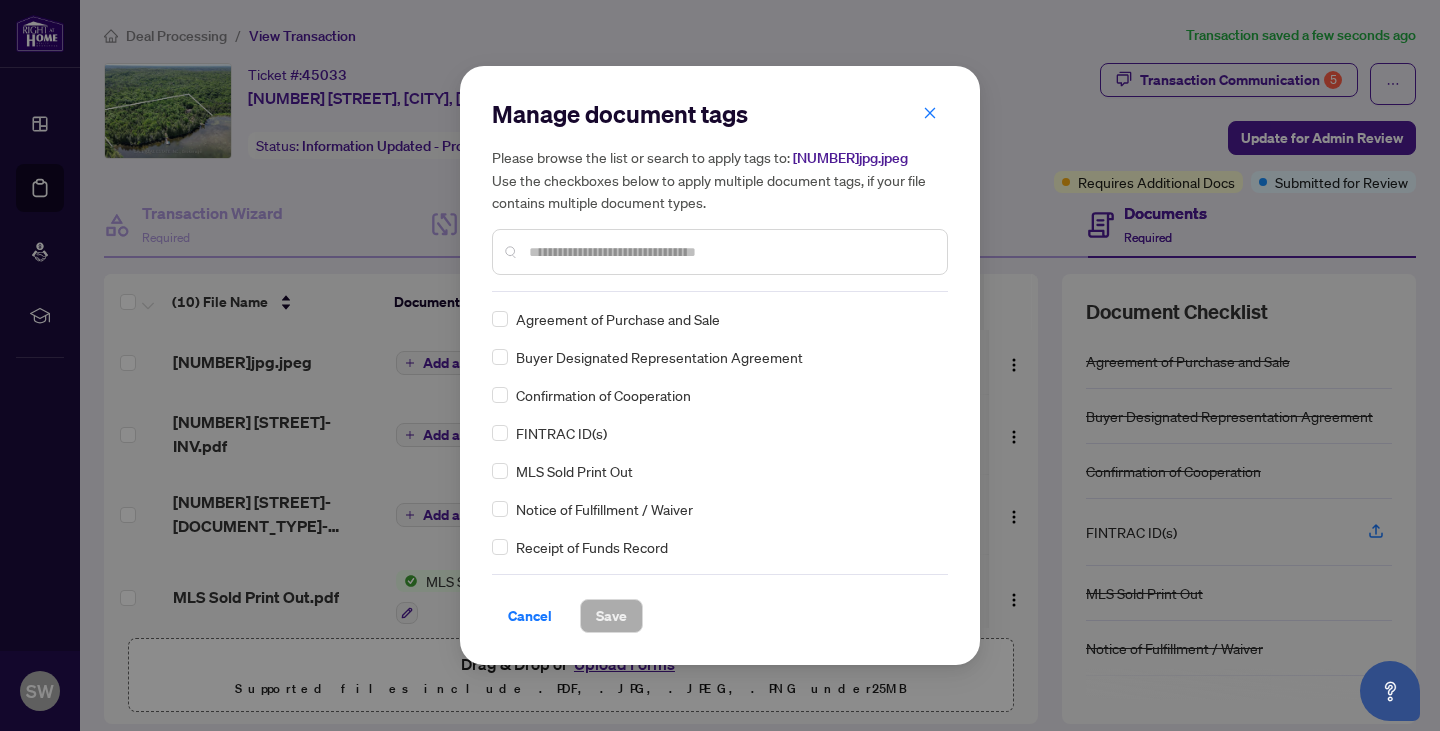 click at bounding box center [730, 252] 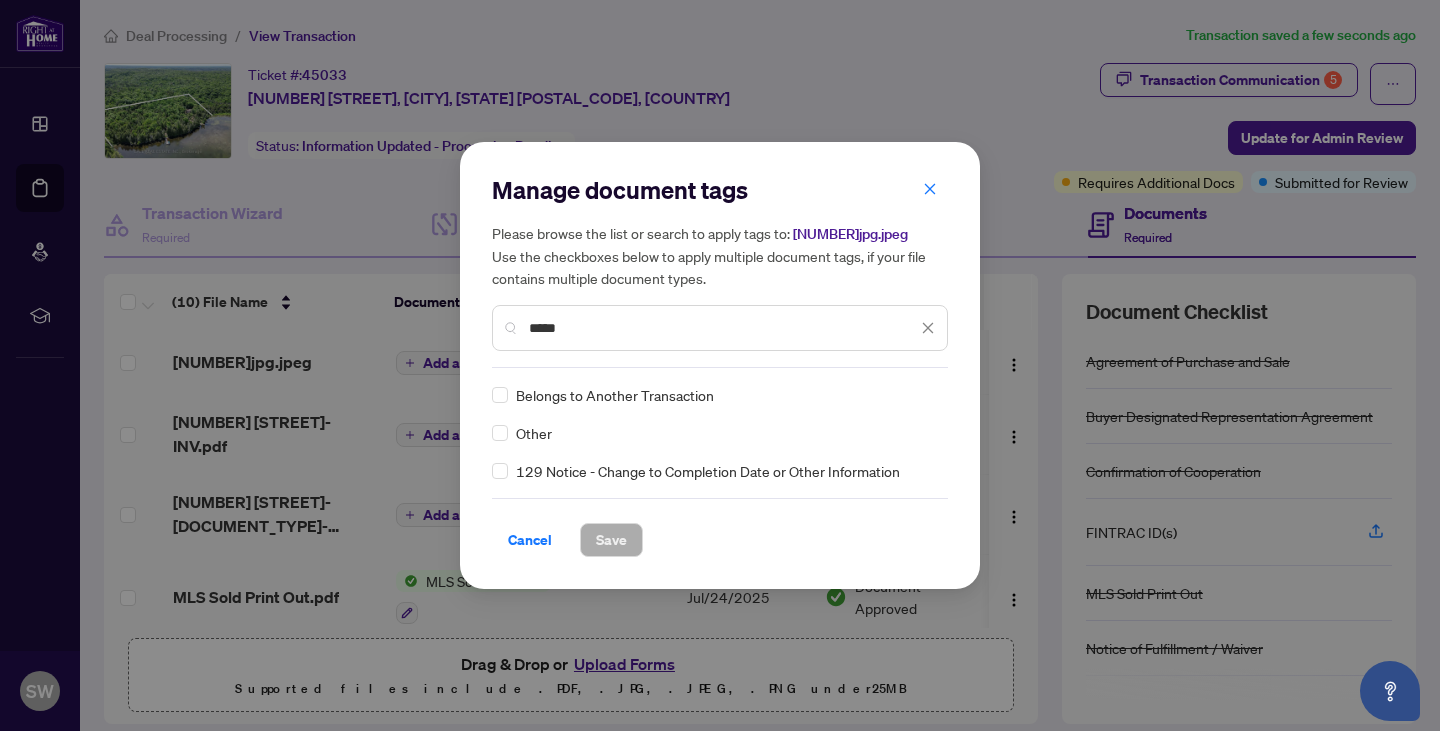 type on "*****" 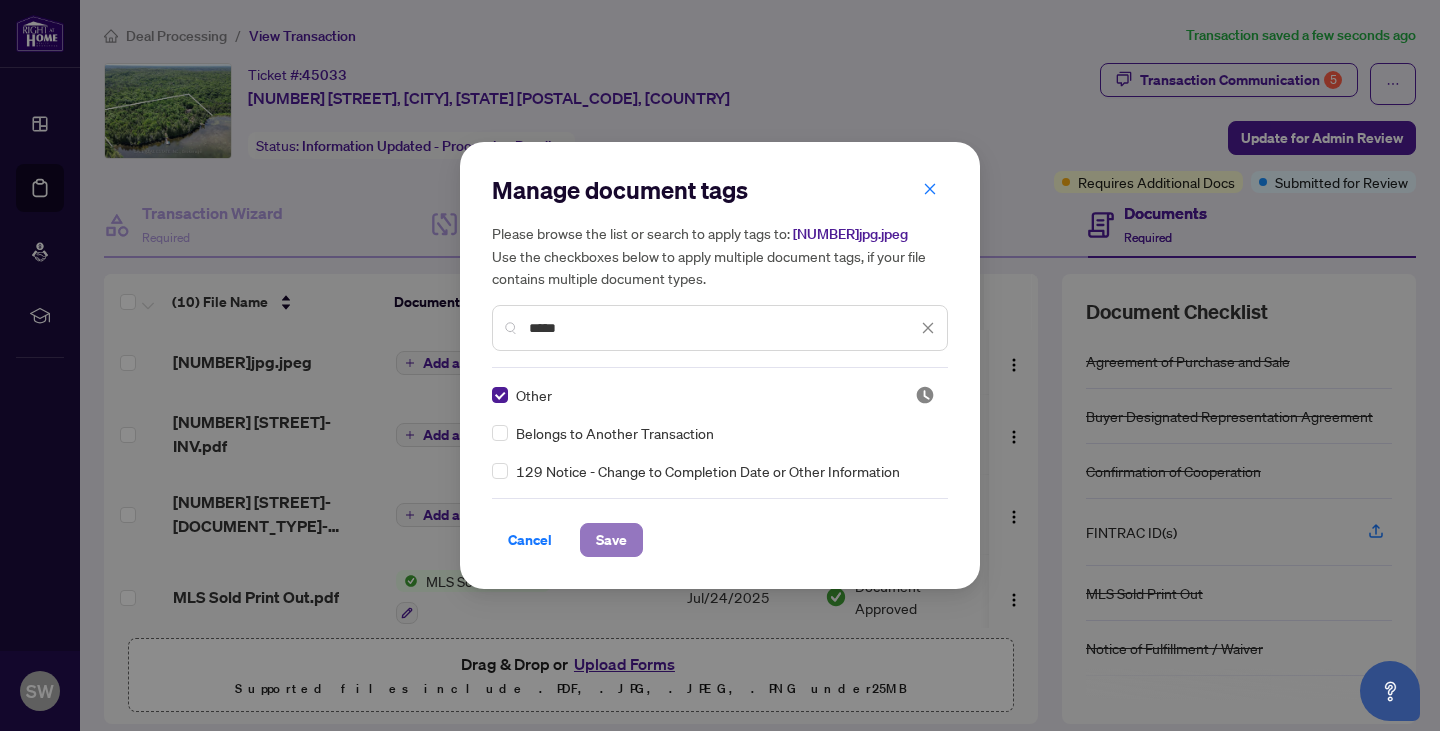 click on "Save" at bounding box center [611, 540] 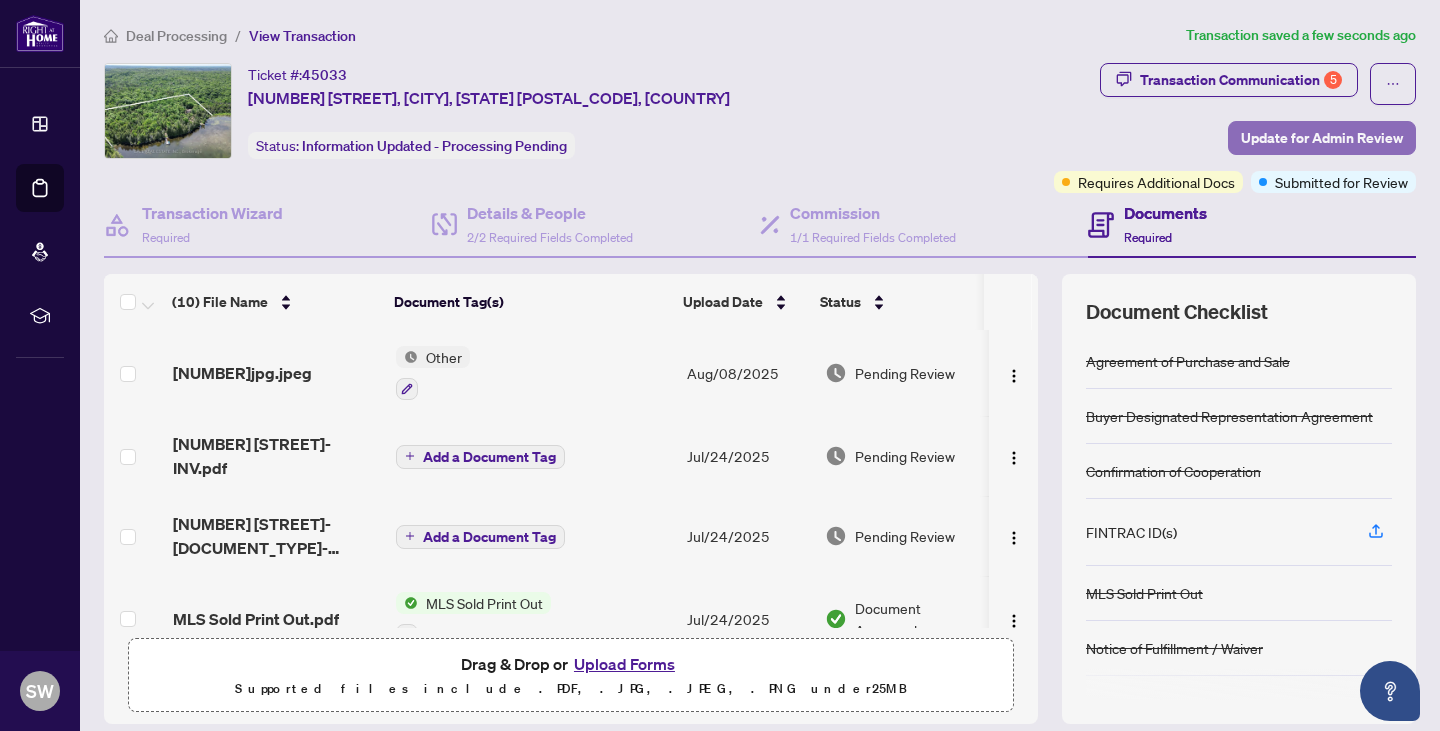 click on "Update for Admin Review" at bounding box center (1322, 138) 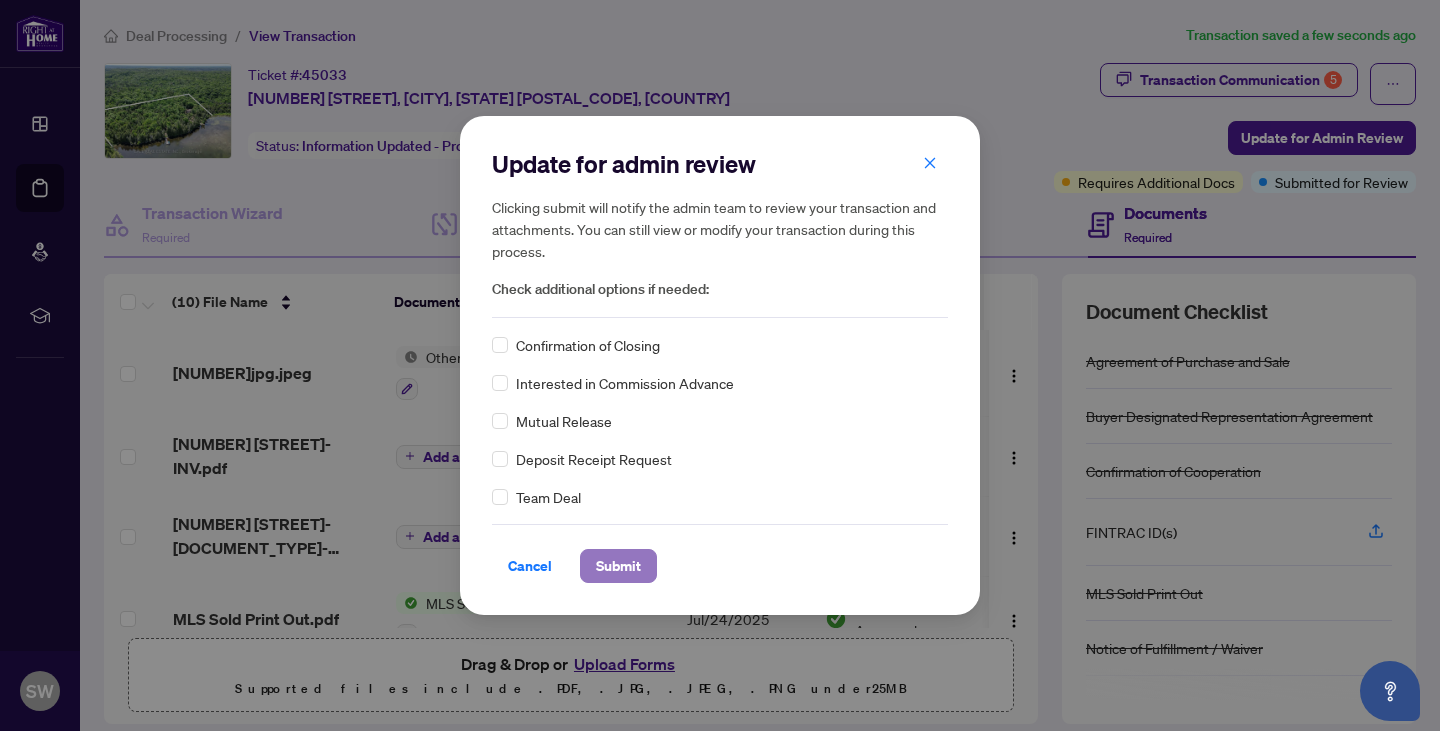 click on "Submit" at bounding box center [618, 566] 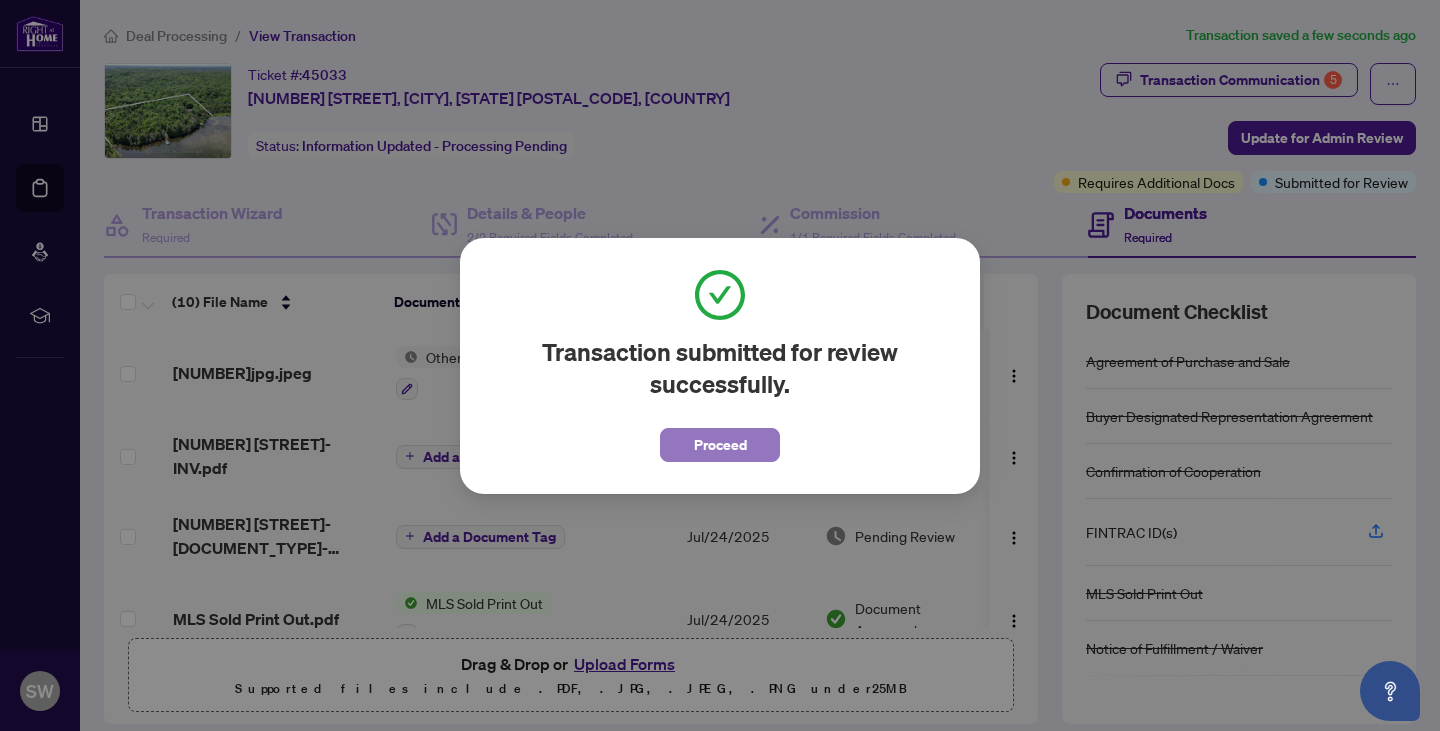 click on "Proceed" at bounding box center [720, 445] 